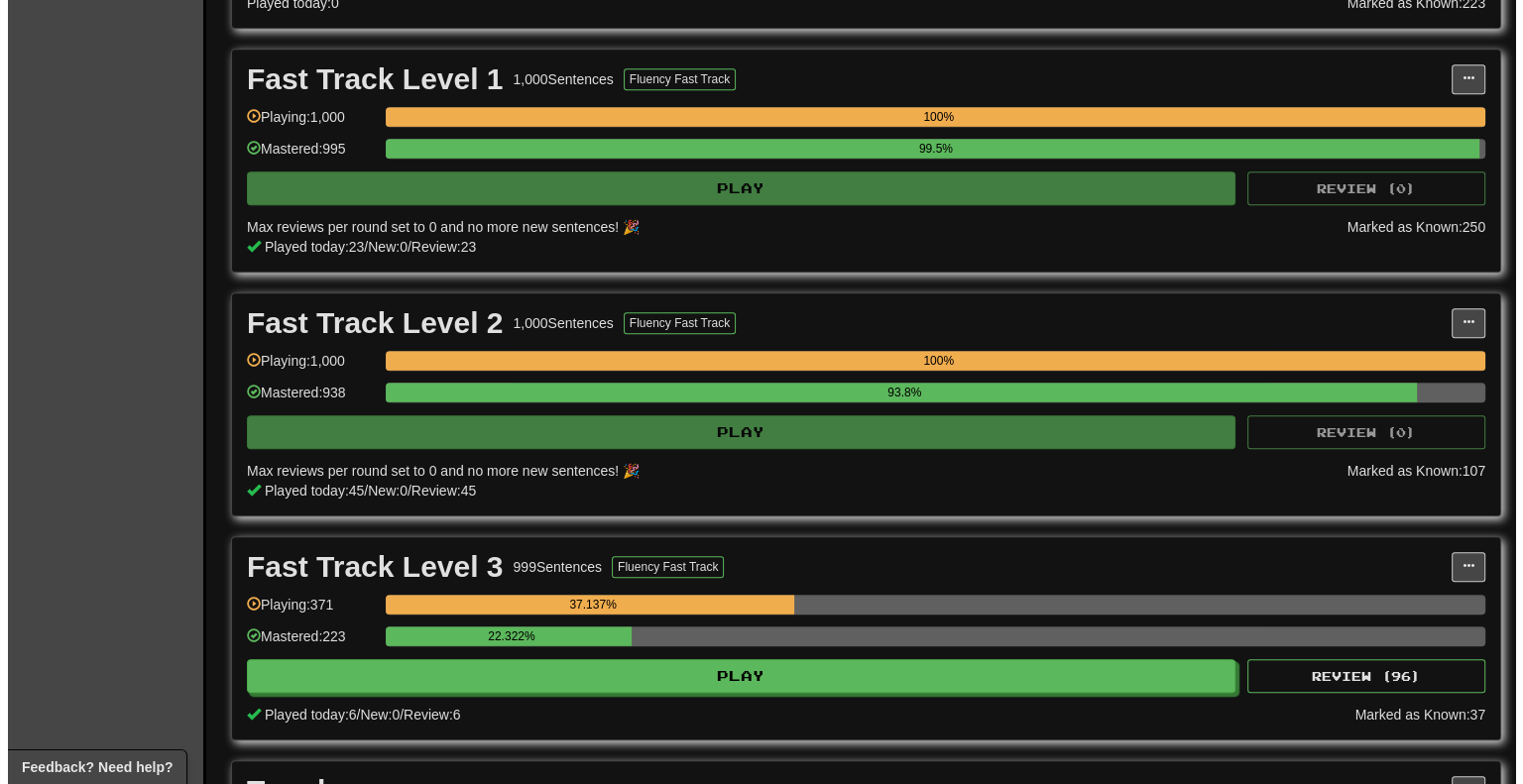 scroll, scrollTop: 1388, scrollLeft: 0, axis: vertical 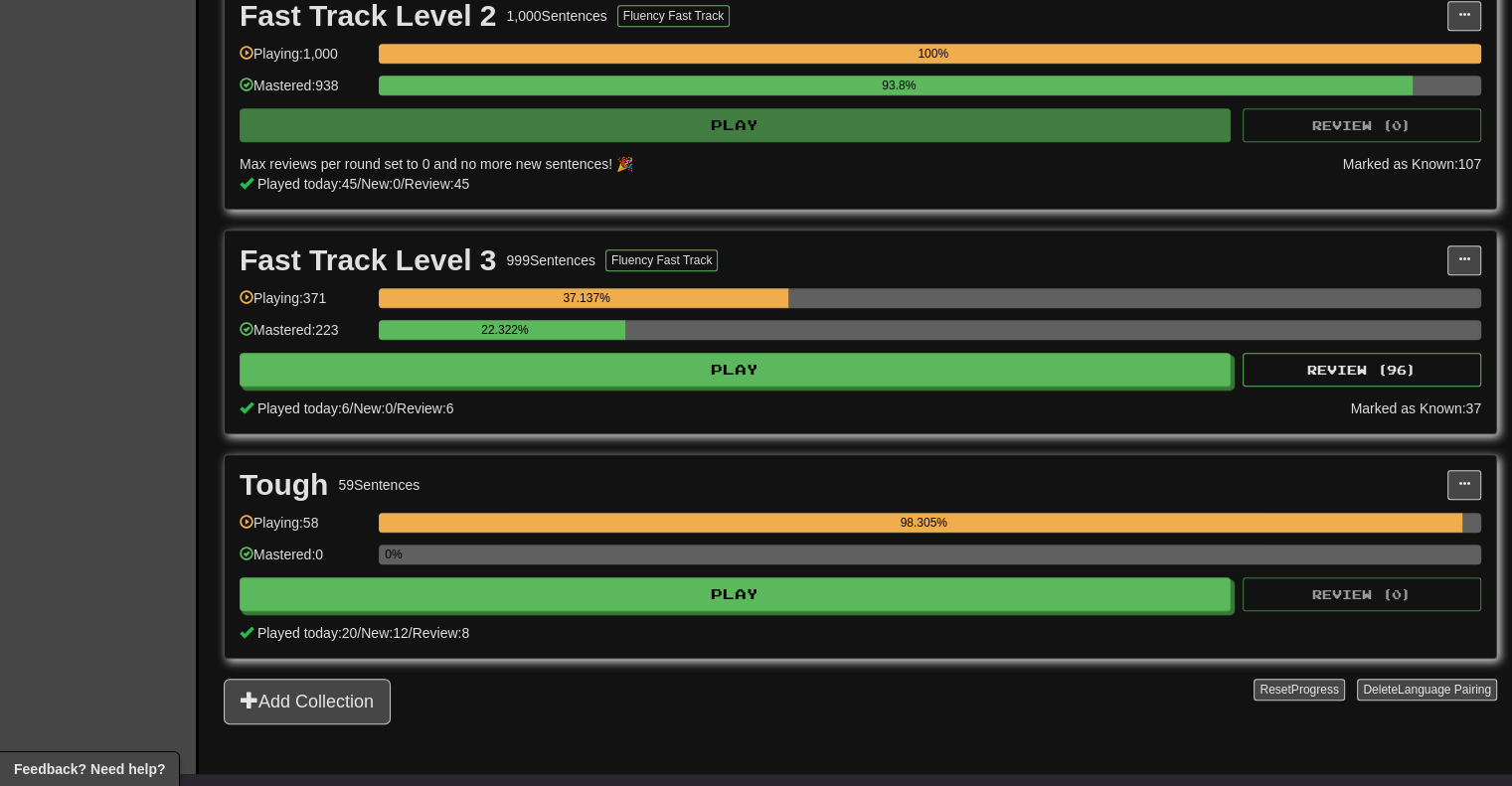click on "98.305%" at bounding box center (924, 523) 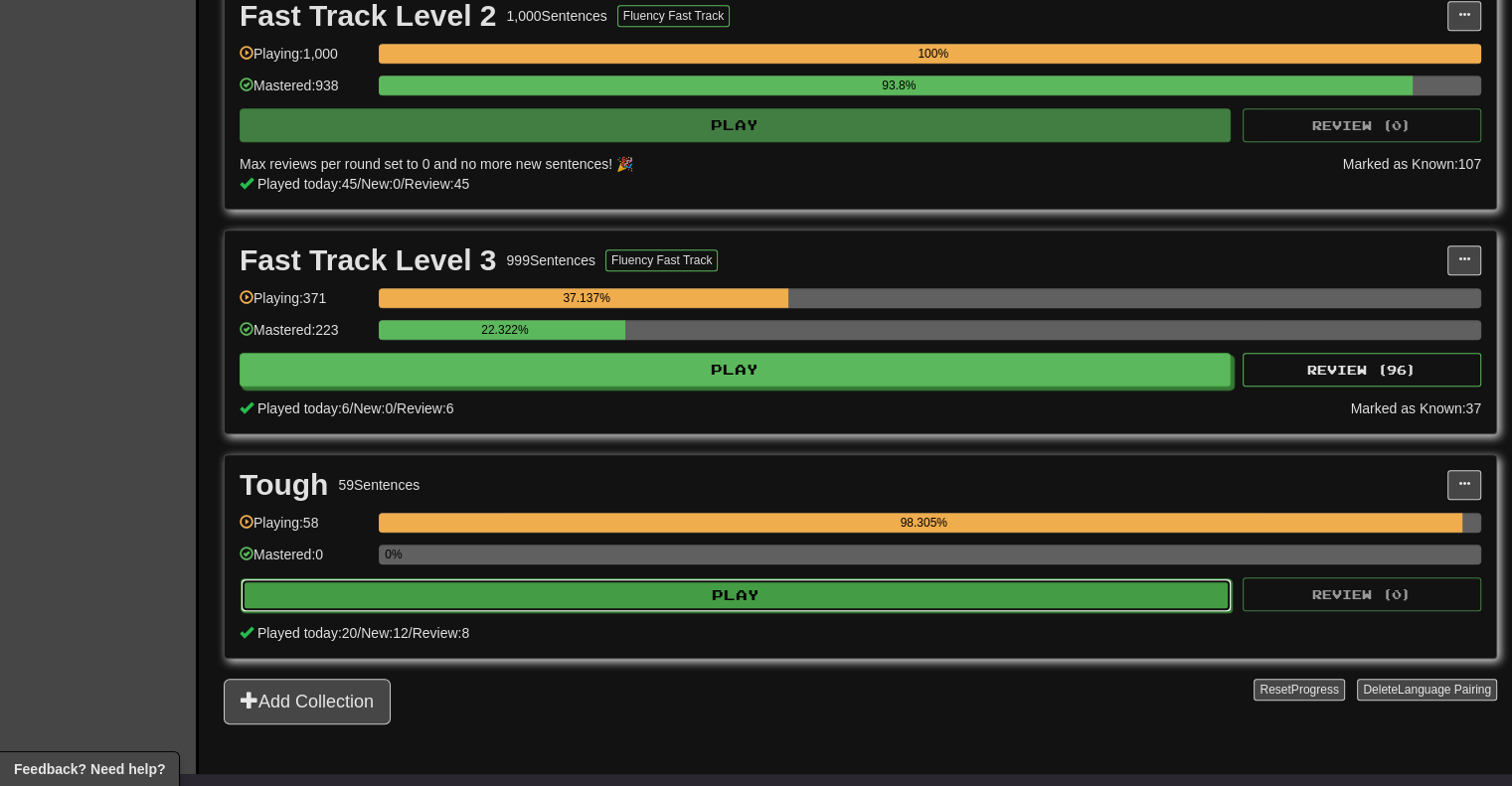 click on "Play" at bounding box center [736, 595] 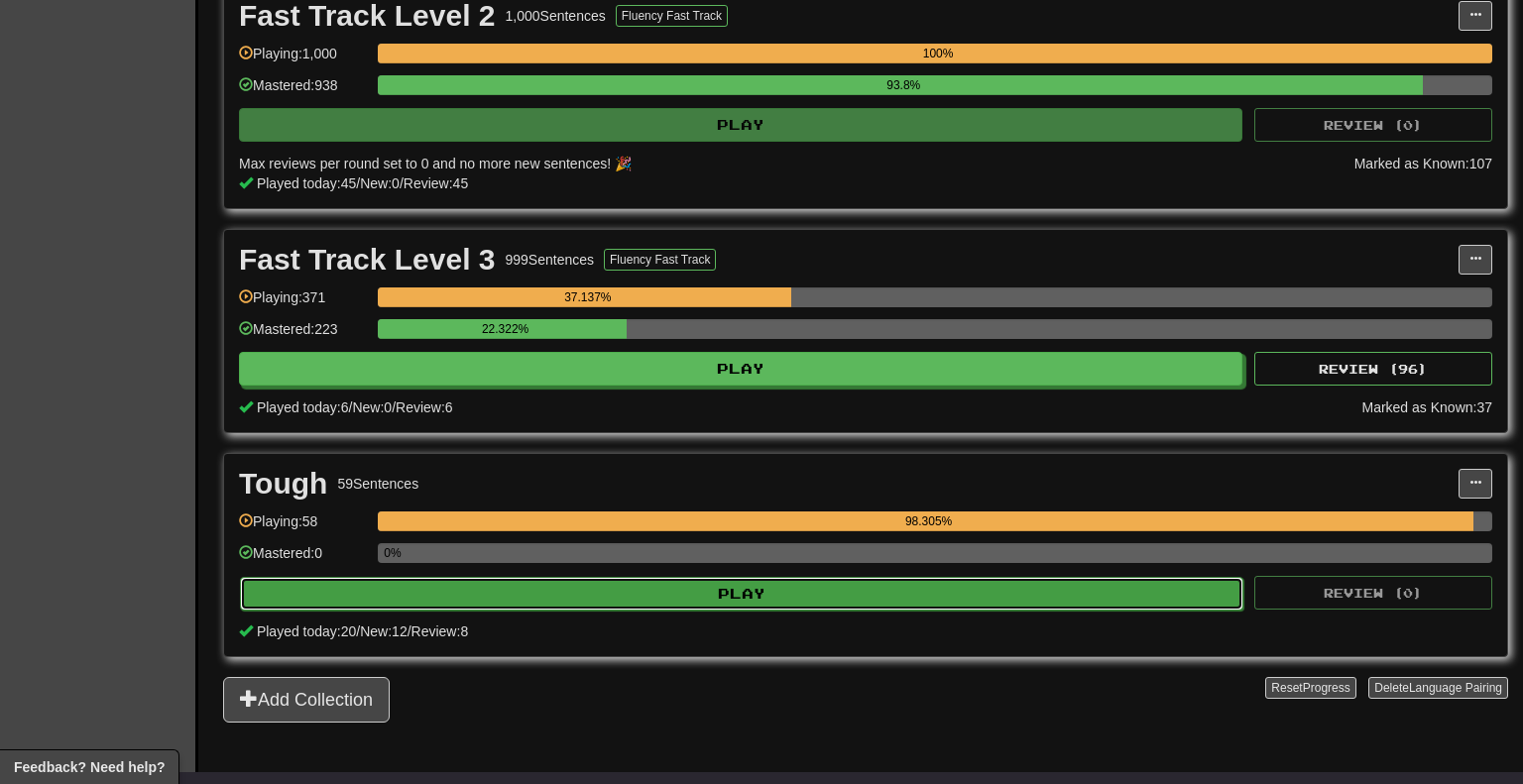 select on "********" 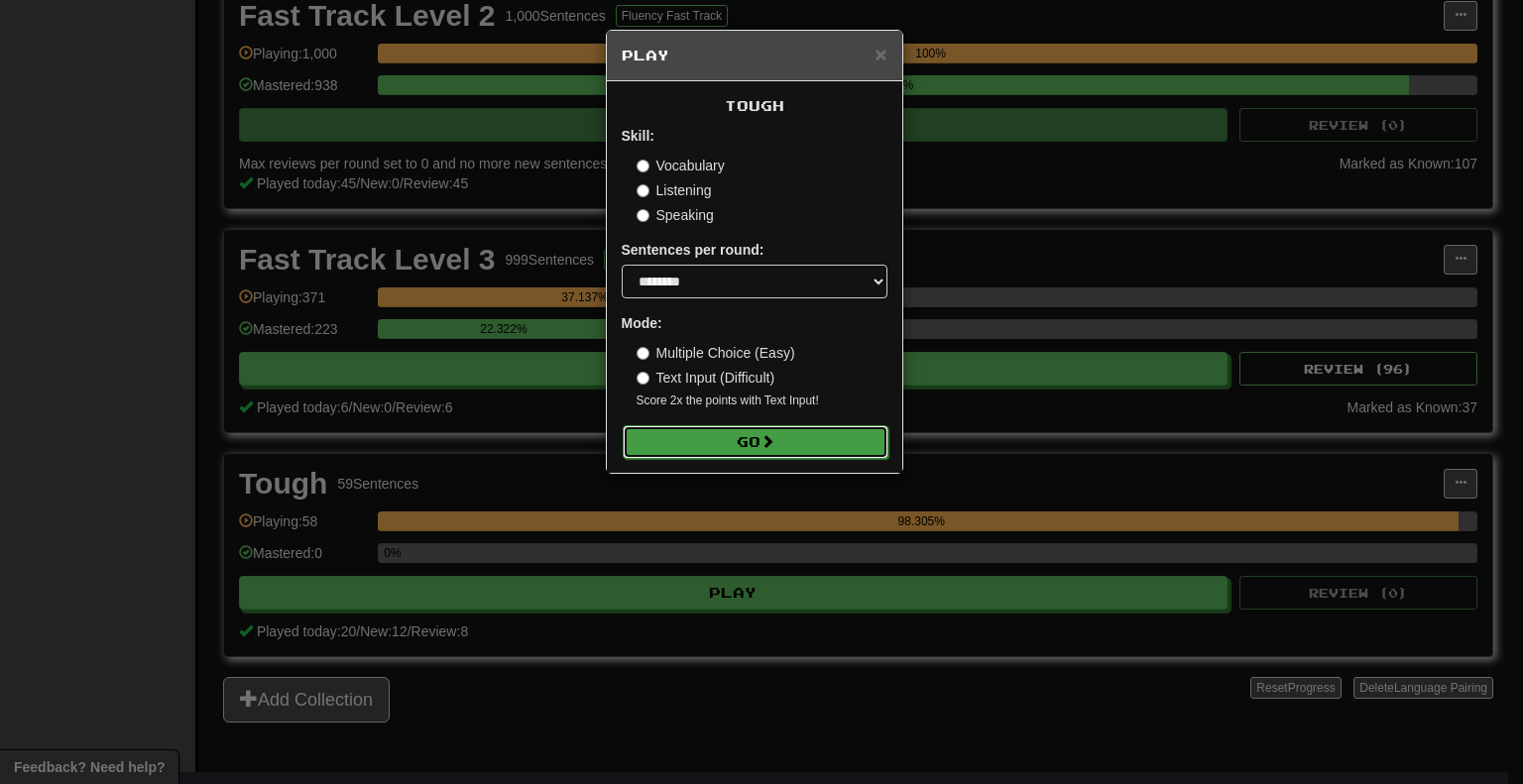 click on "Go" at bounding box center (756, 442) 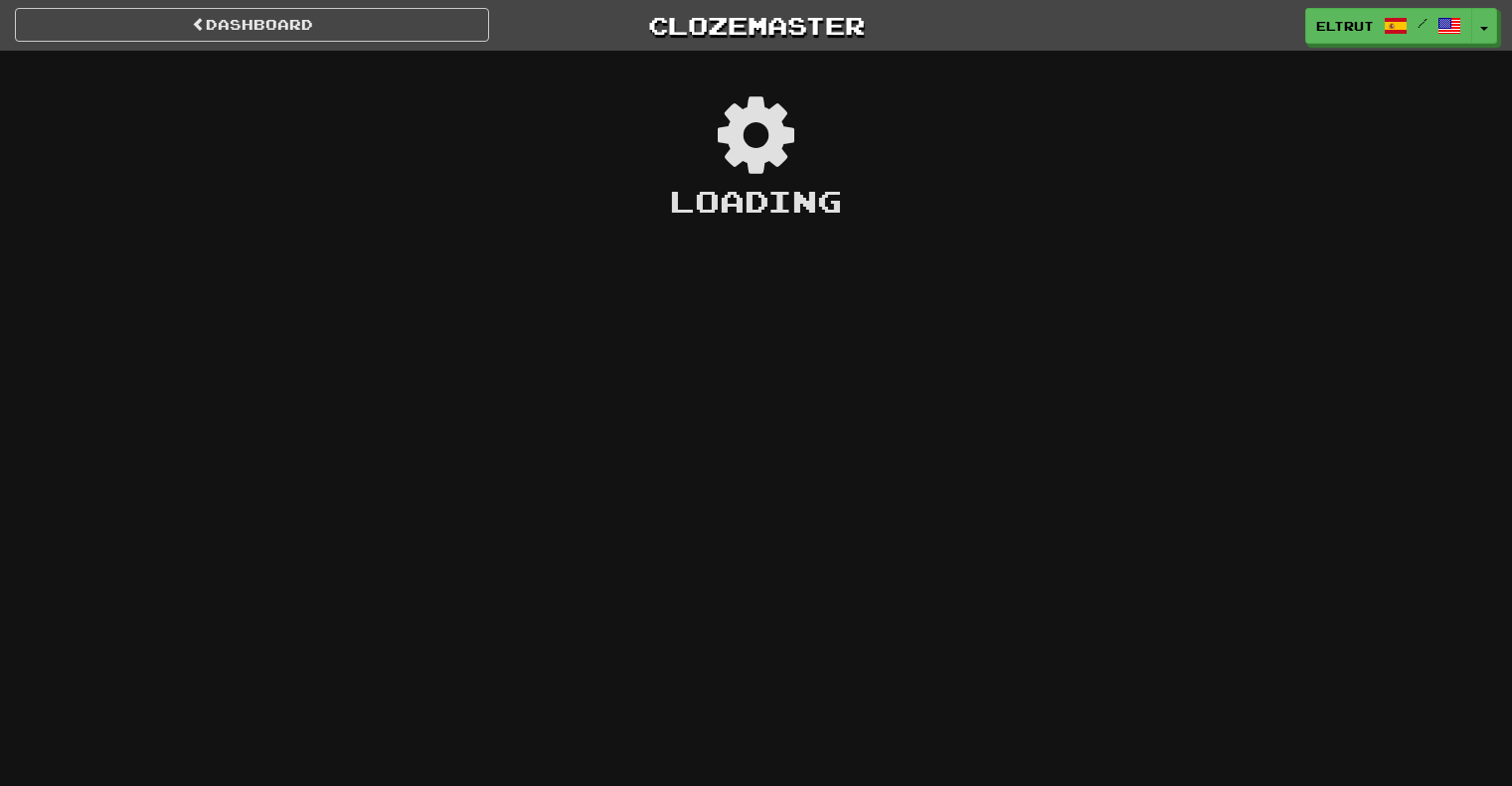 scroll, scrollTop: 0, scrollLeft: 0, axis: both 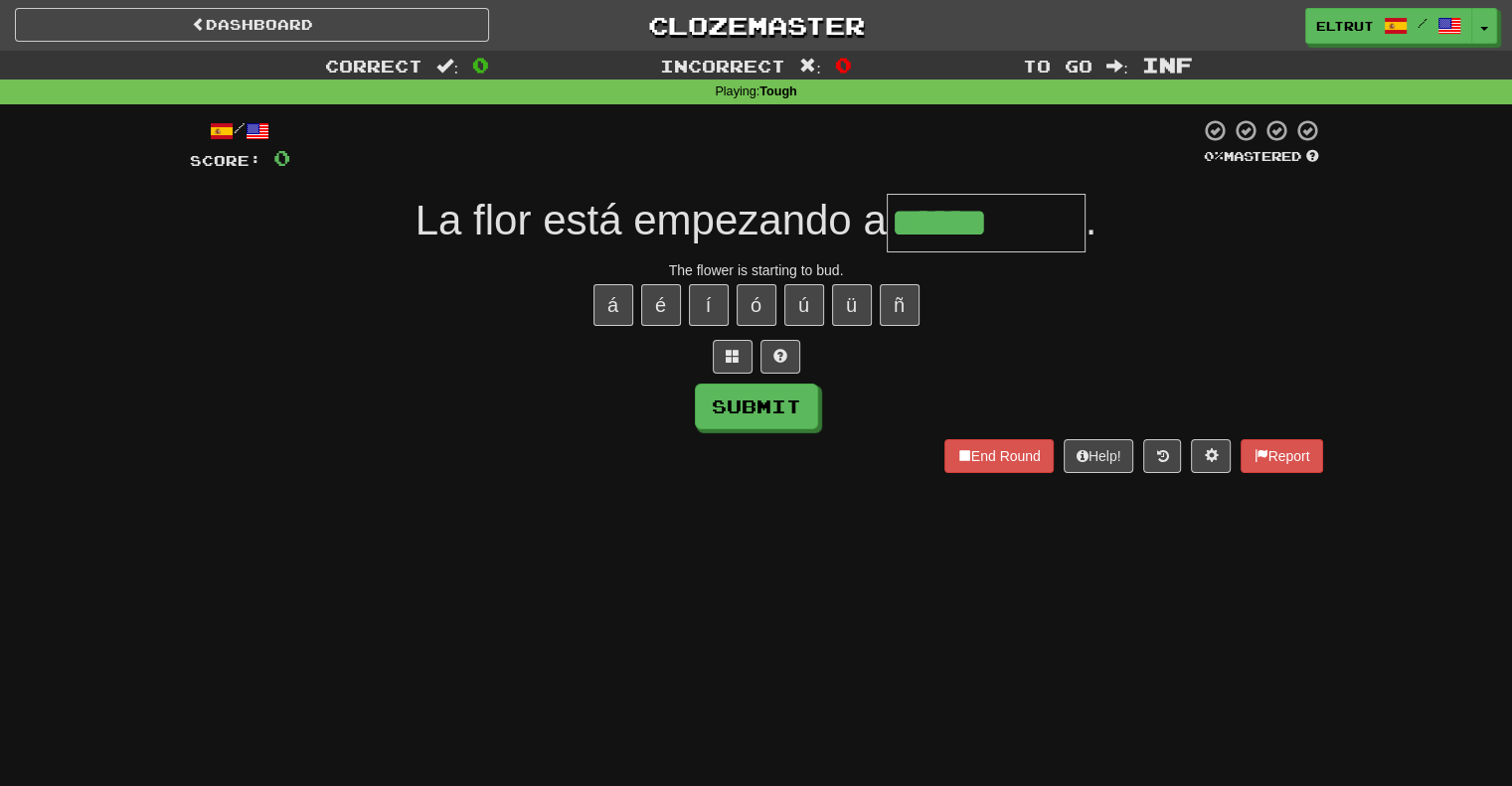 type on "******" 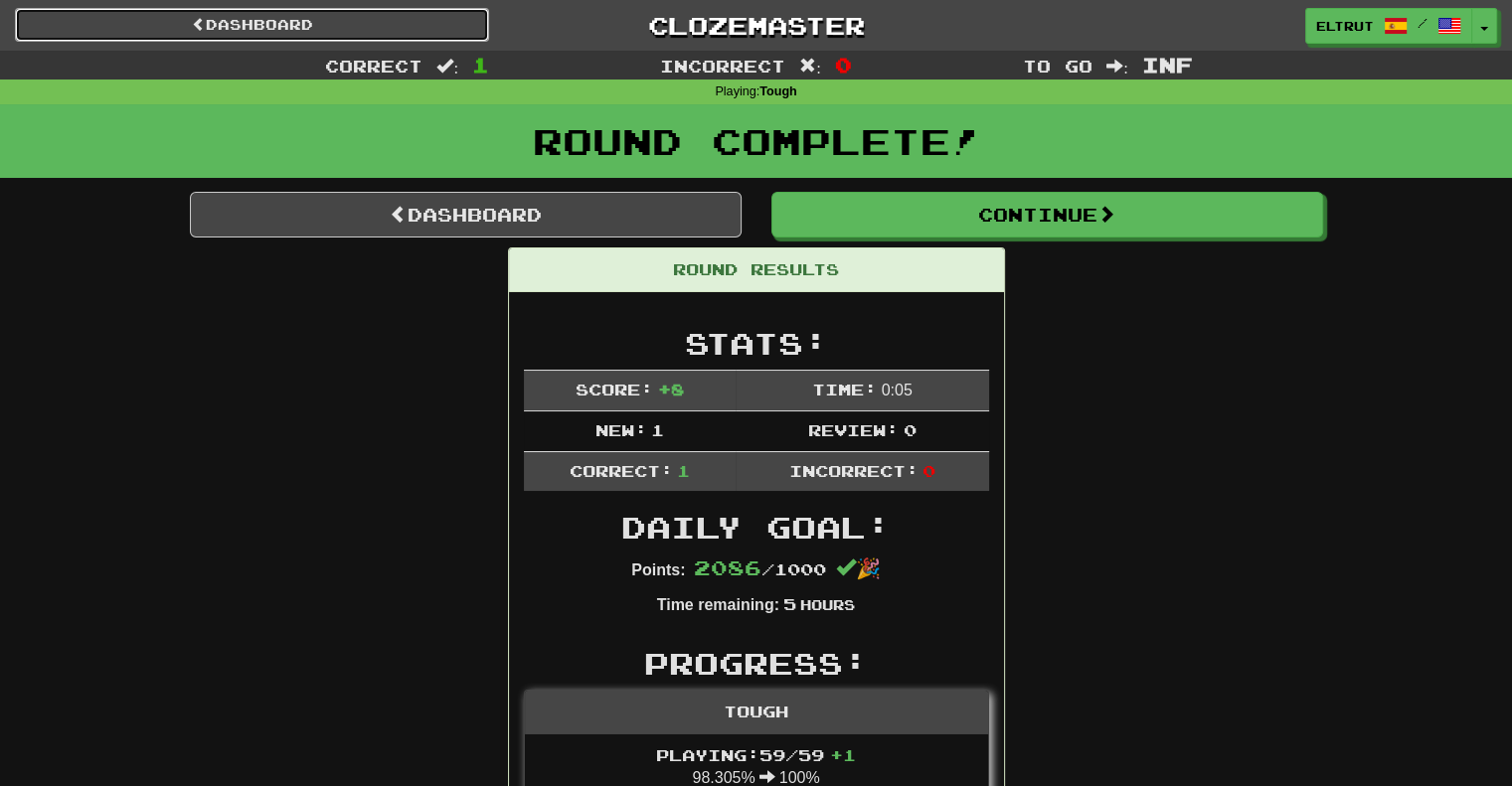 click on "Dashboard" at bounding box center (252, 25) 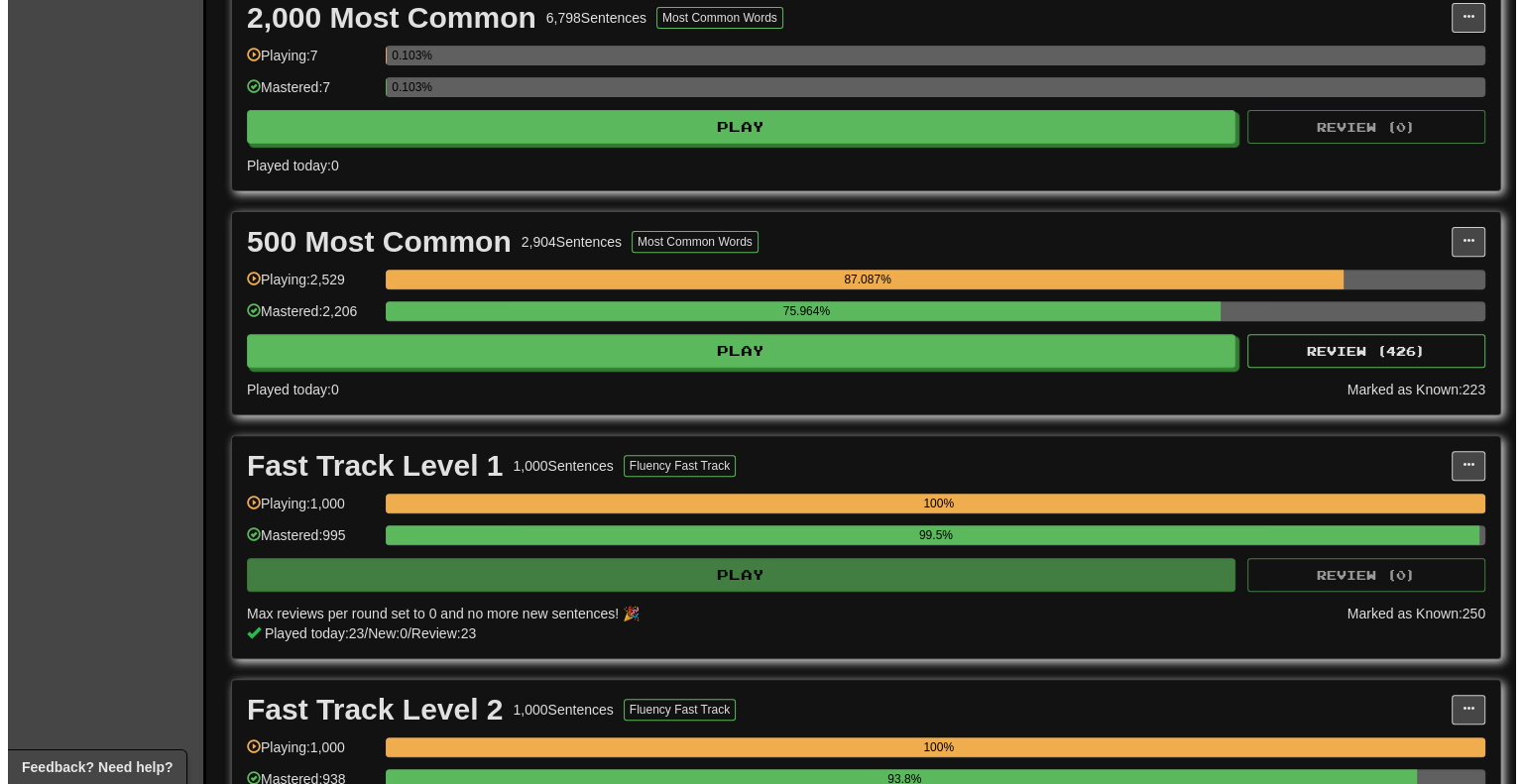 scroll, scrollTop: 1090, scrollLeft: 0, axis: vertical 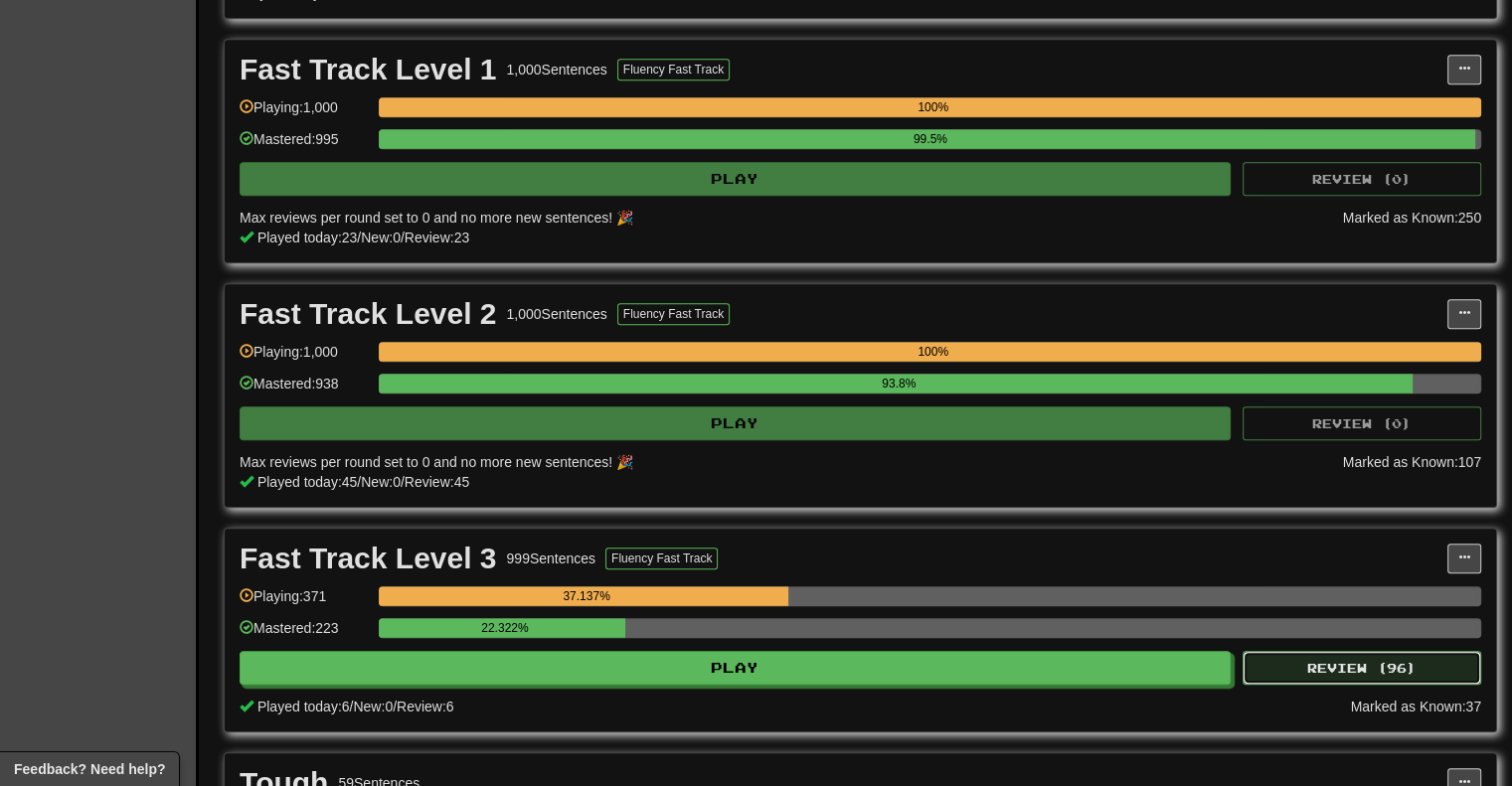 click on "Review ( 96 )" at bounding box center [1362, 668] 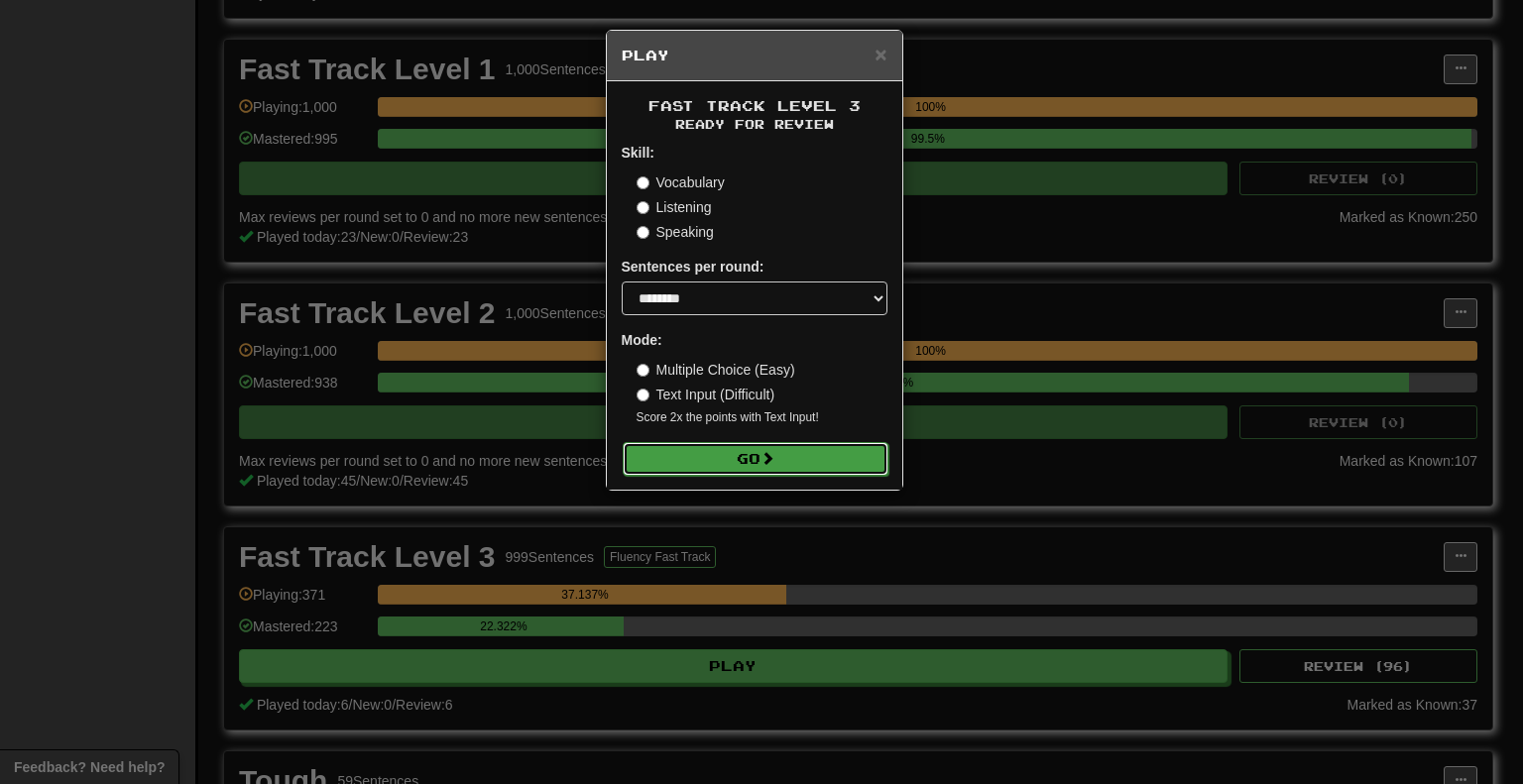 click on "Go" at bounding box center [756, 459] 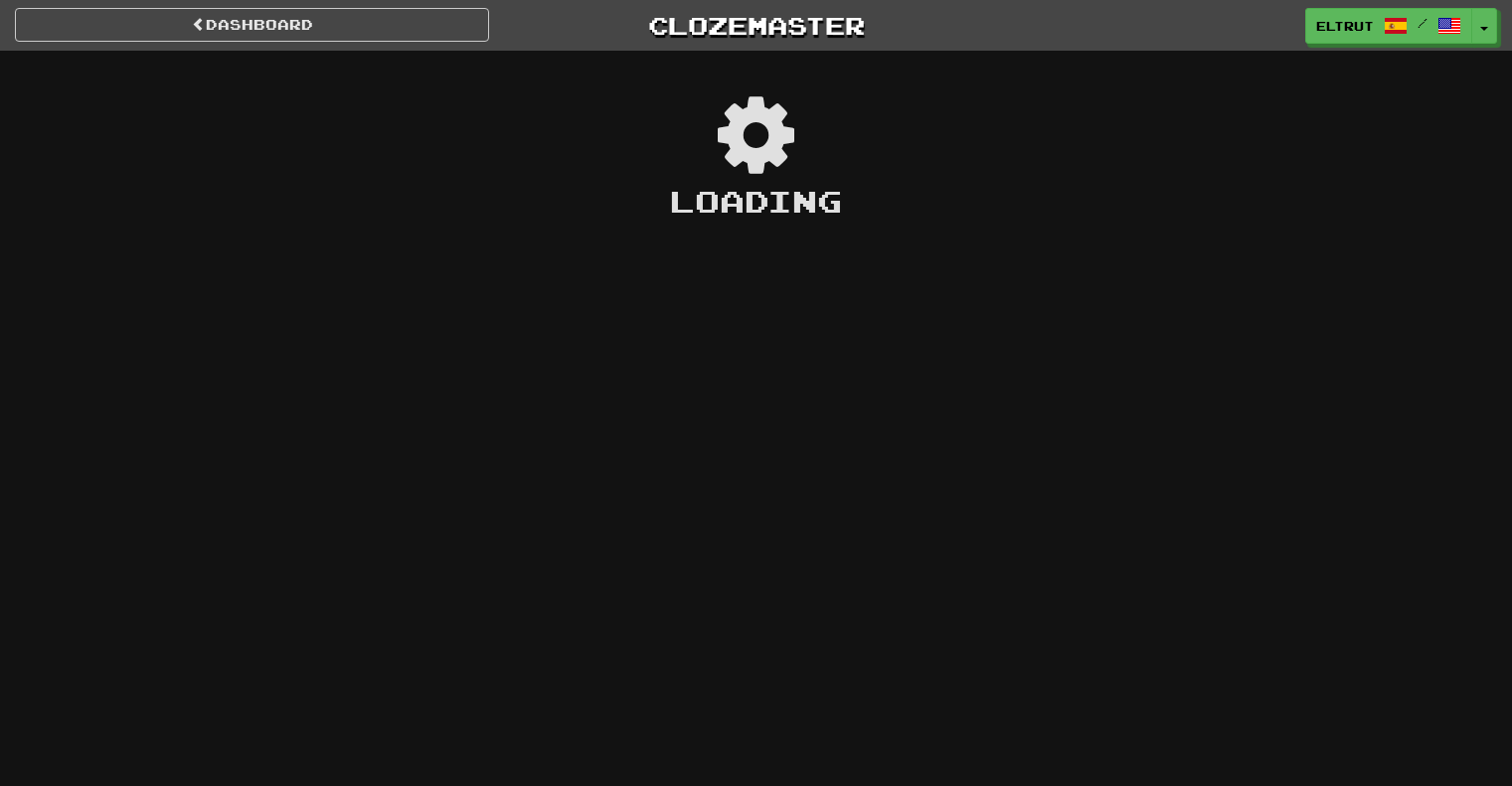 scroll, scrollTop: 0, scrollLeft: 0, axis: both 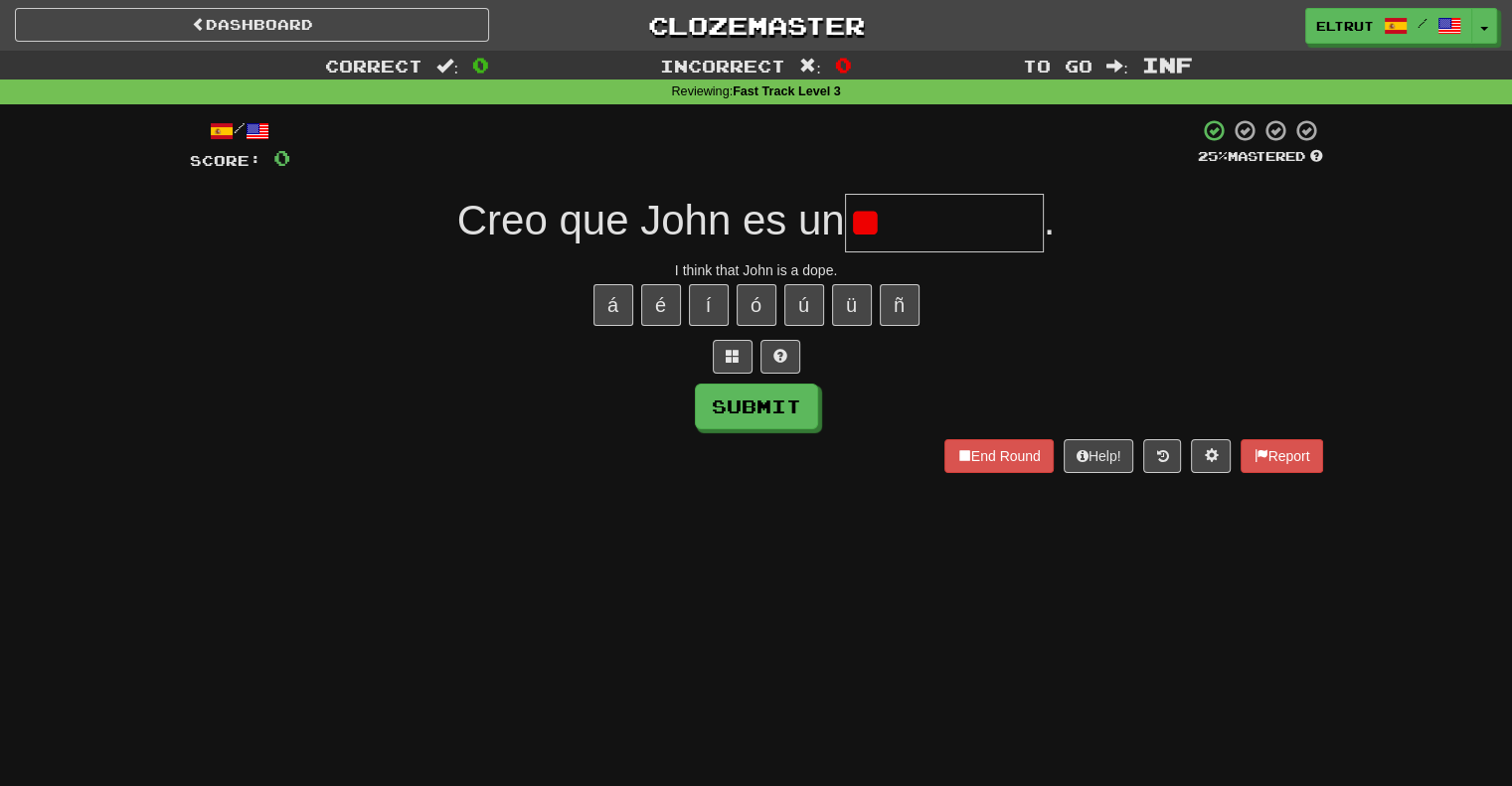 type on "*" 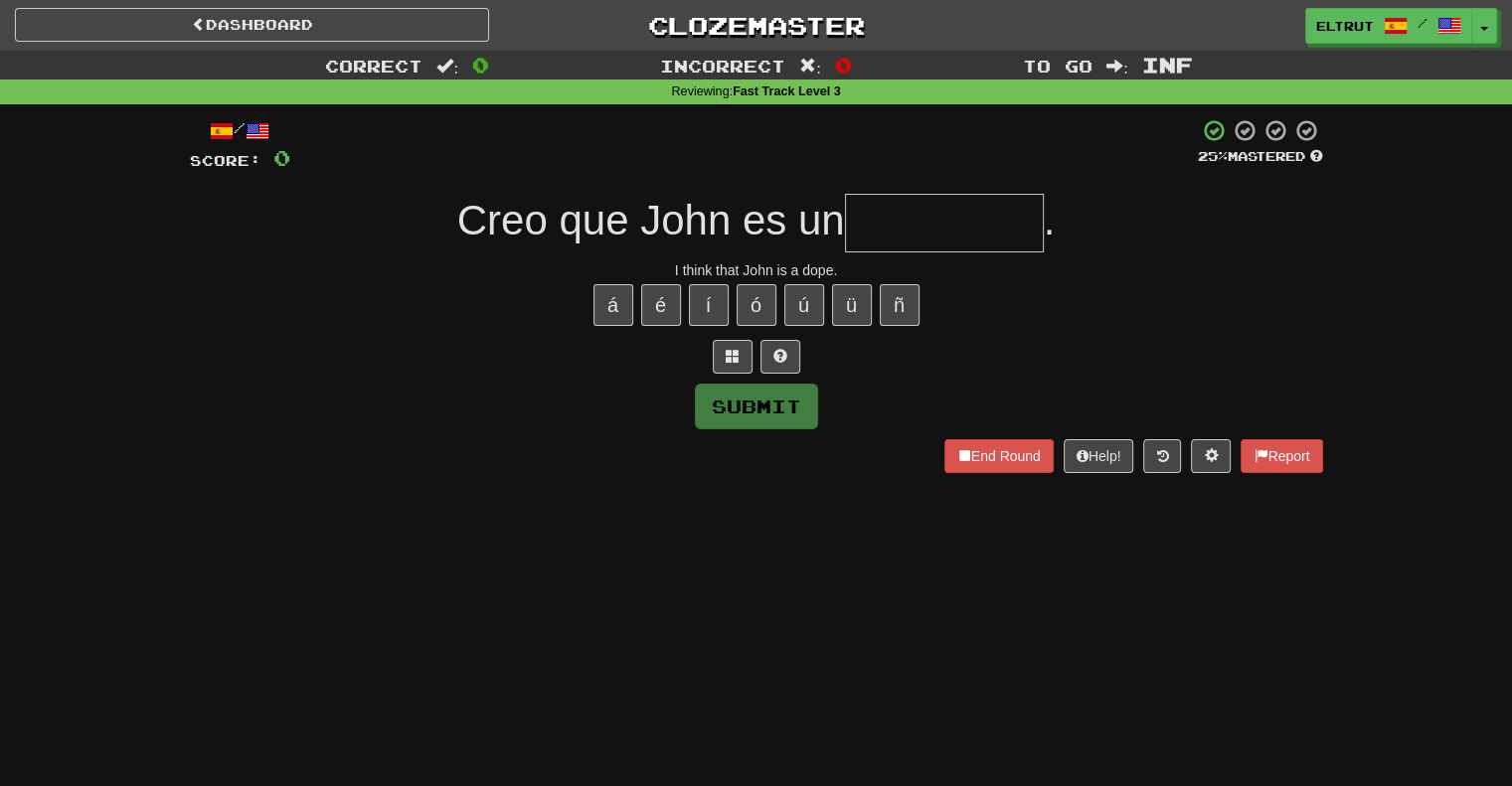 type on "*" 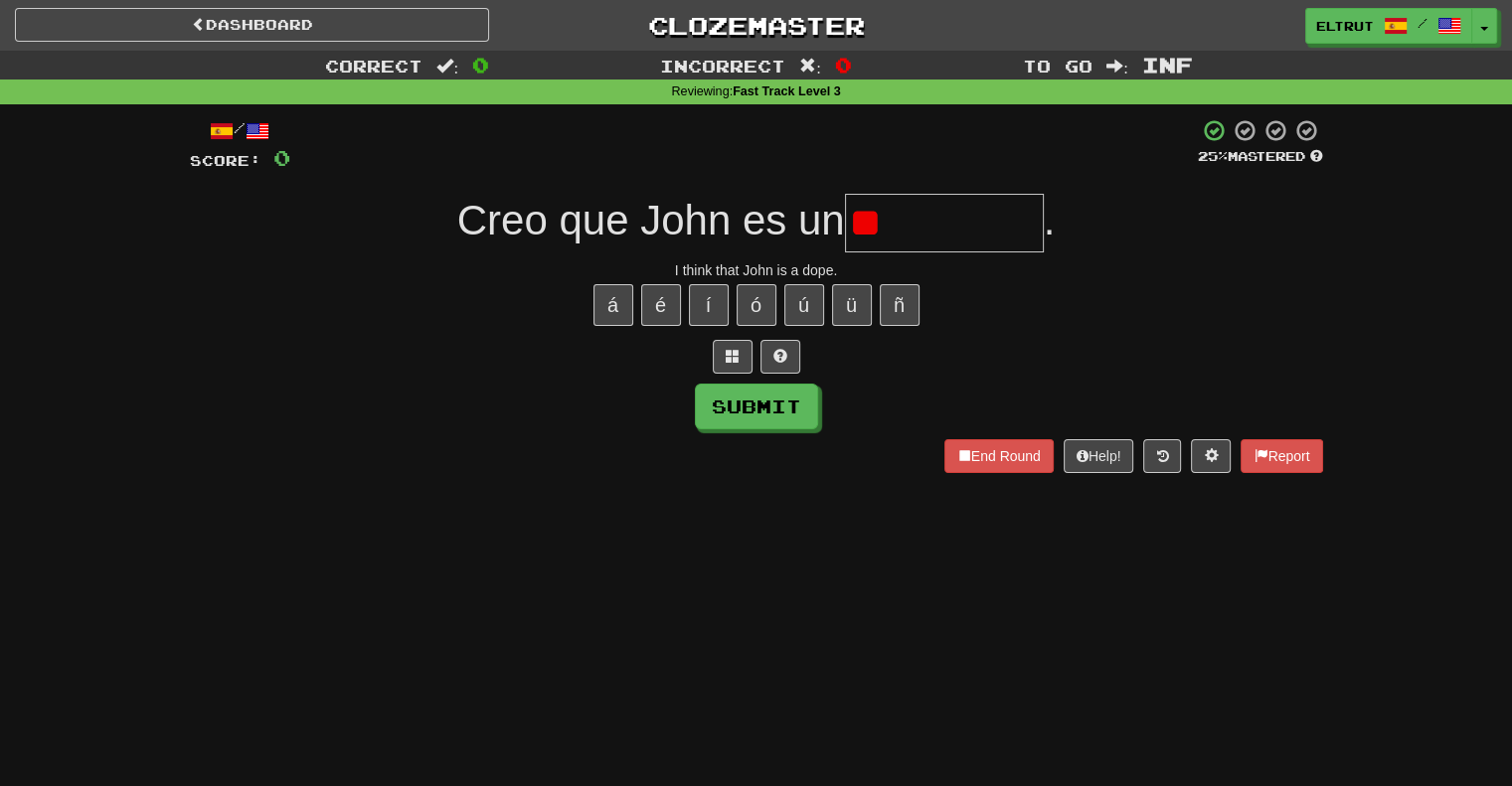 type on "*" 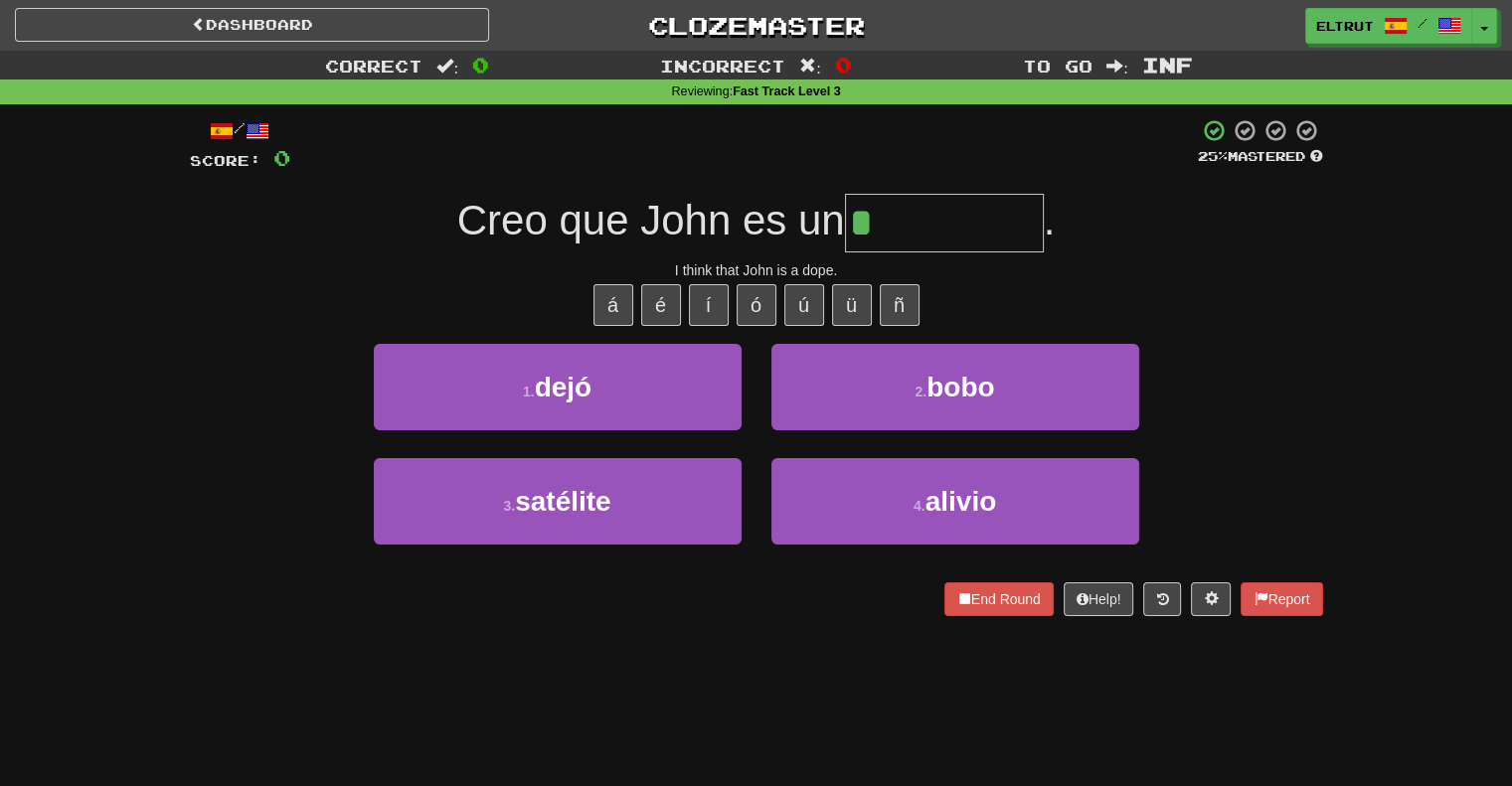 type on "****" 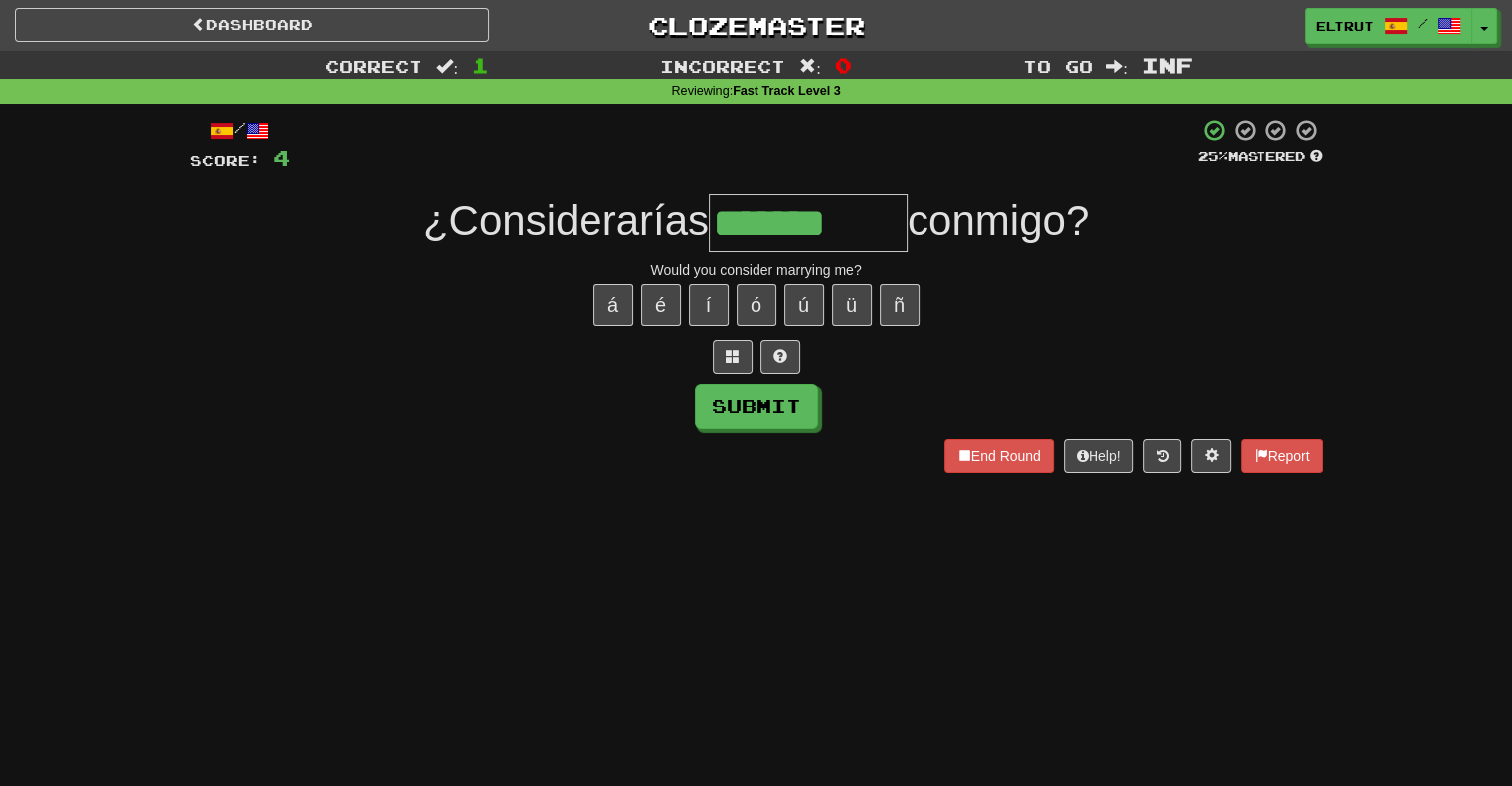 type on "*******" 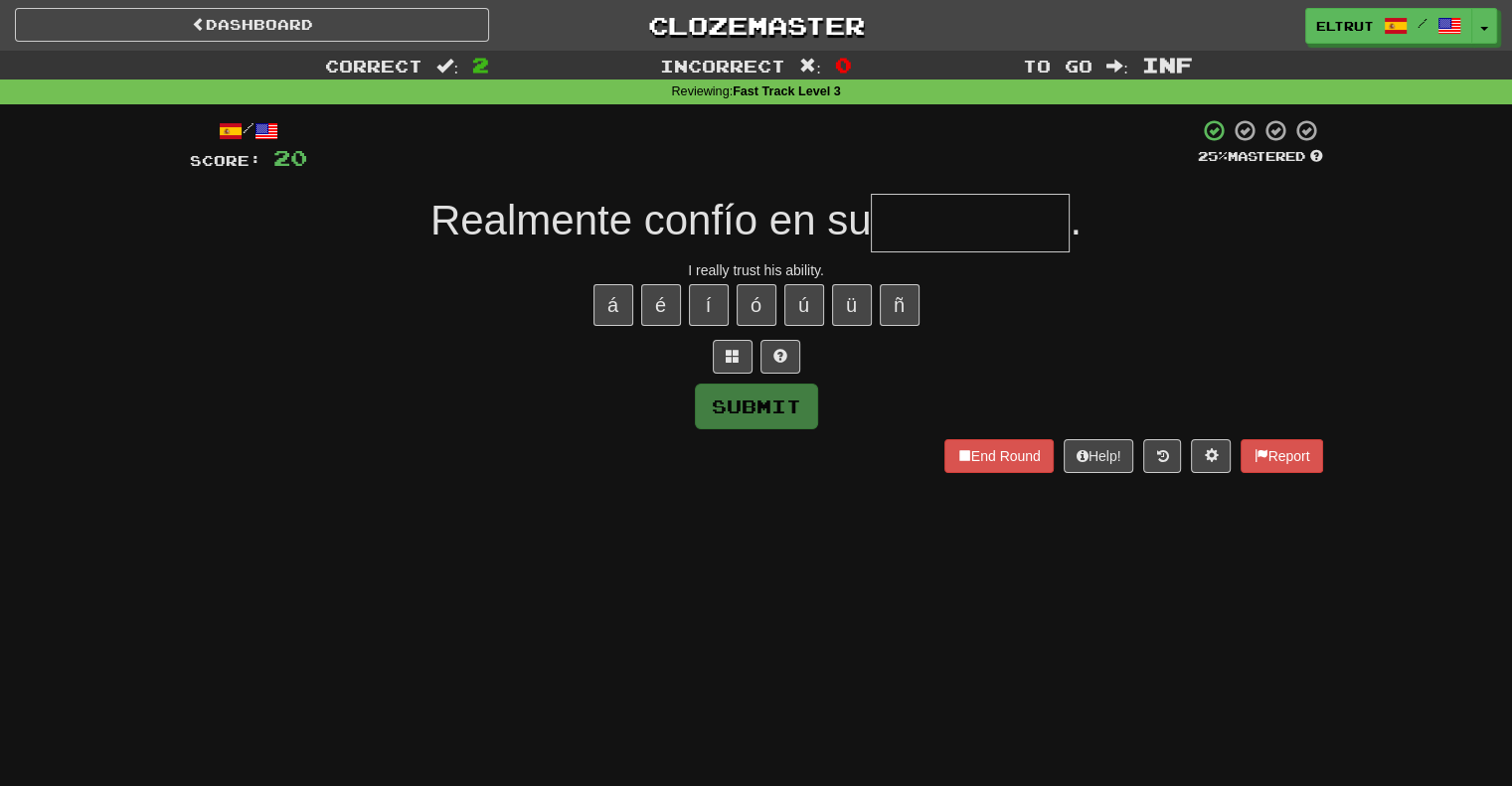 type on "*" 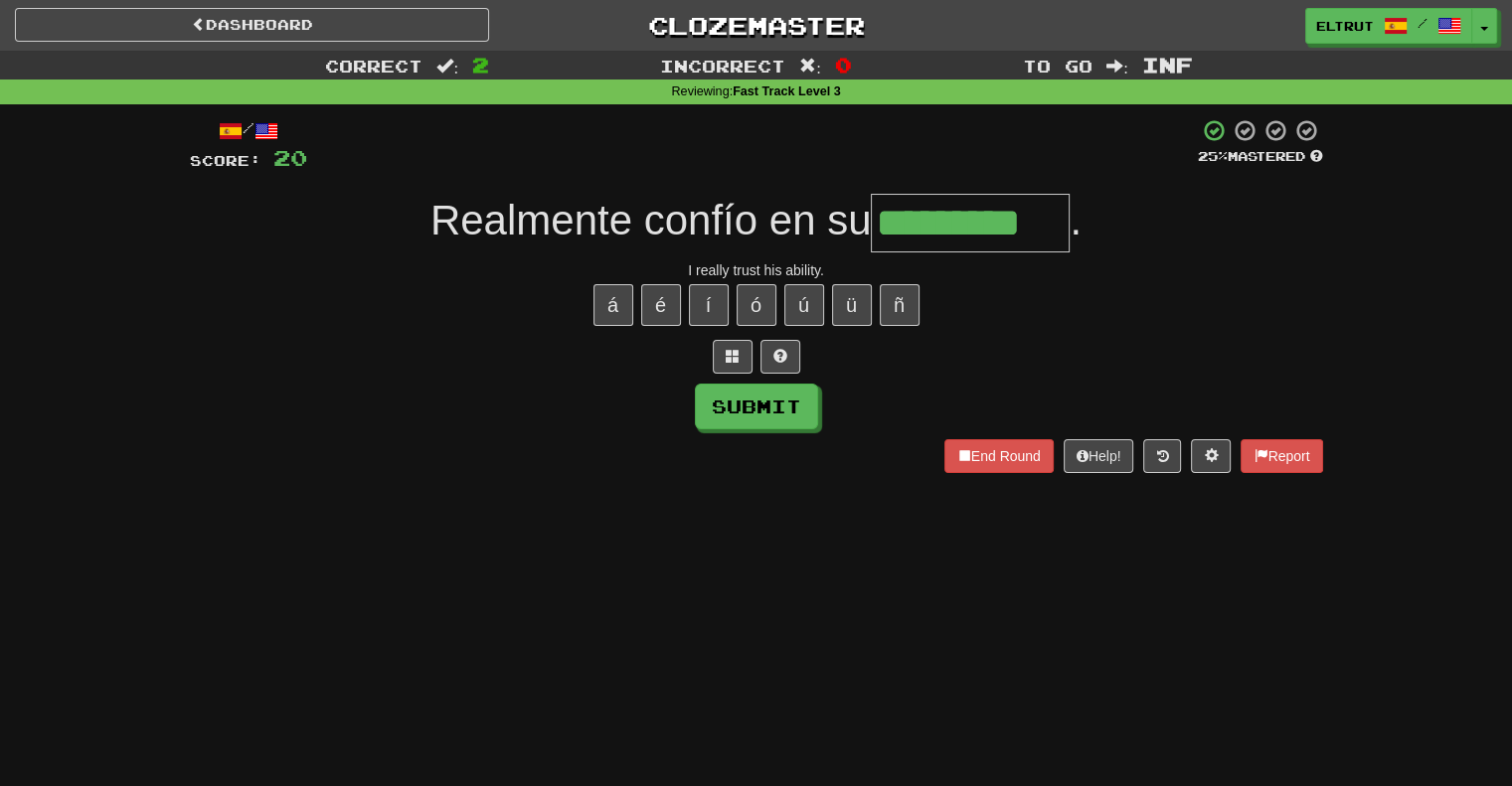type on "*********" 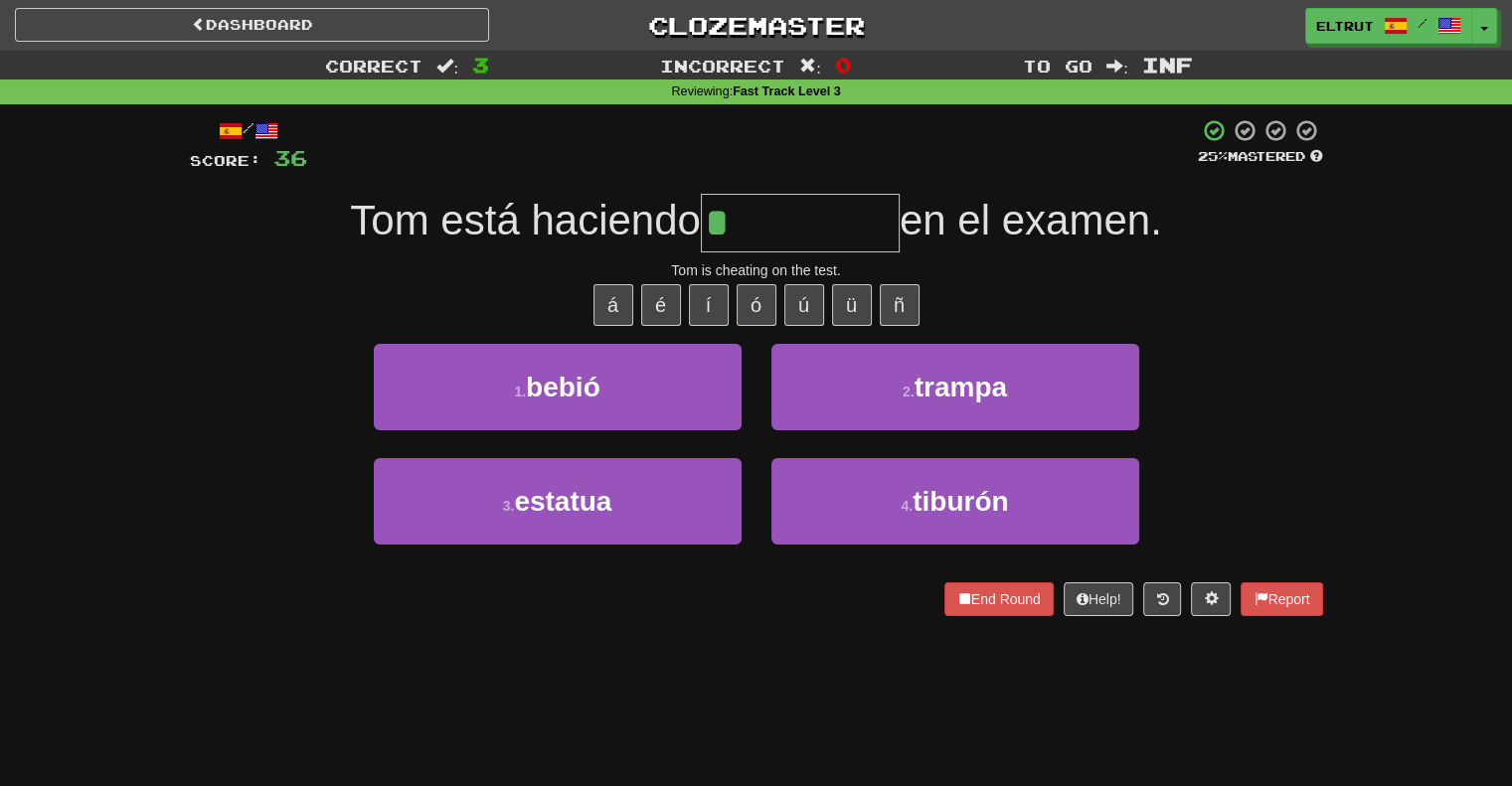 type on "******" 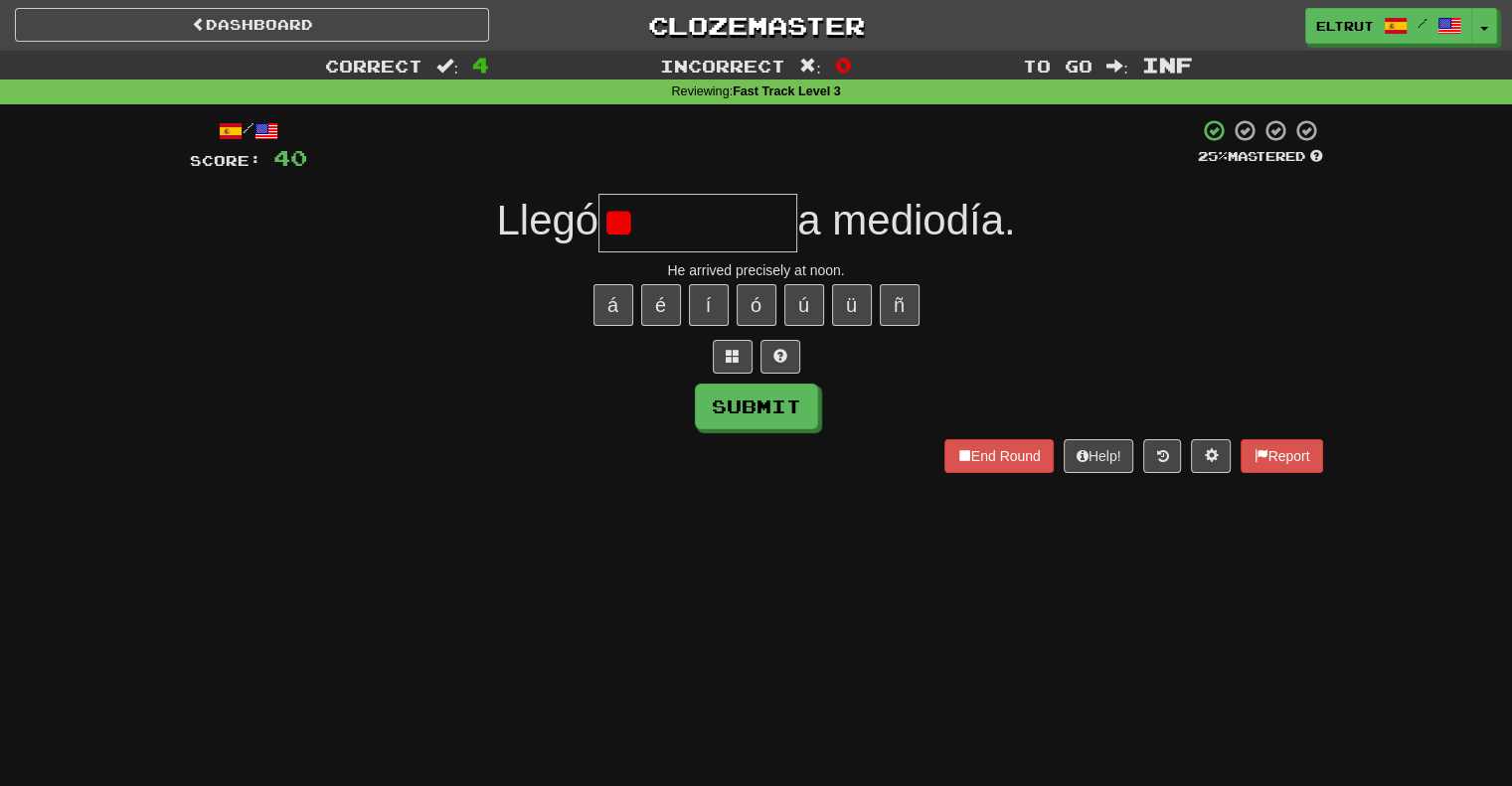 type on "*" 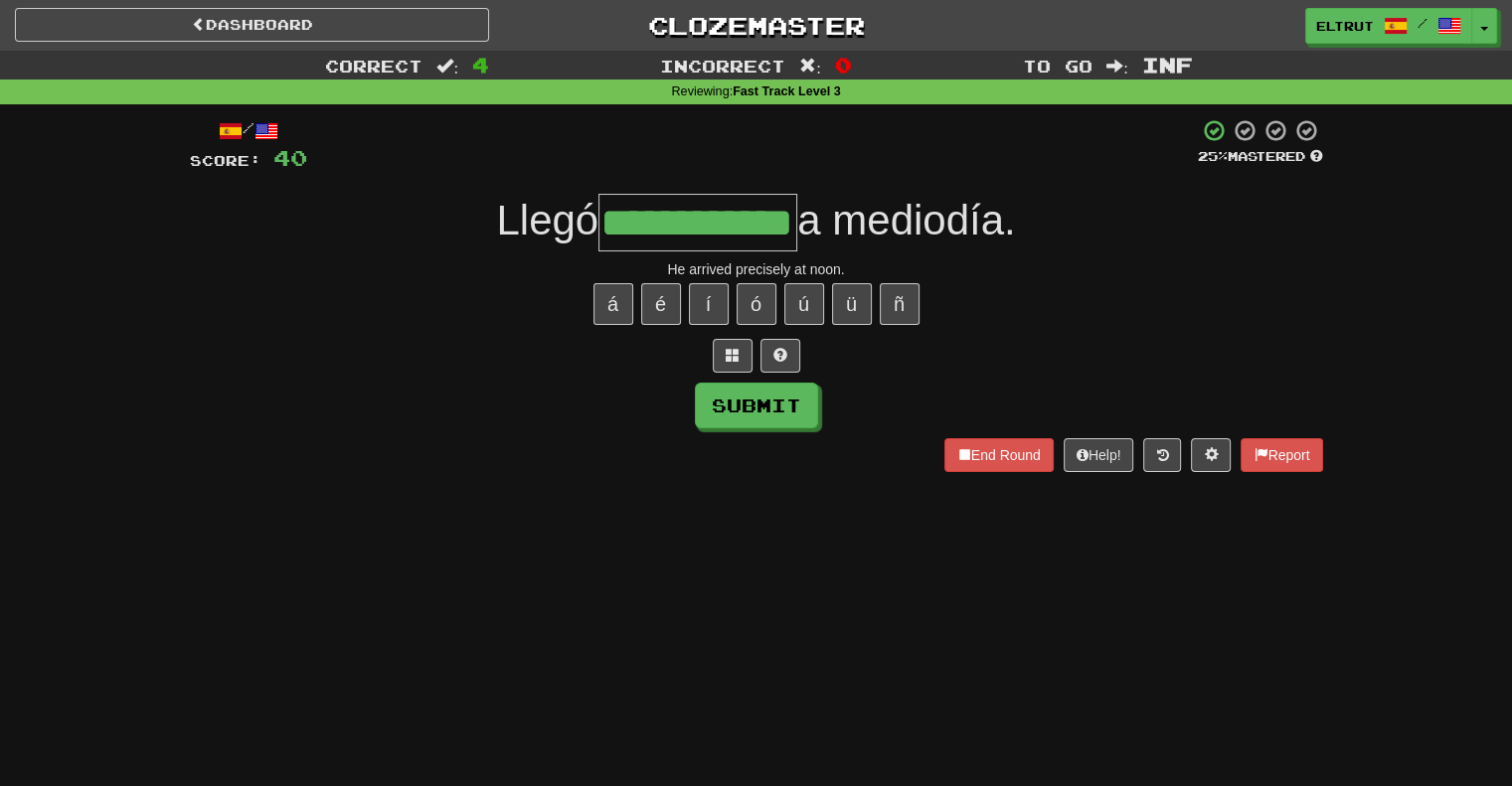 scroll, scrollTop: 0, scrollLeft: 59, axis: horizontal 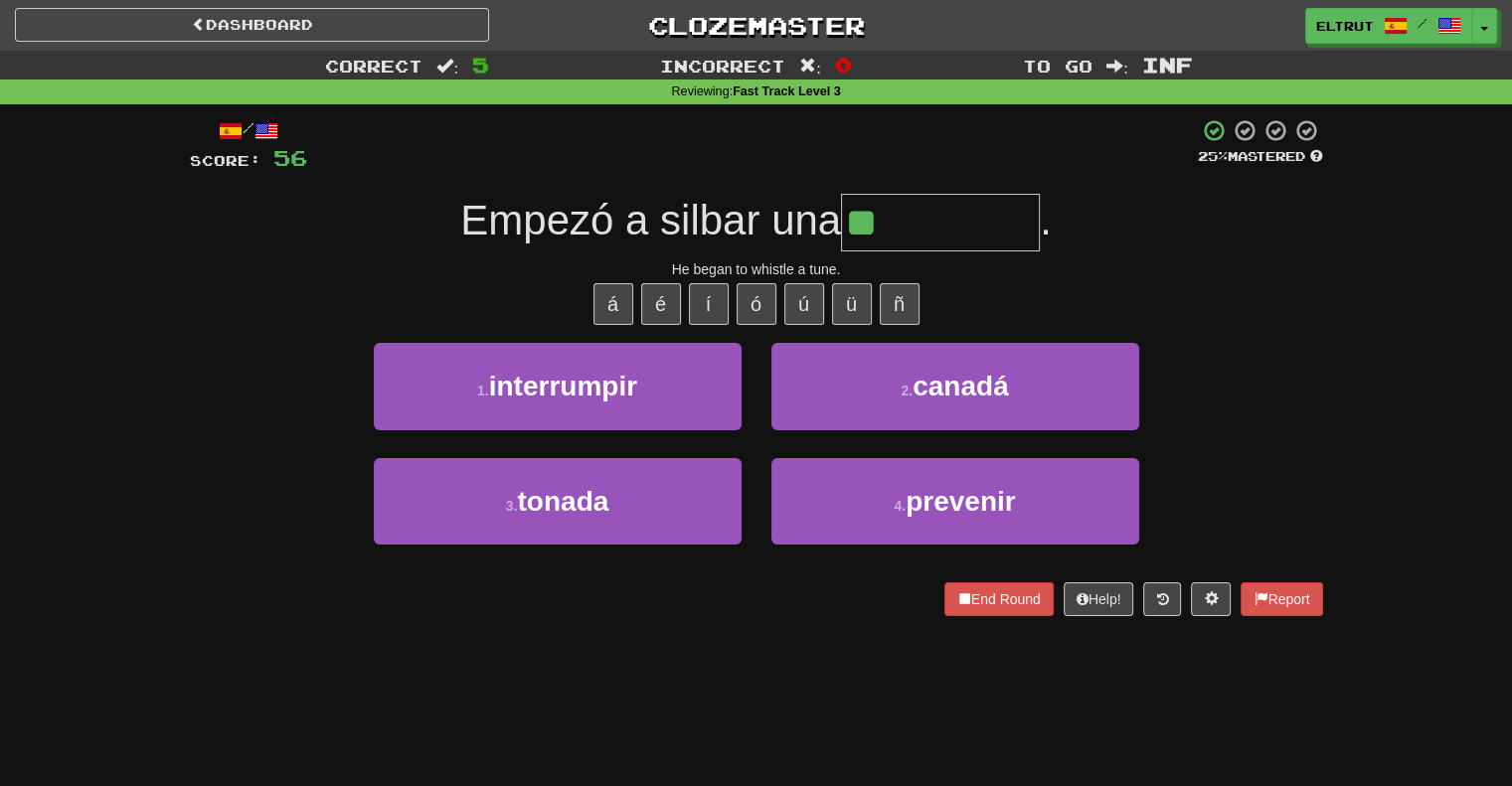 type on "******" 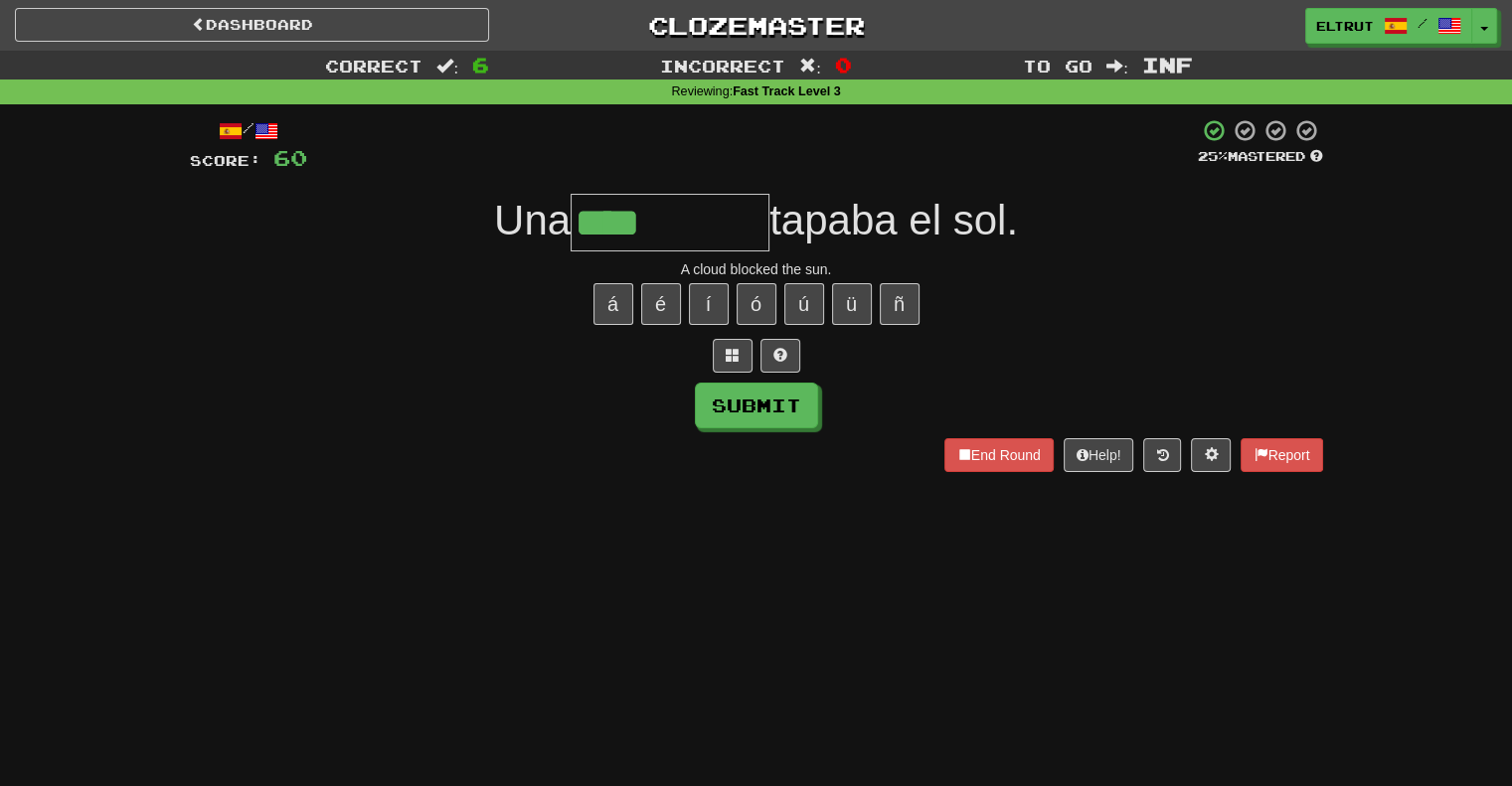 type on "****" 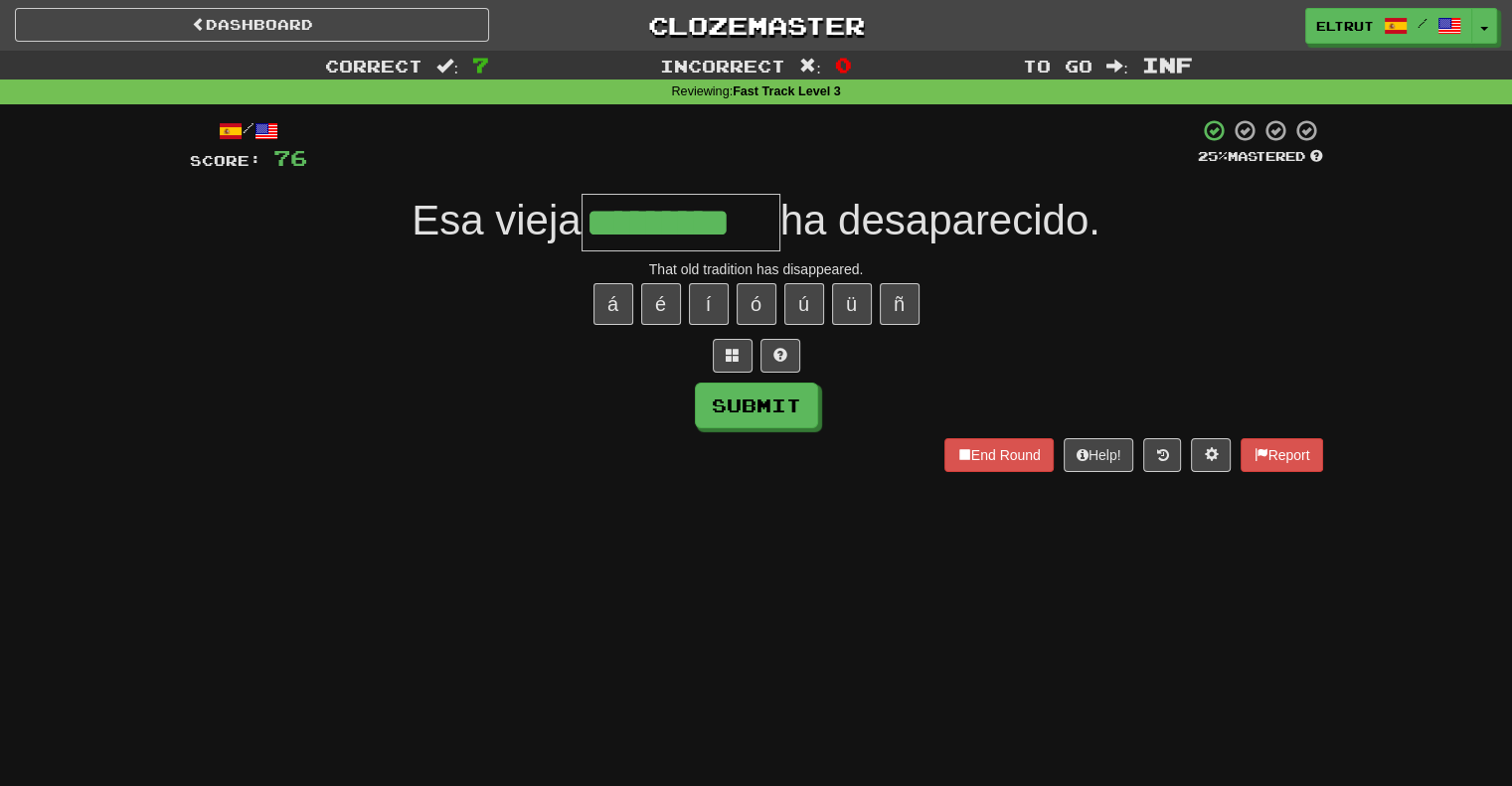 type on "*********" 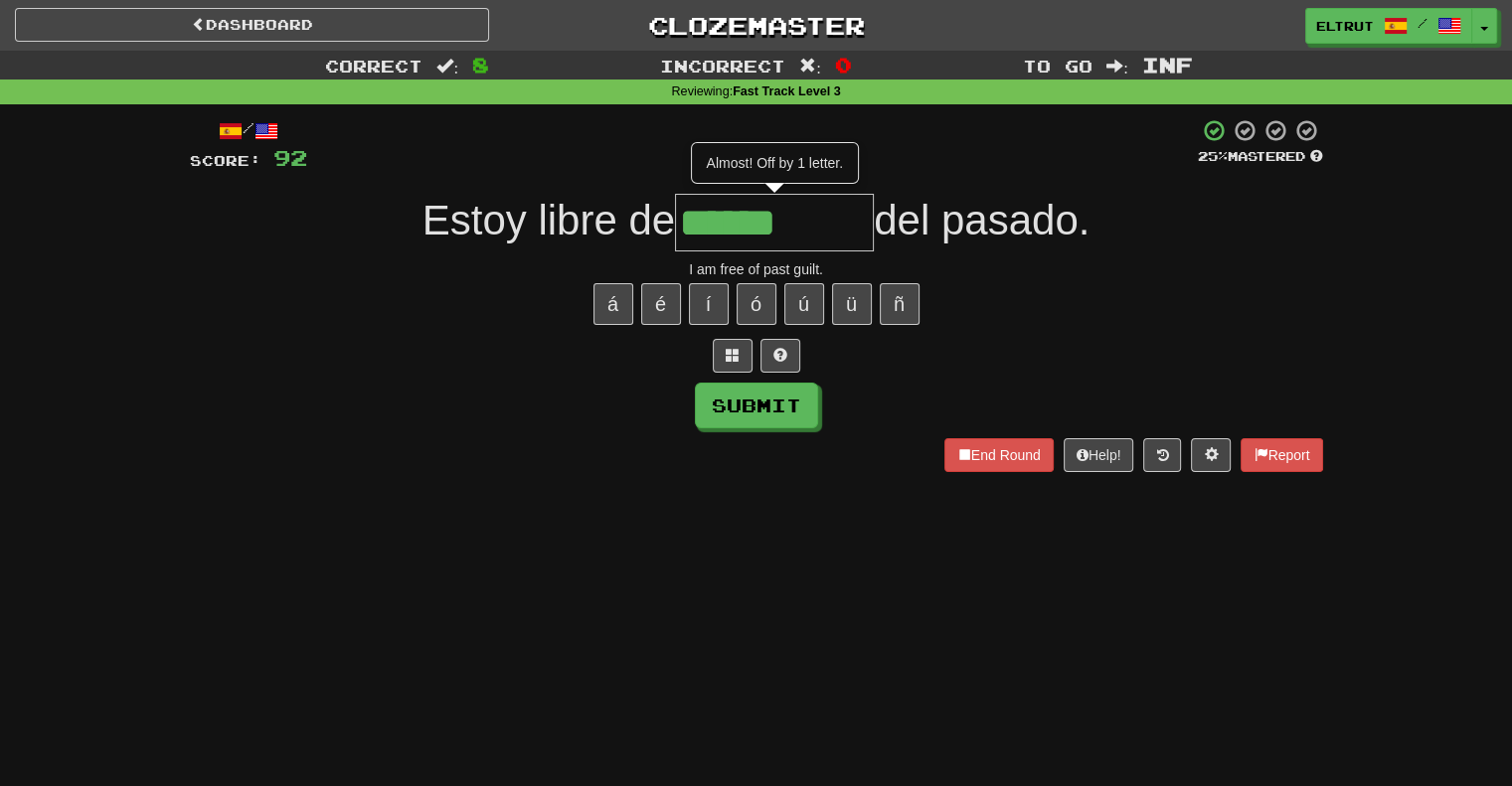 type on "******" 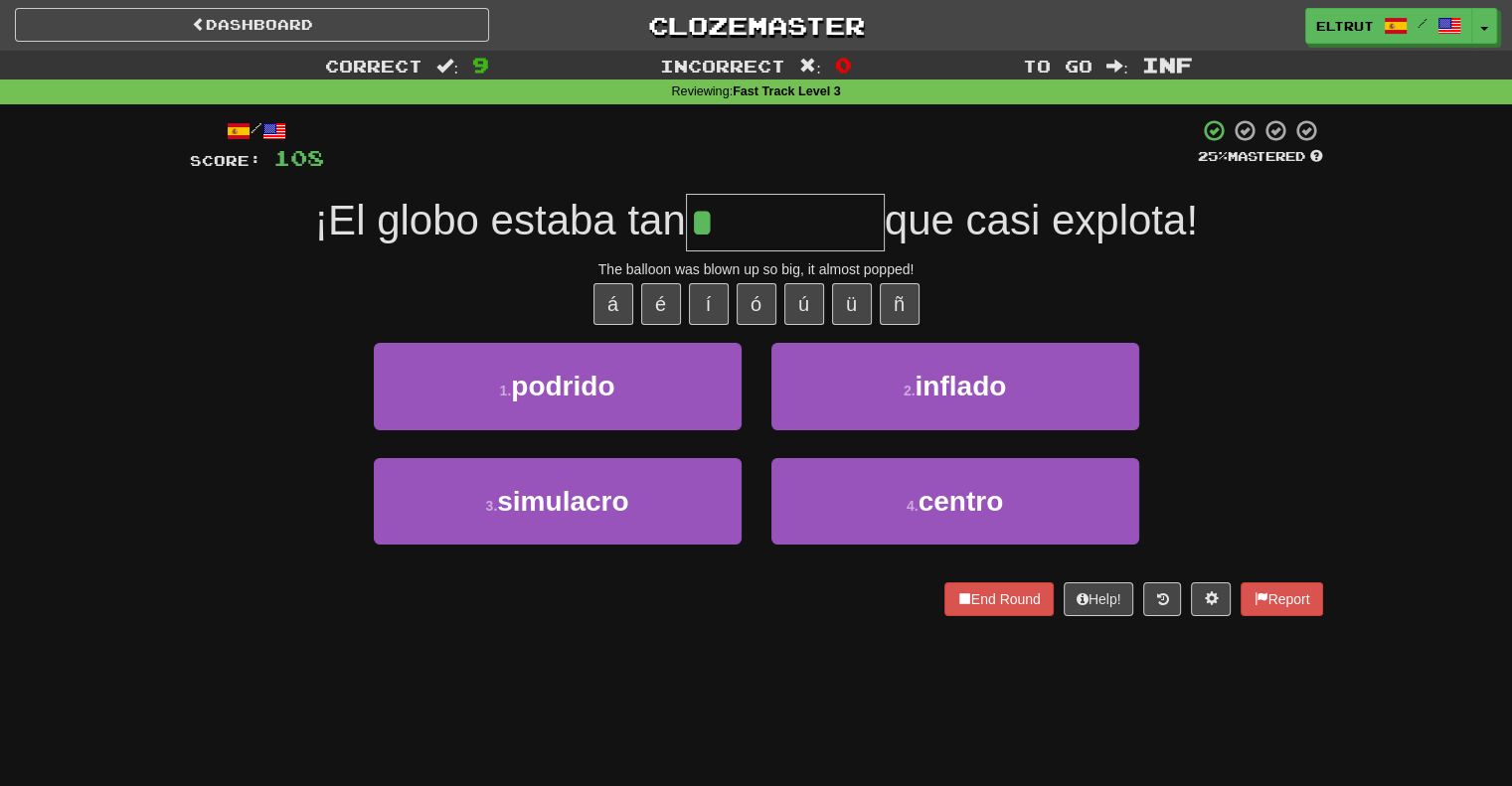 type on "*******" 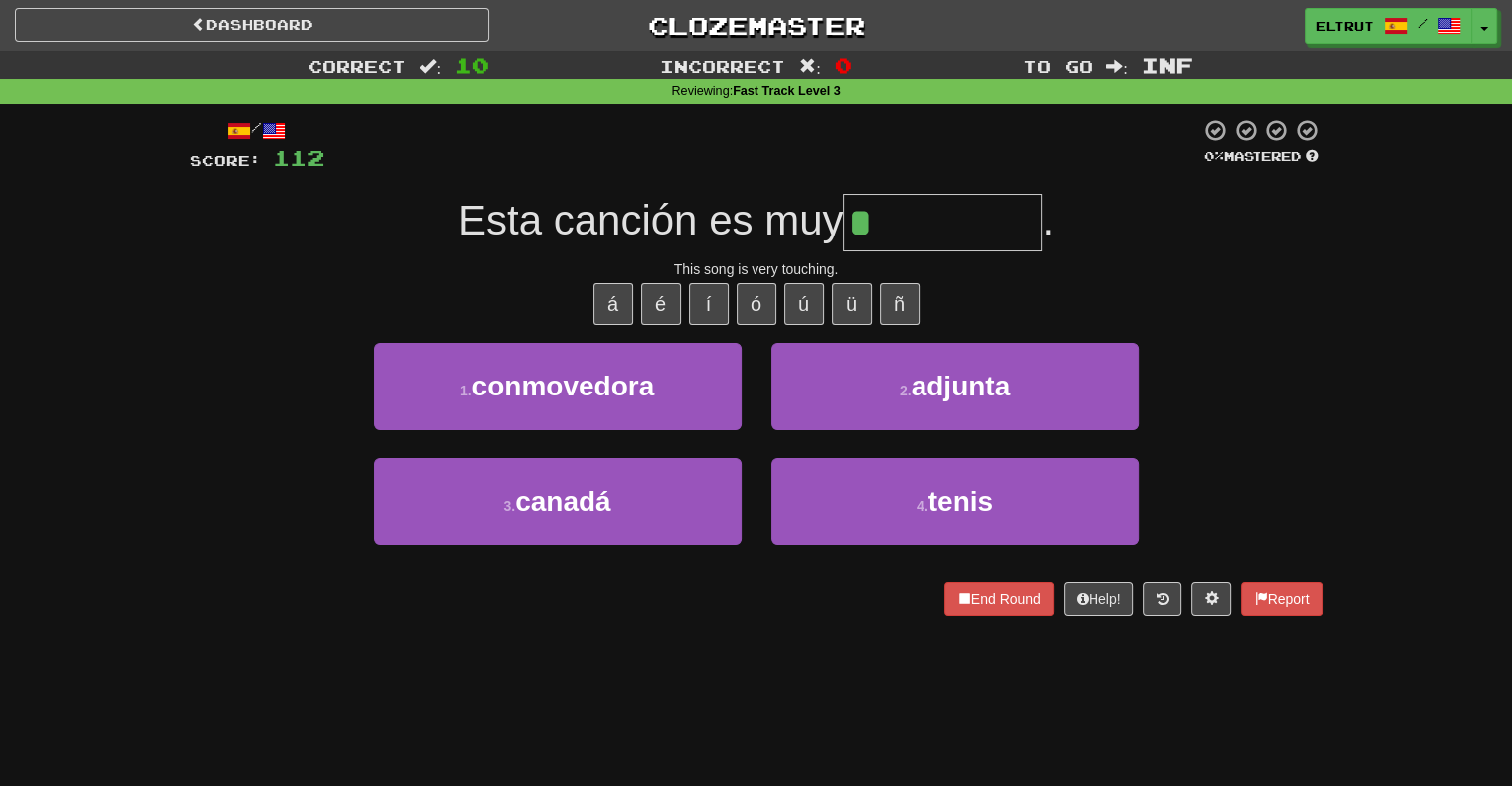 type on "**********" 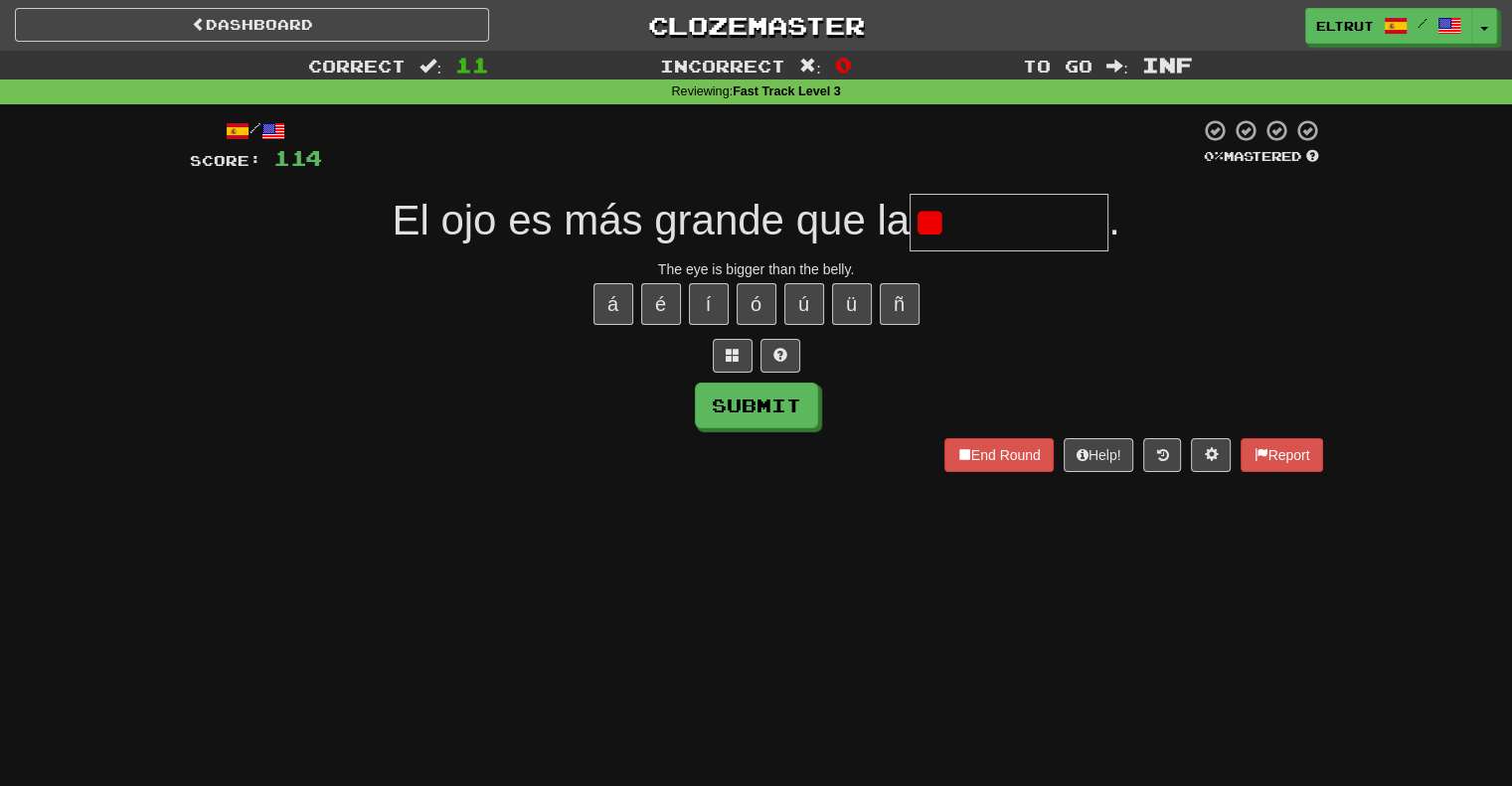 type on "*" 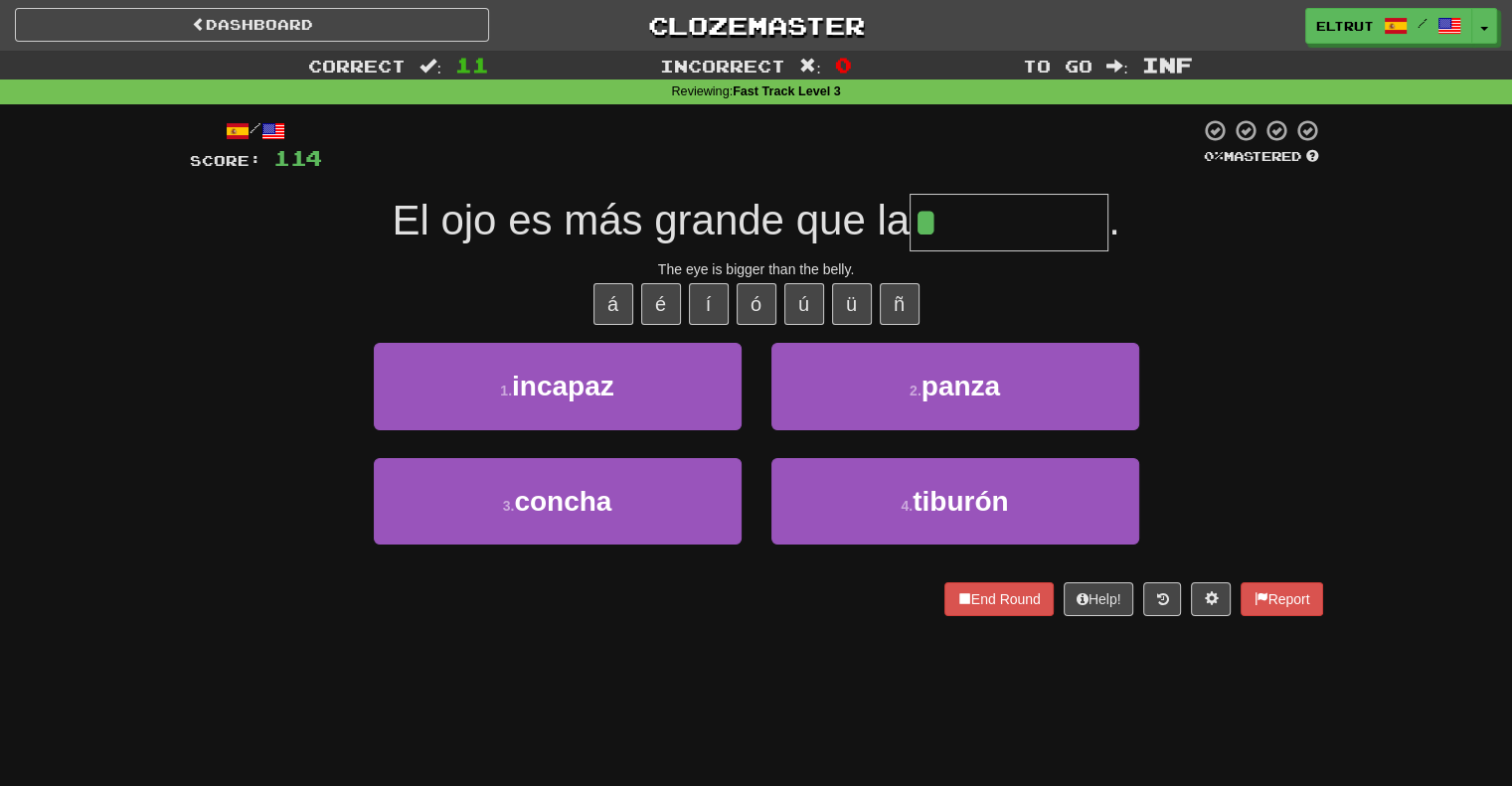 type on "*****" 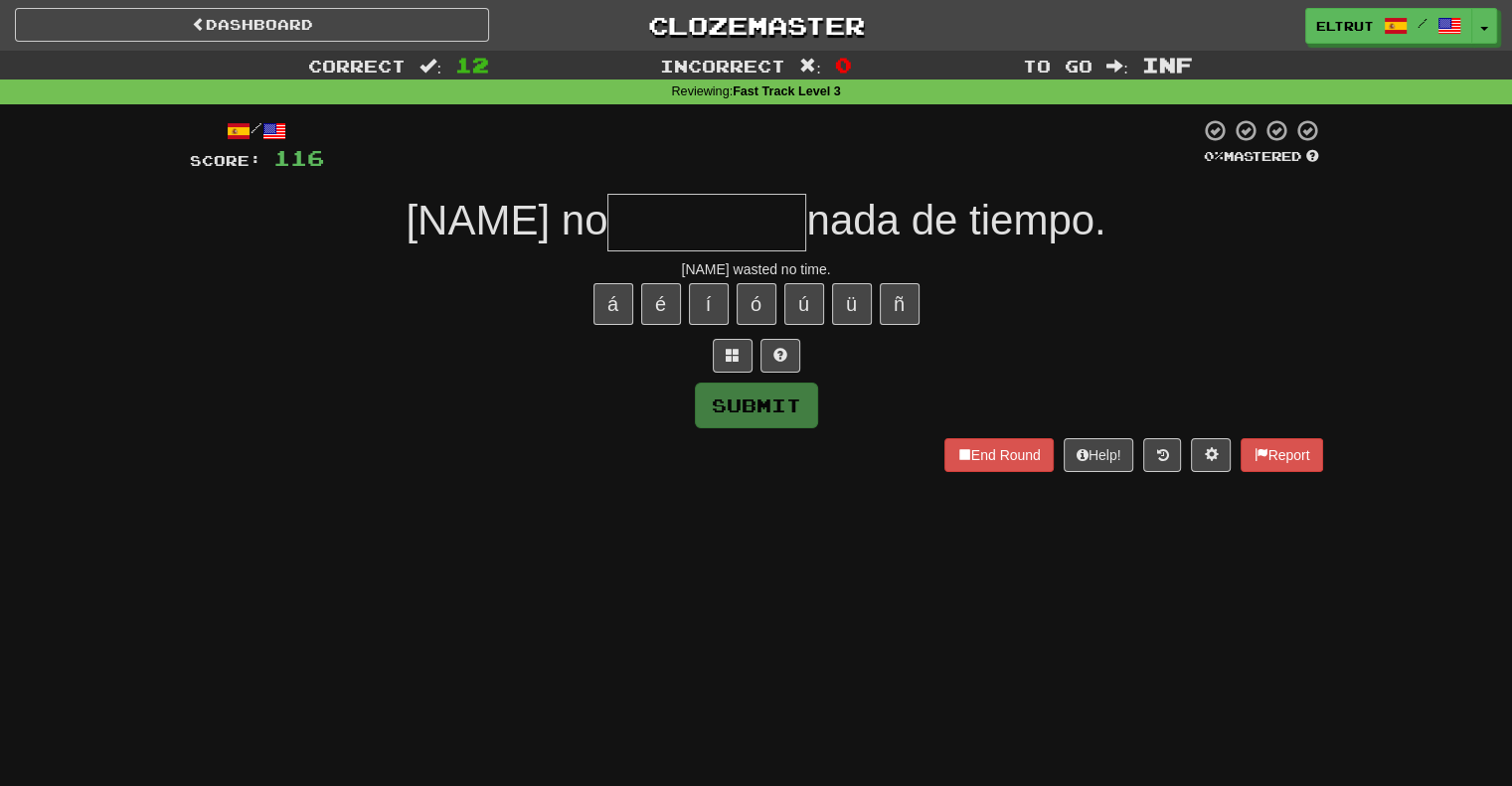 type on "*" 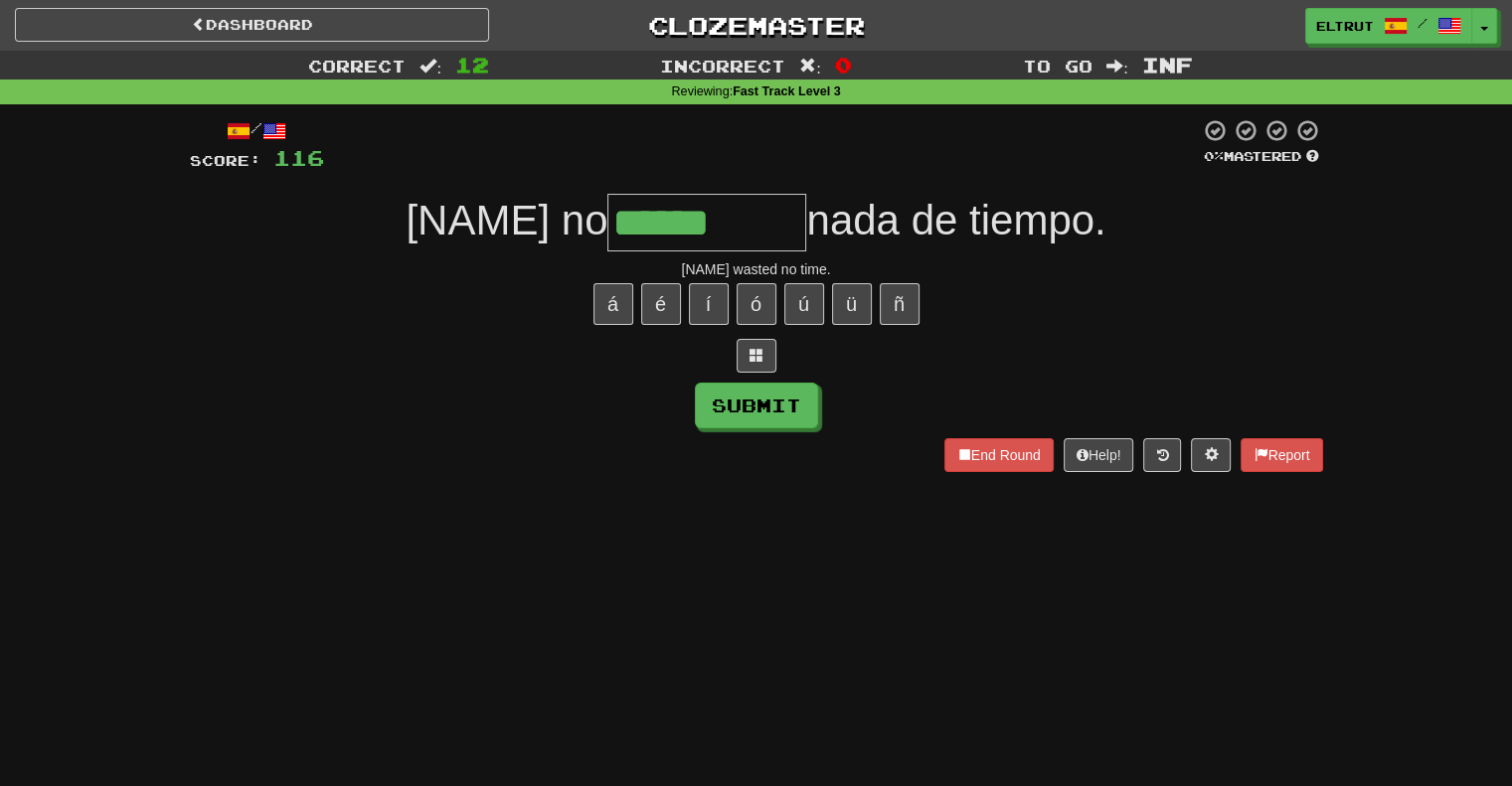 type on "******" 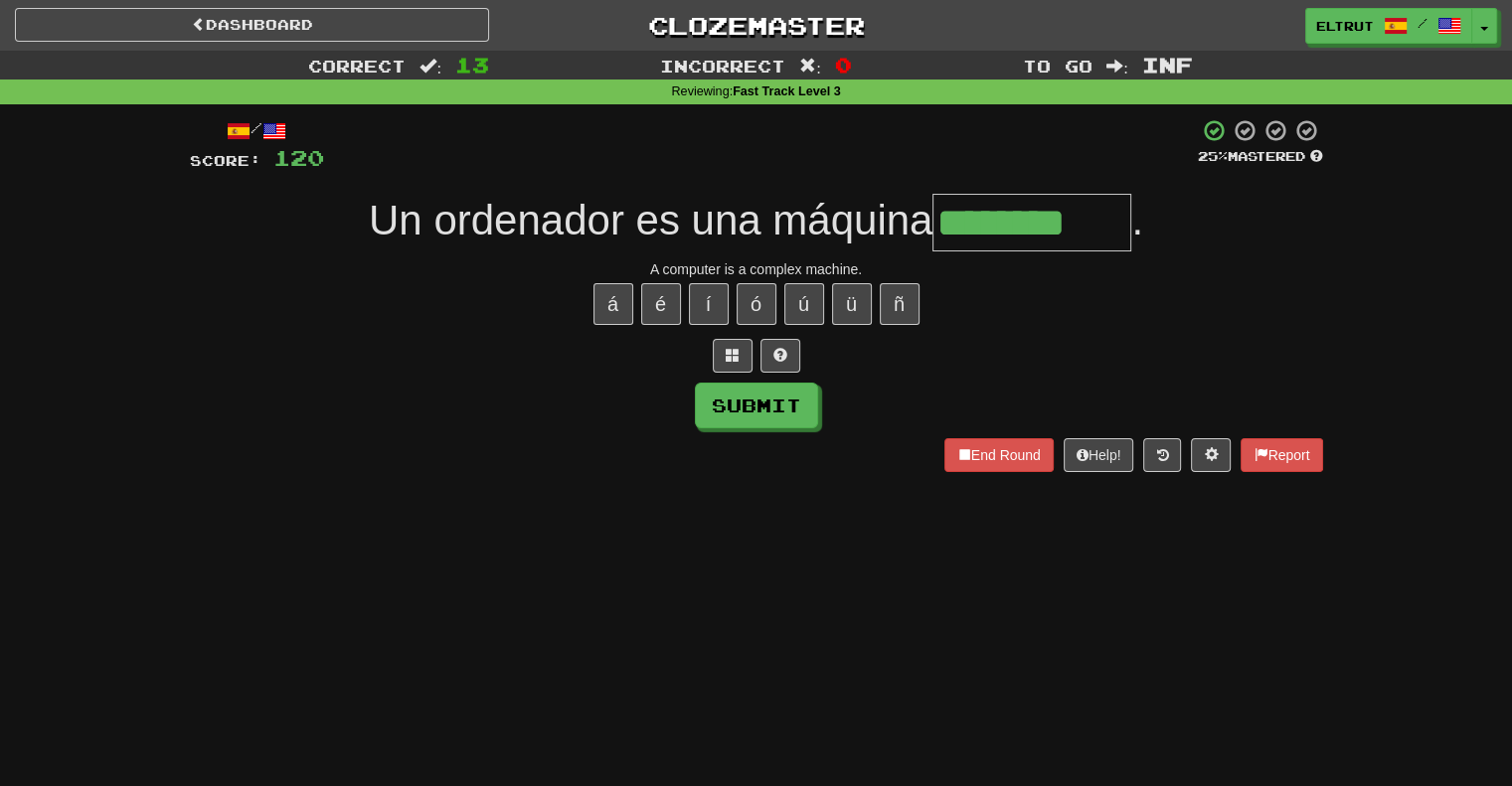 type on "********" 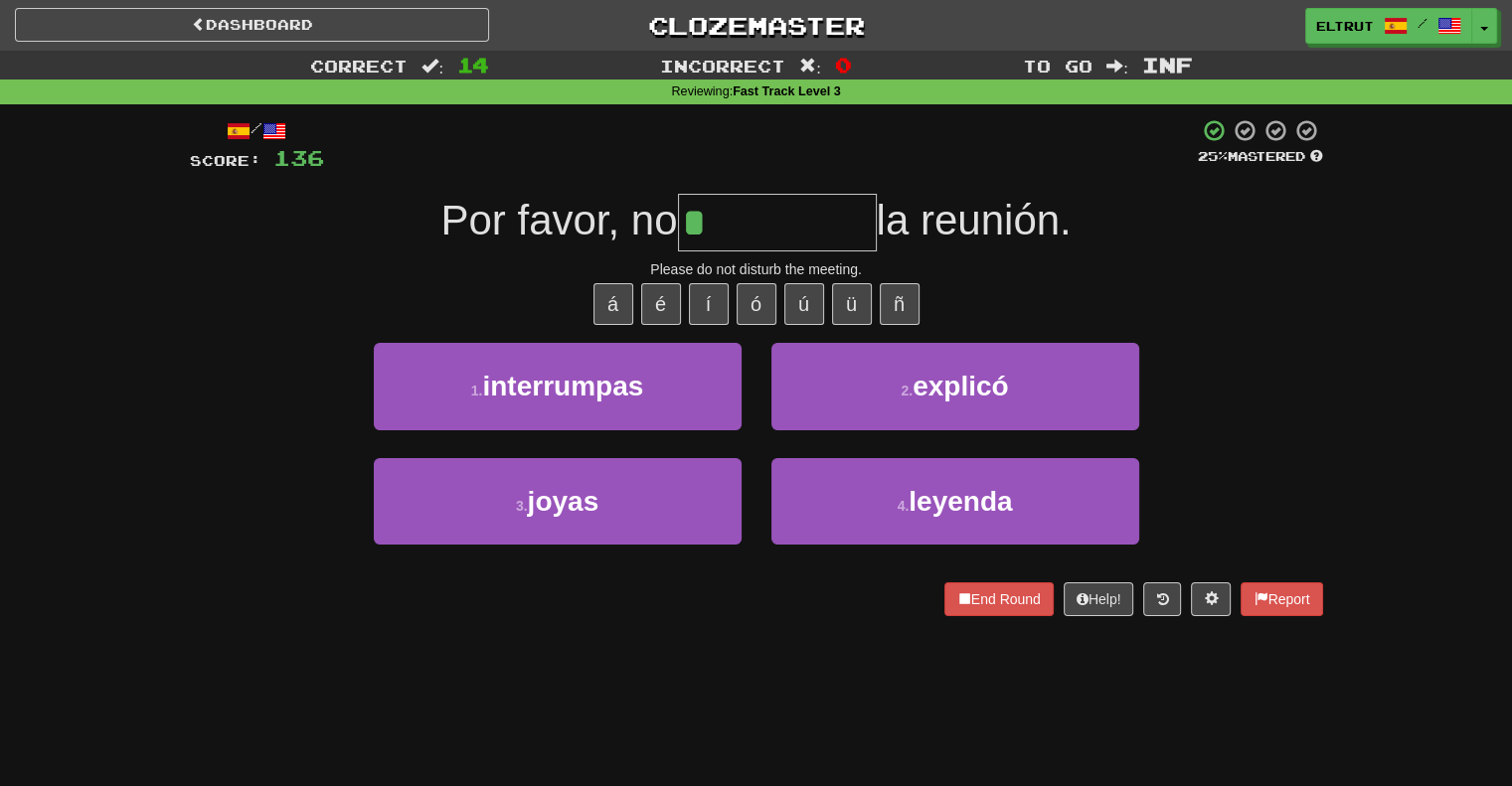 type on "**********" 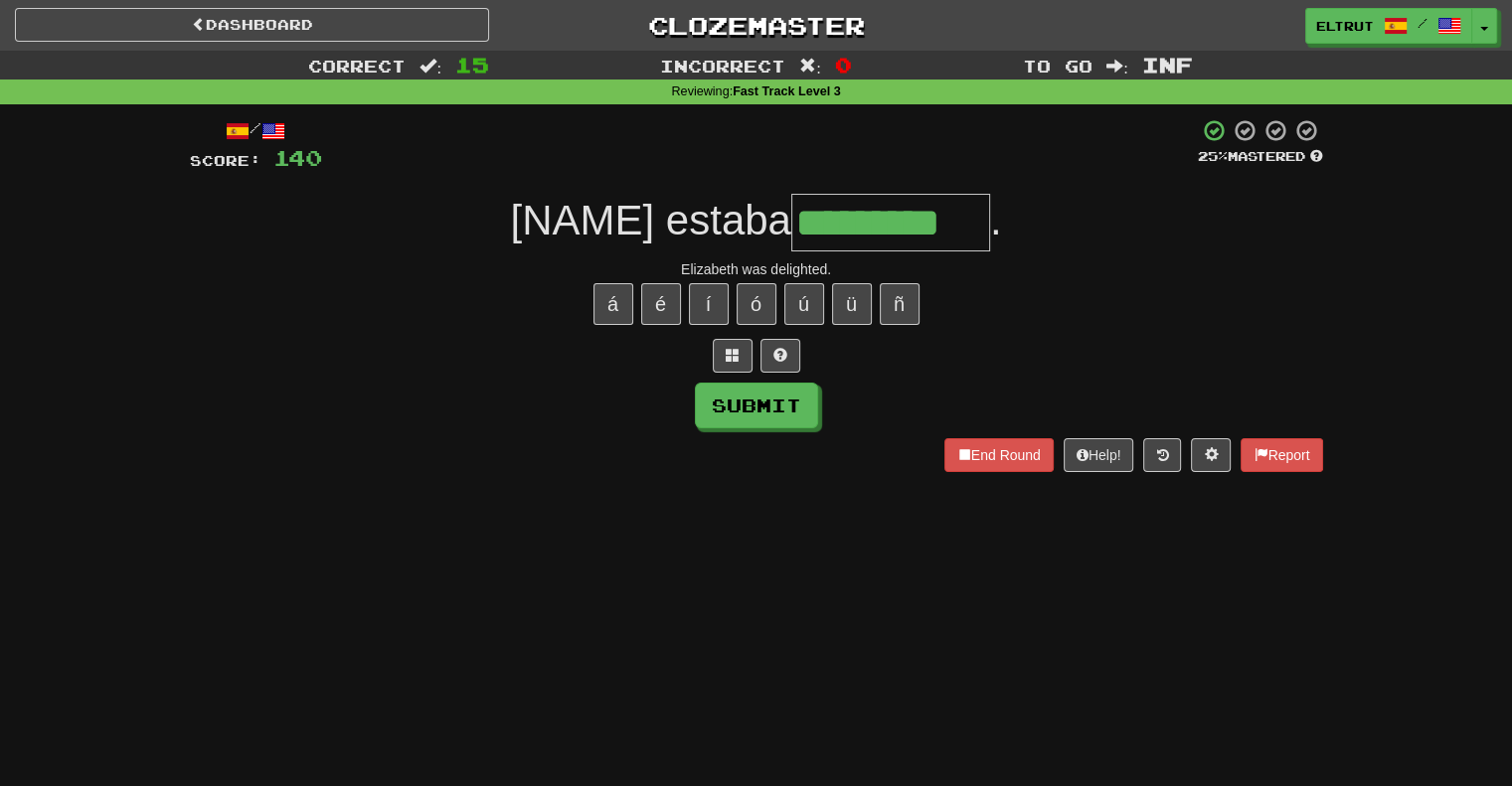 scroll, scrollTop: 0, scrollLeft: 3, axis: horizontal 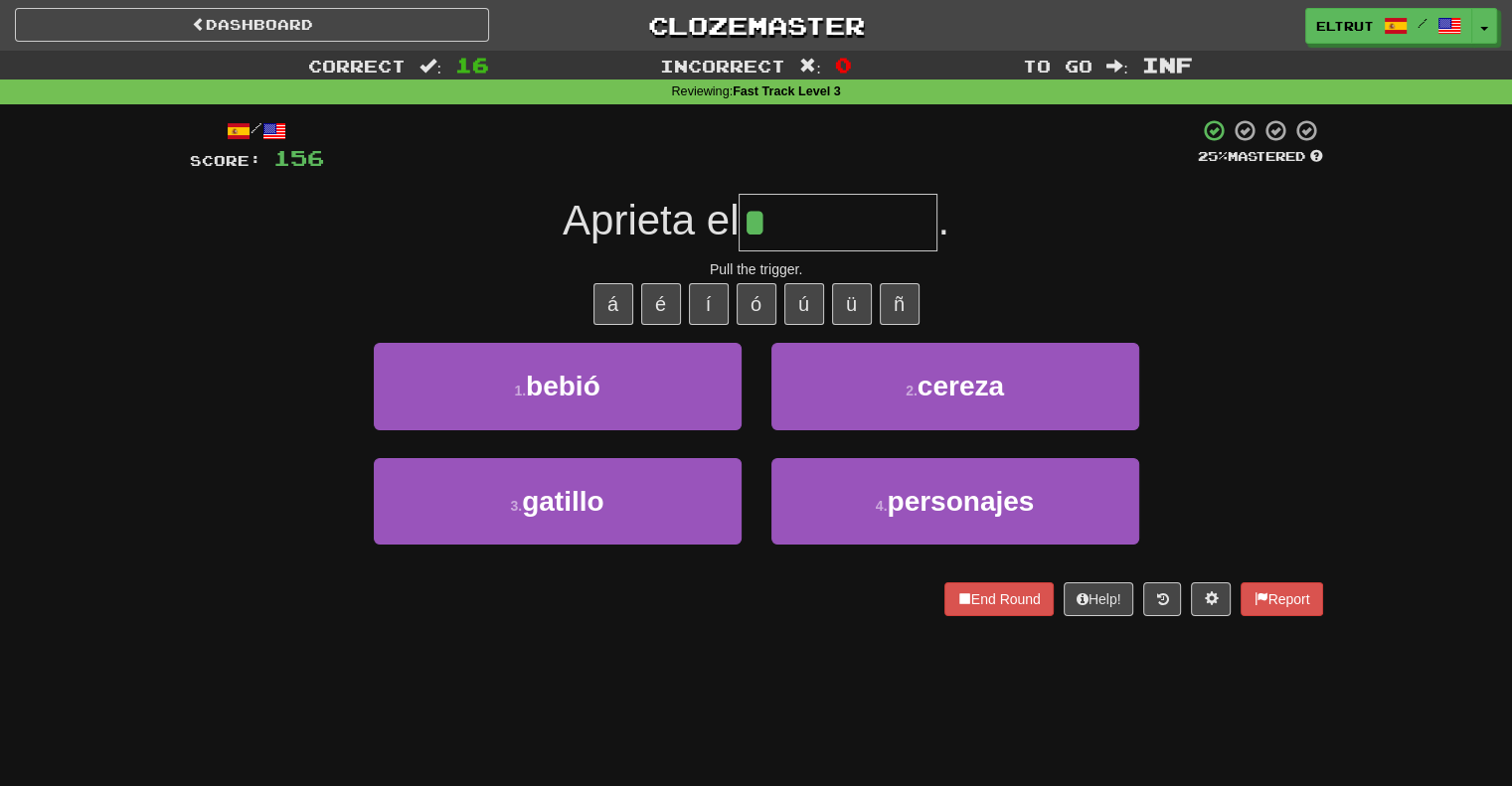type on "*******" 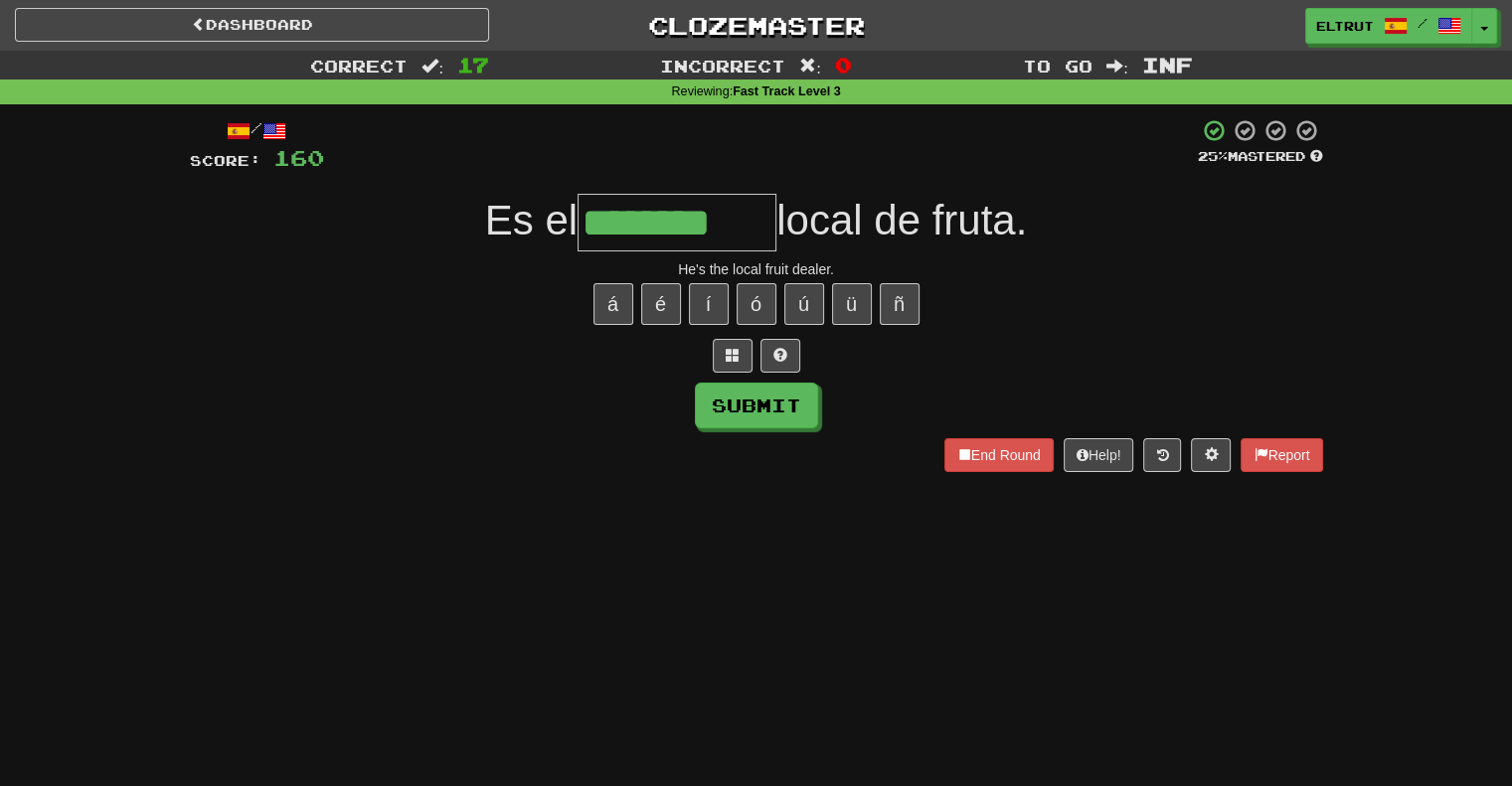 type on "********" 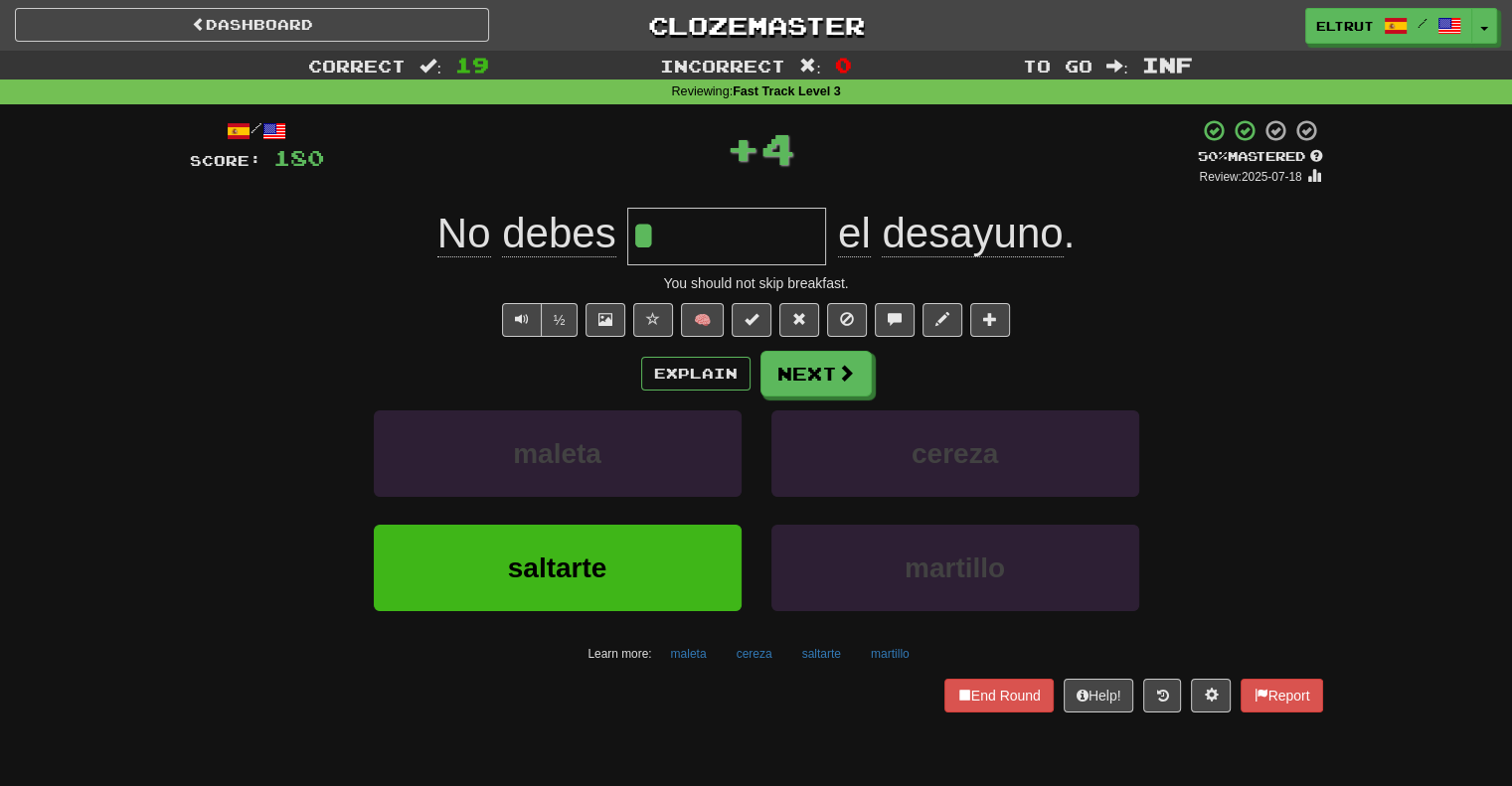 type on "********" 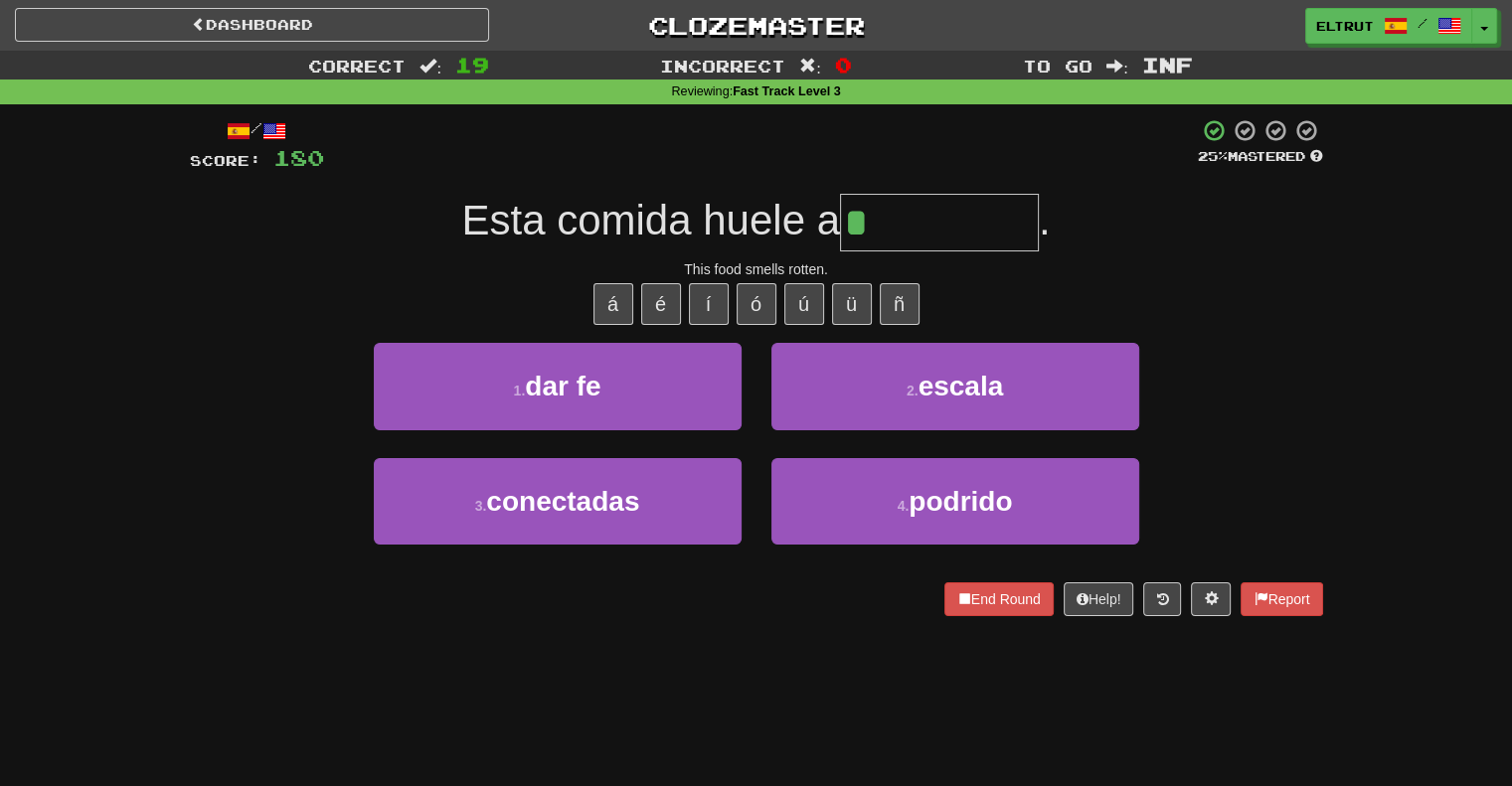 type on "*******" 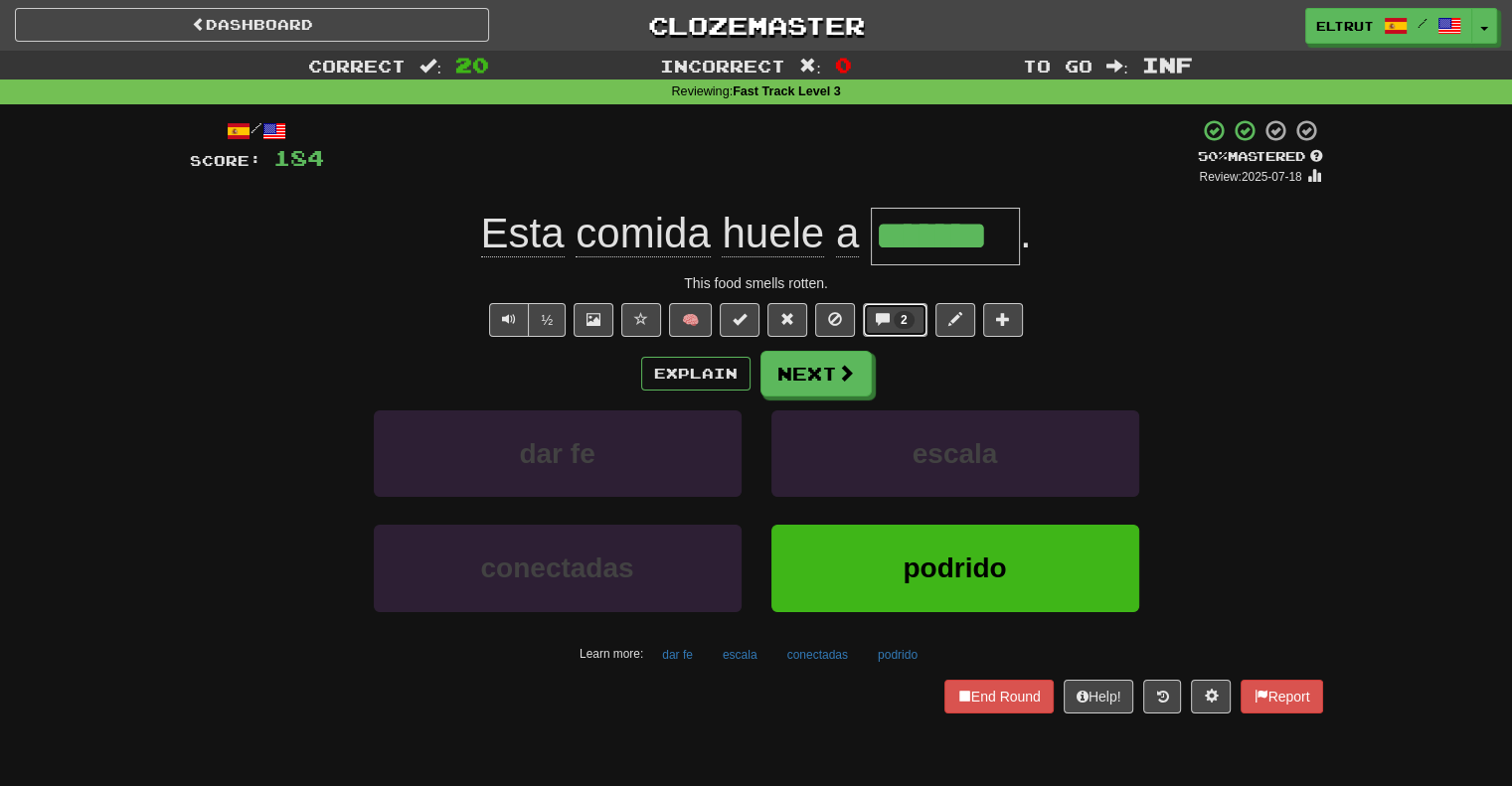 click on "2" at bounding box center (904, 320) 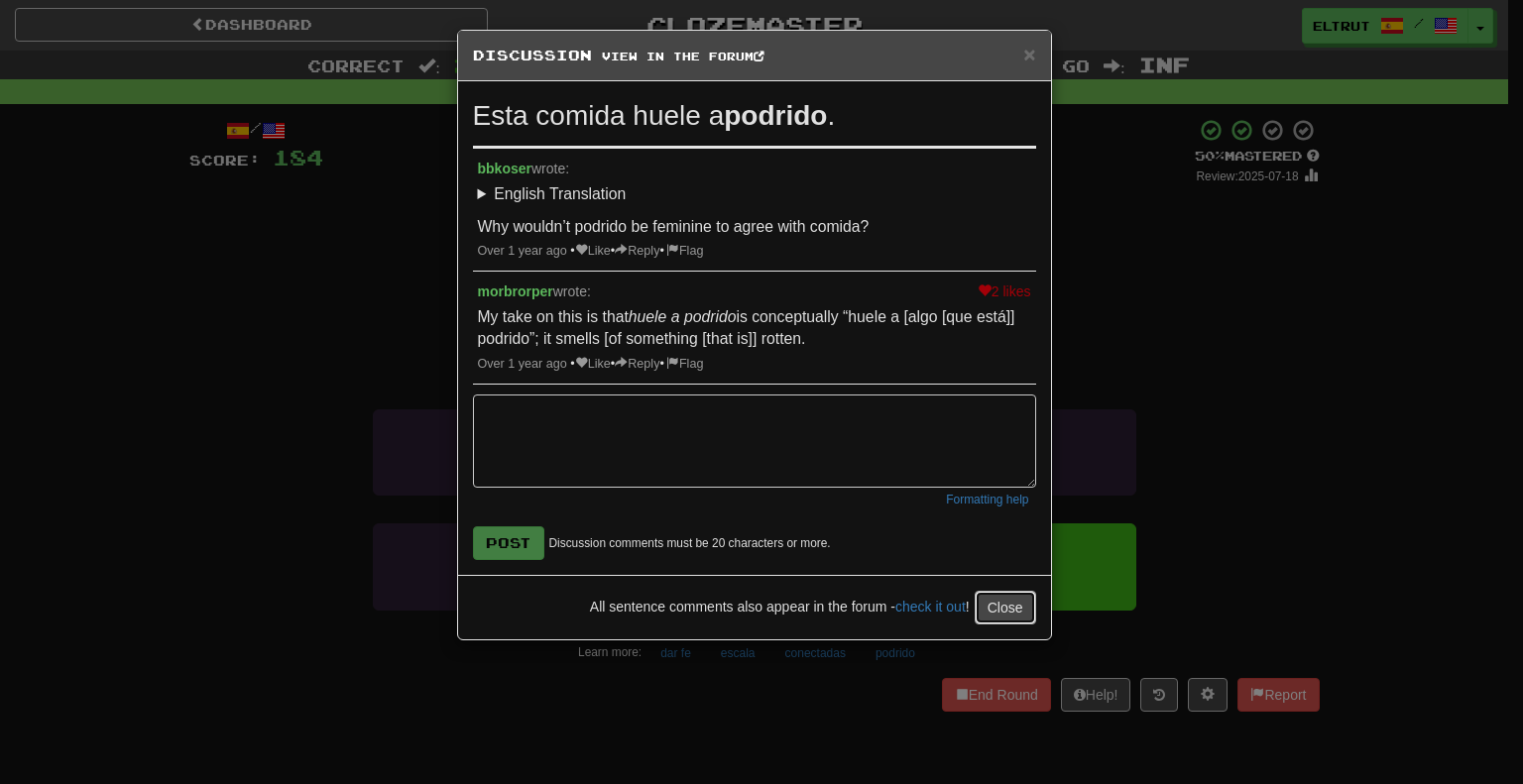 click on "Close" at bounding box center (1005, 608) 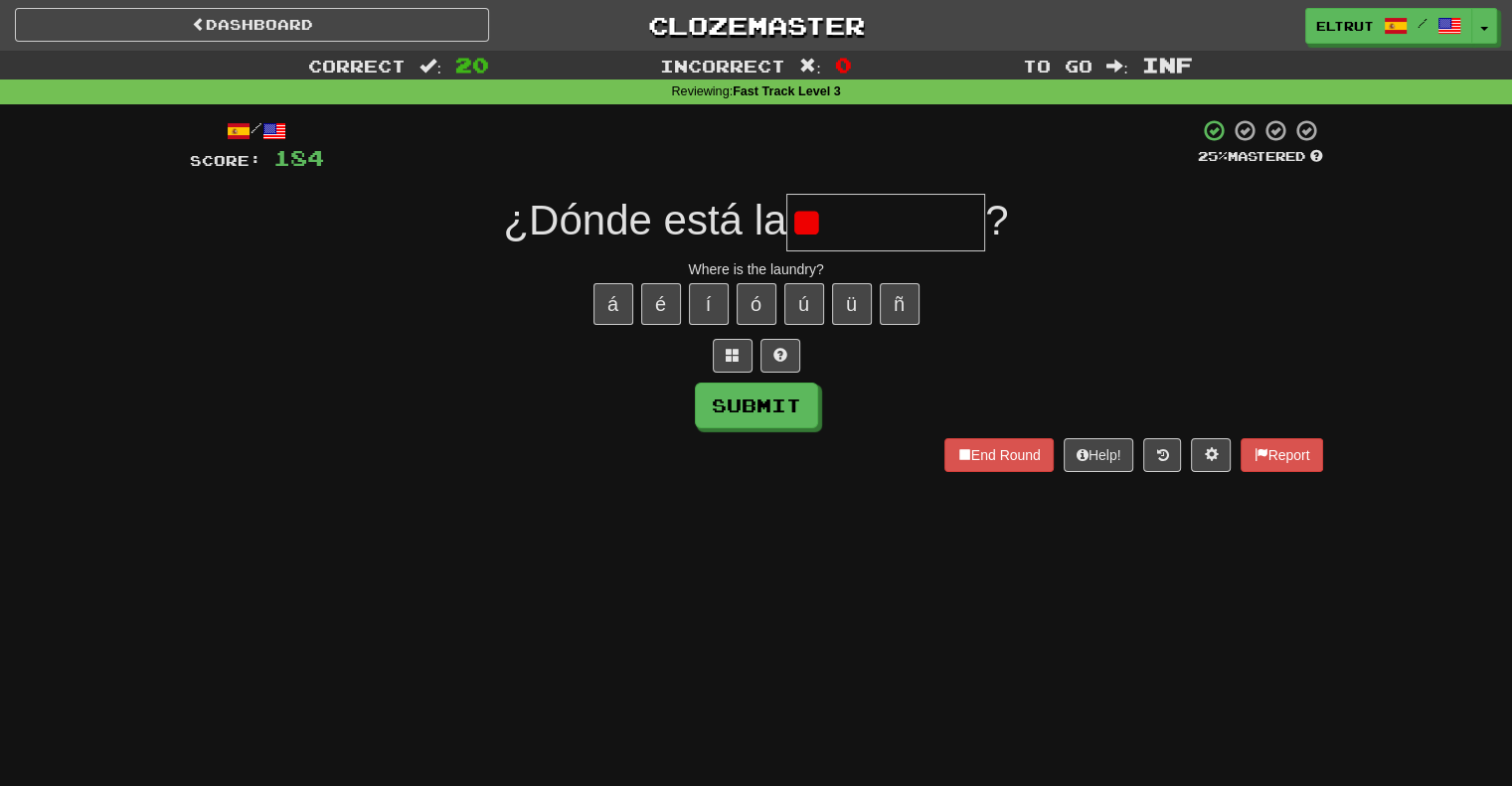 type on "*" 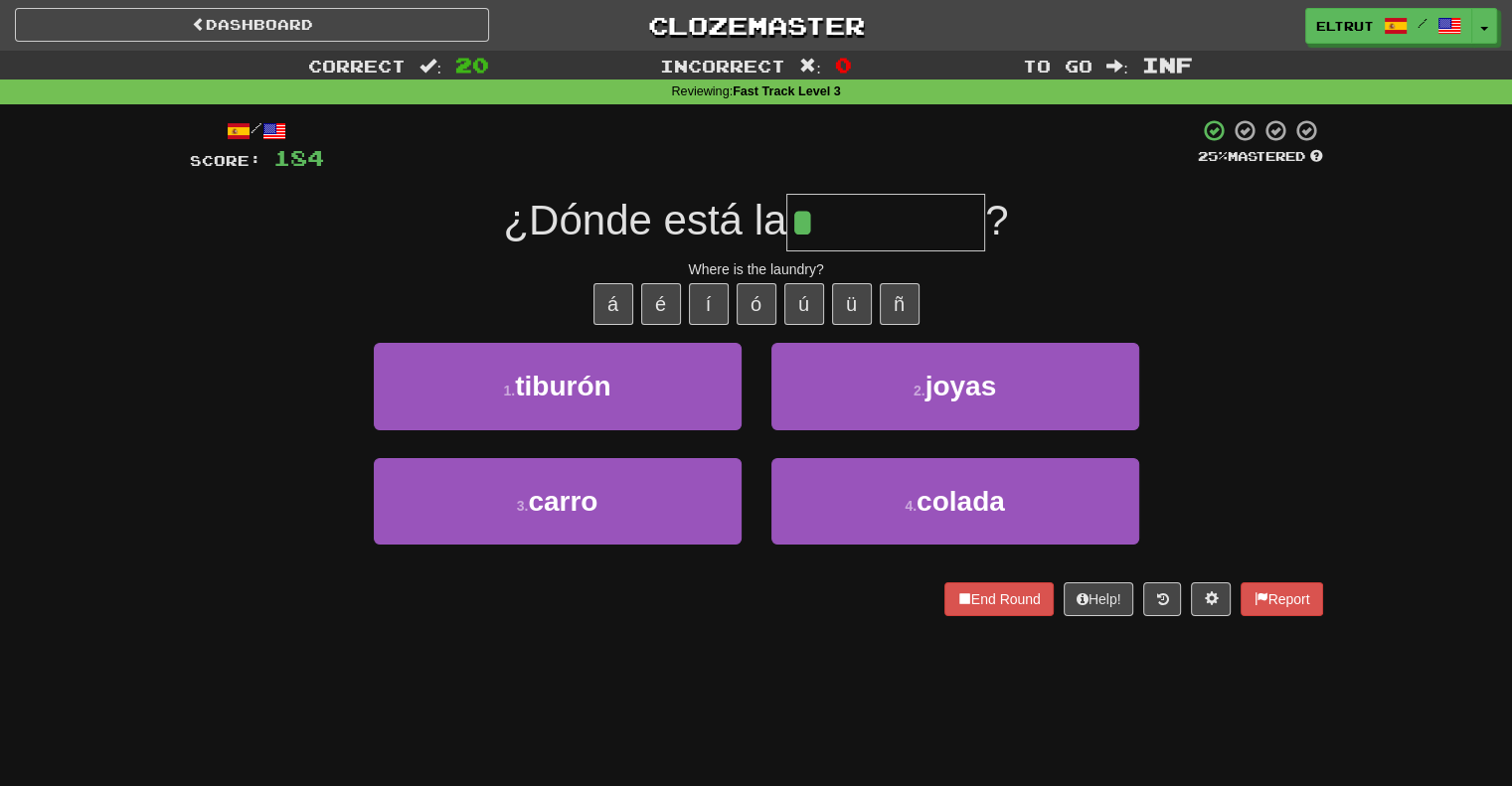 type on "******" 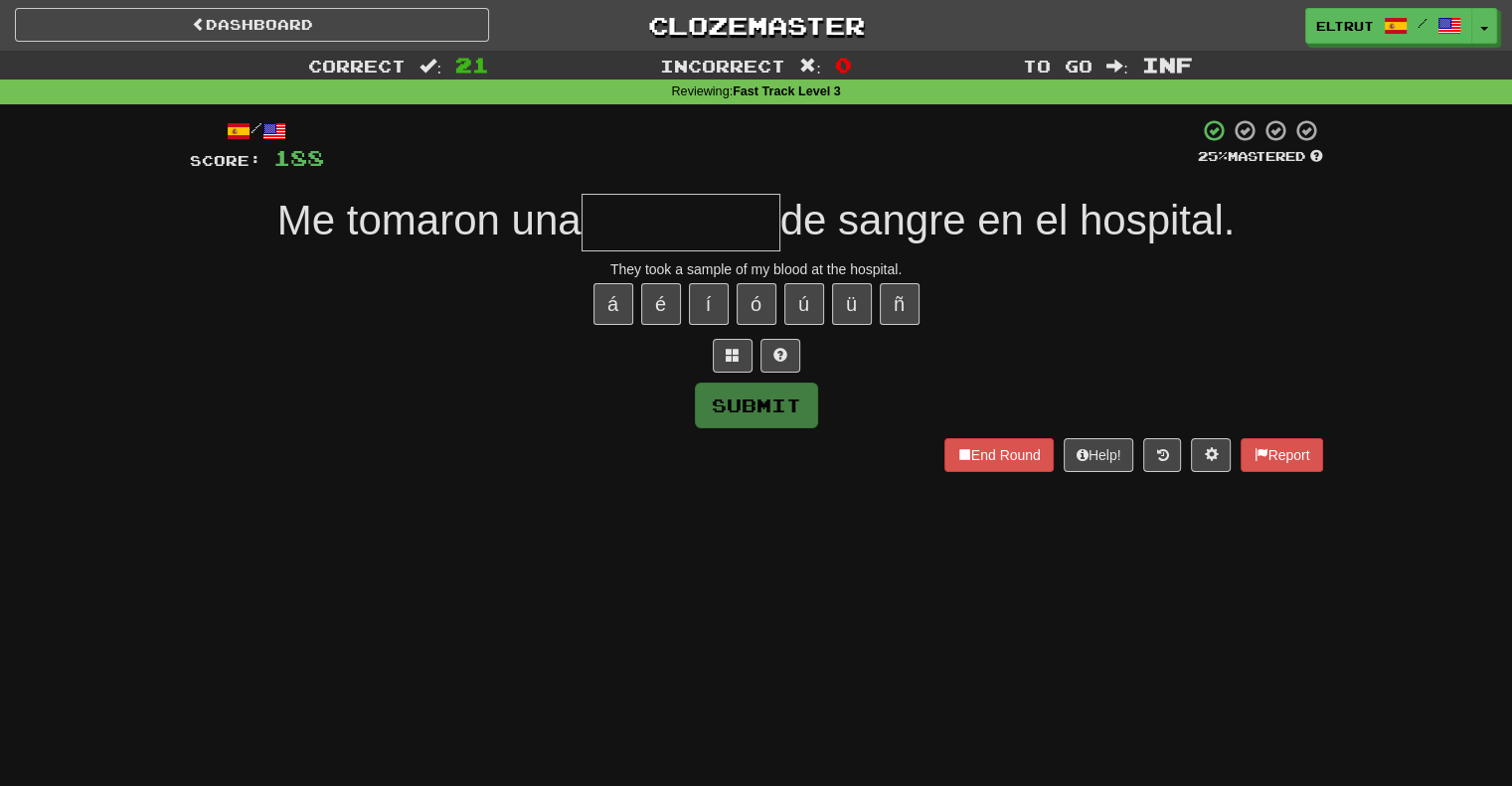 type on "*" 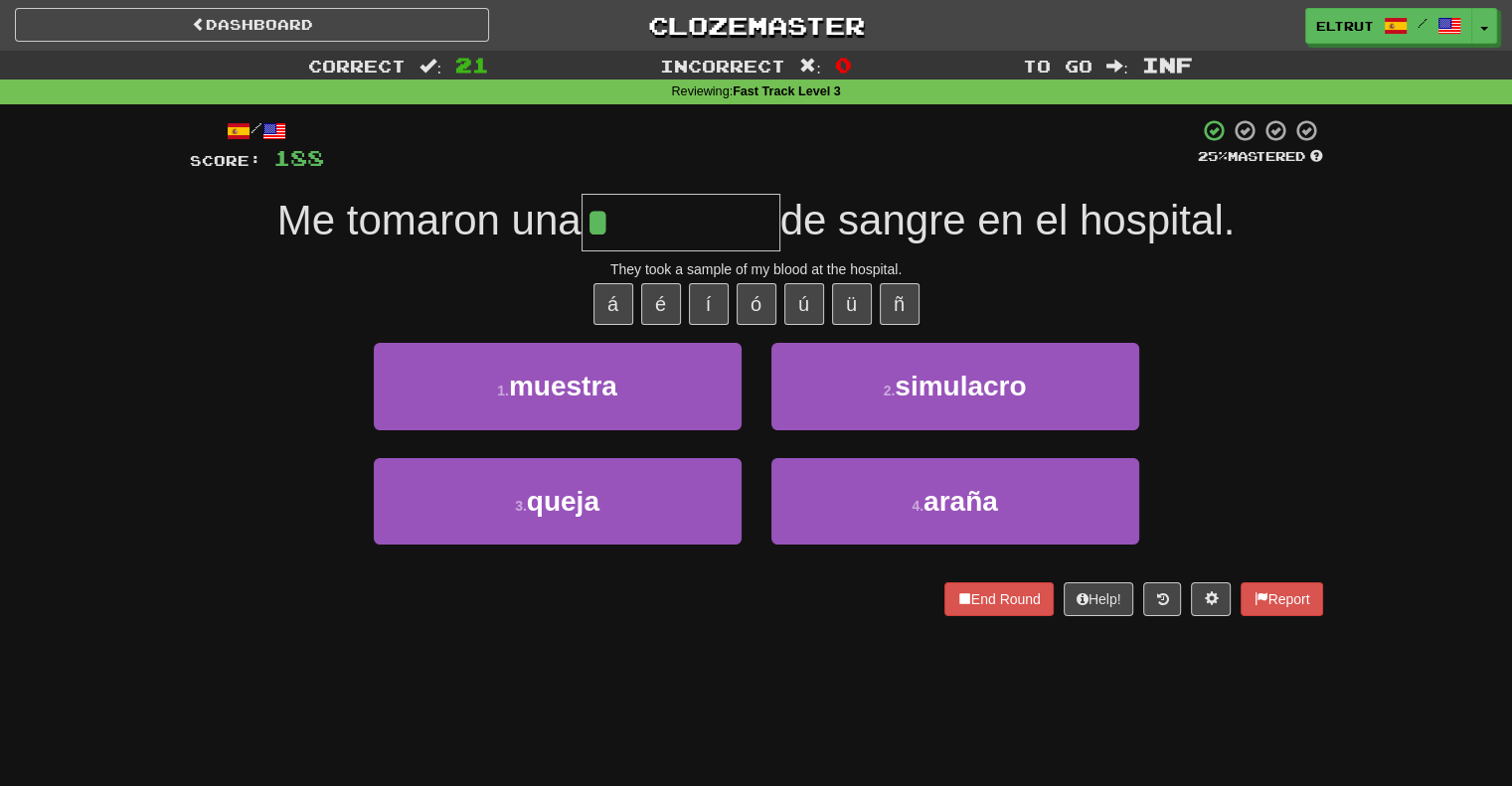 type on "*******" 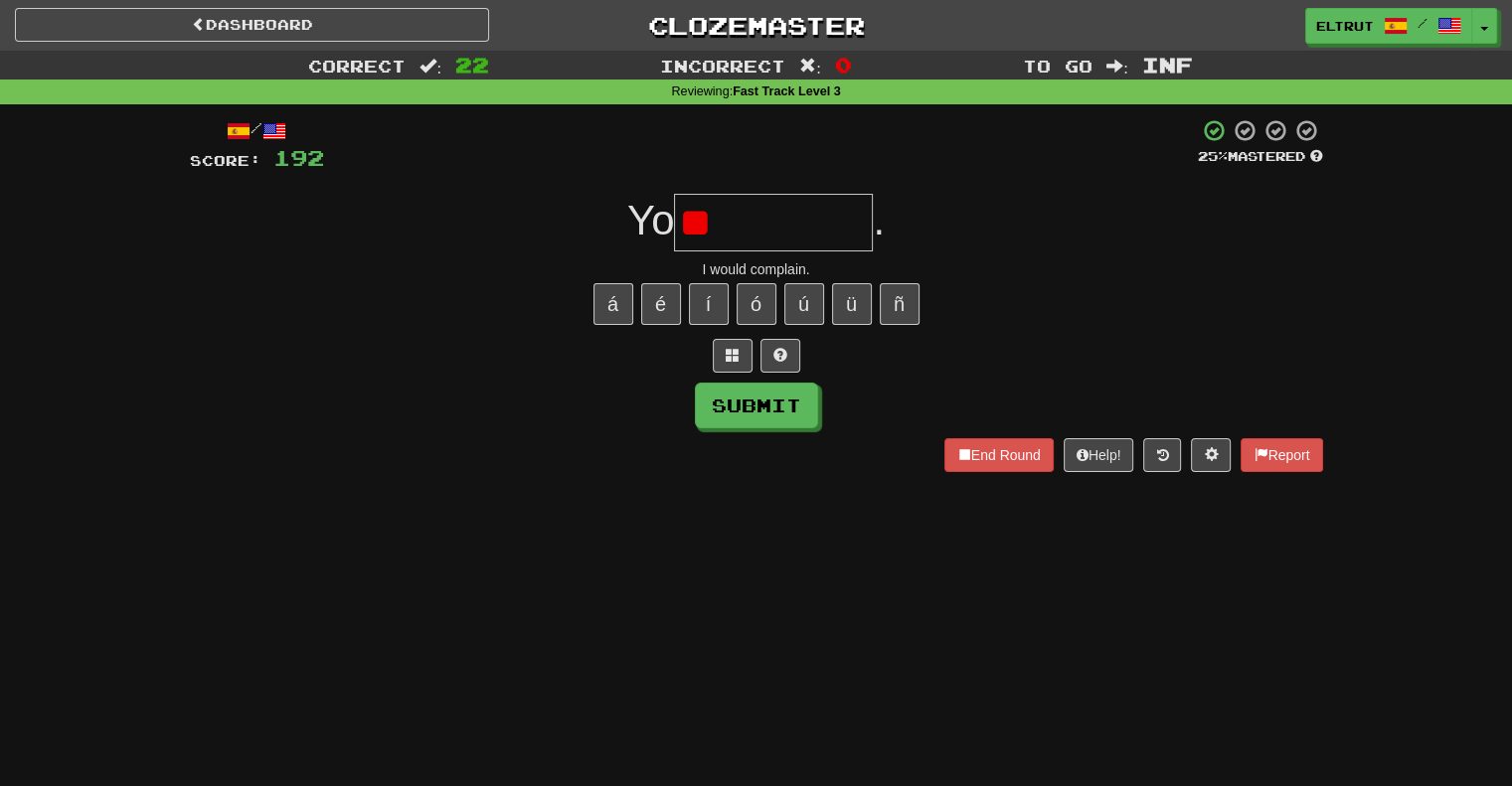 type on "*" 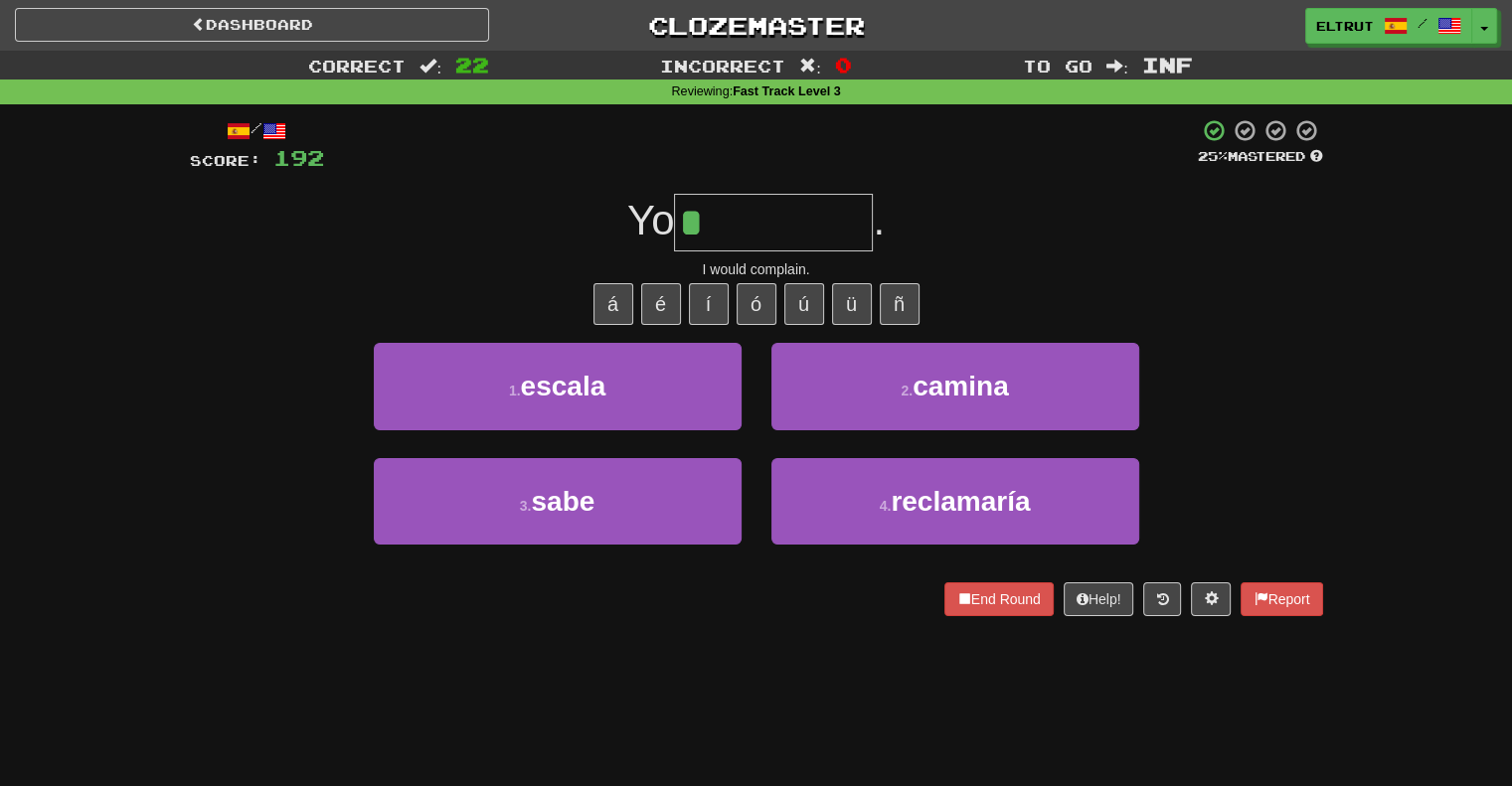type on "**********" 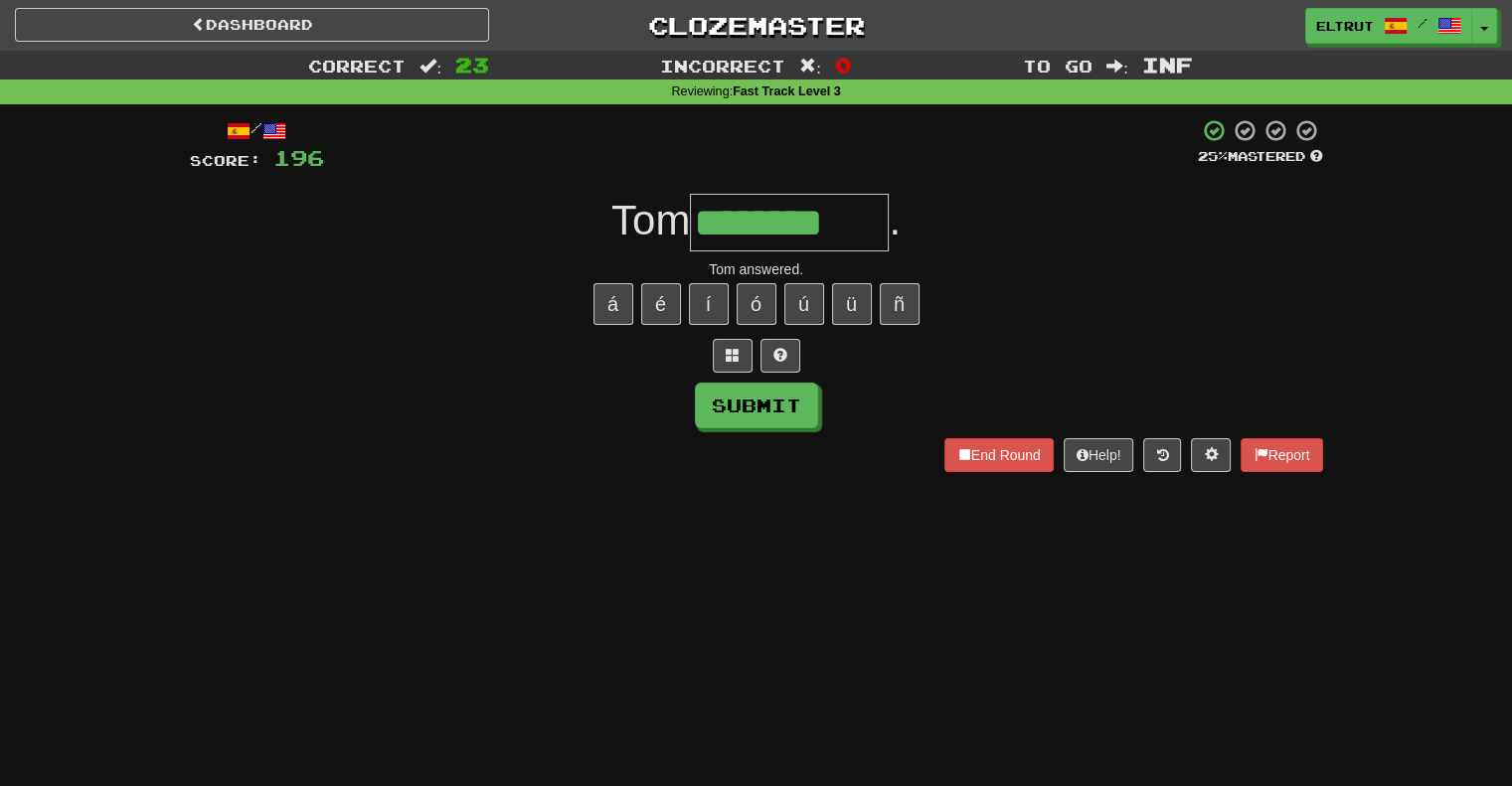 type on "*********" 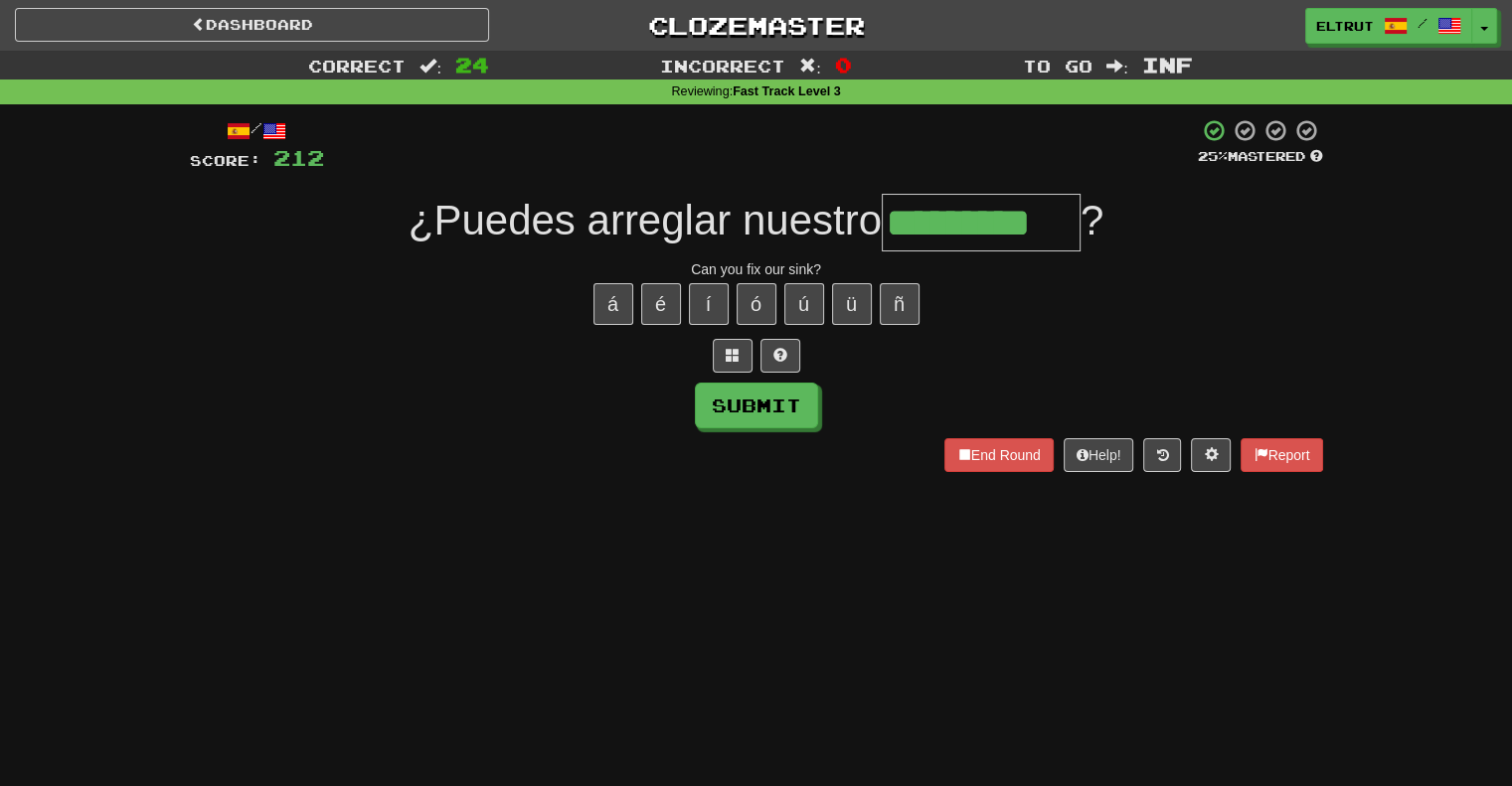 scroll, scrollTop: 0, scrollLeft: 10, axis: horizontal 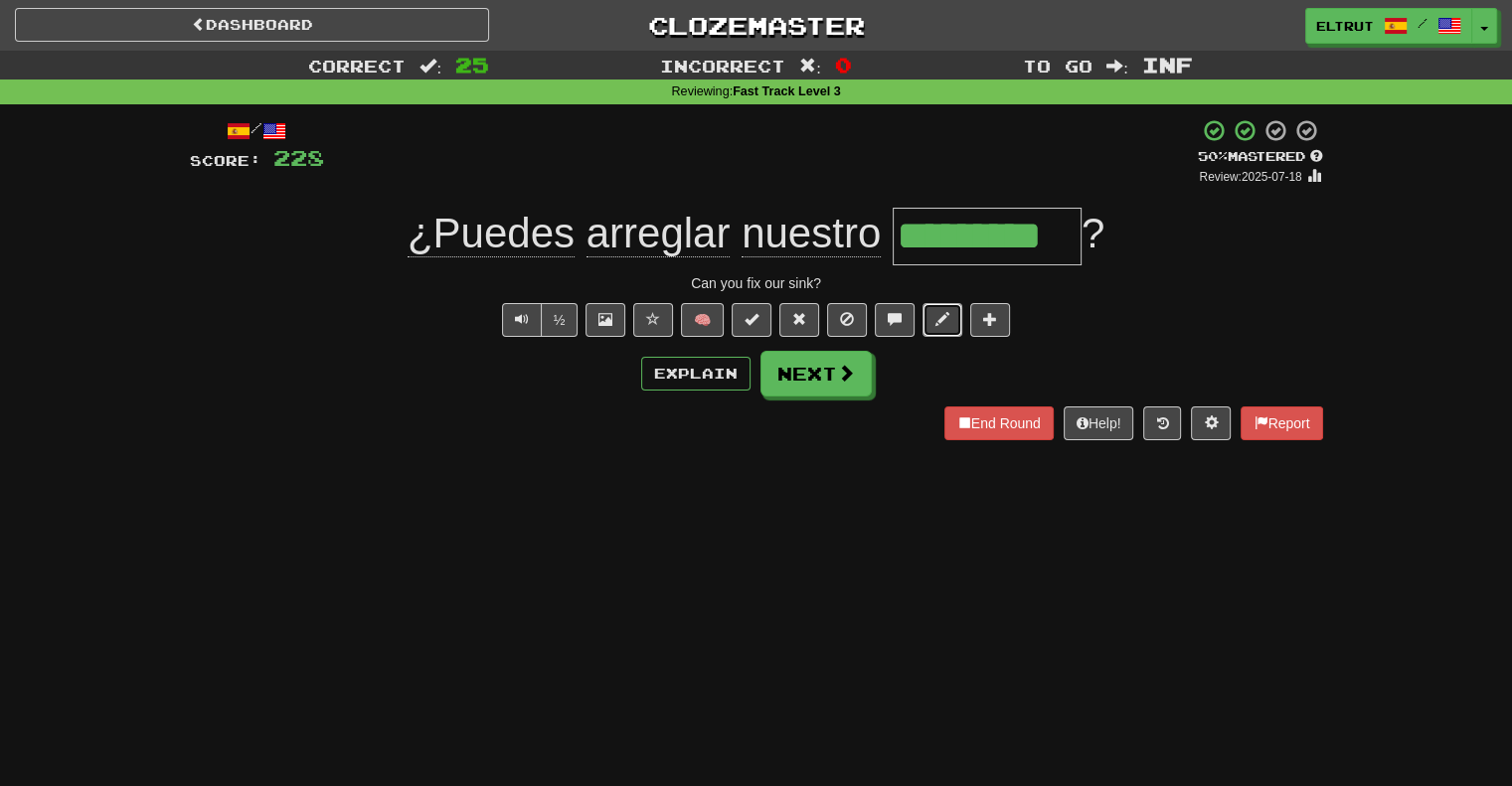 click at bounding box center [942, 320] 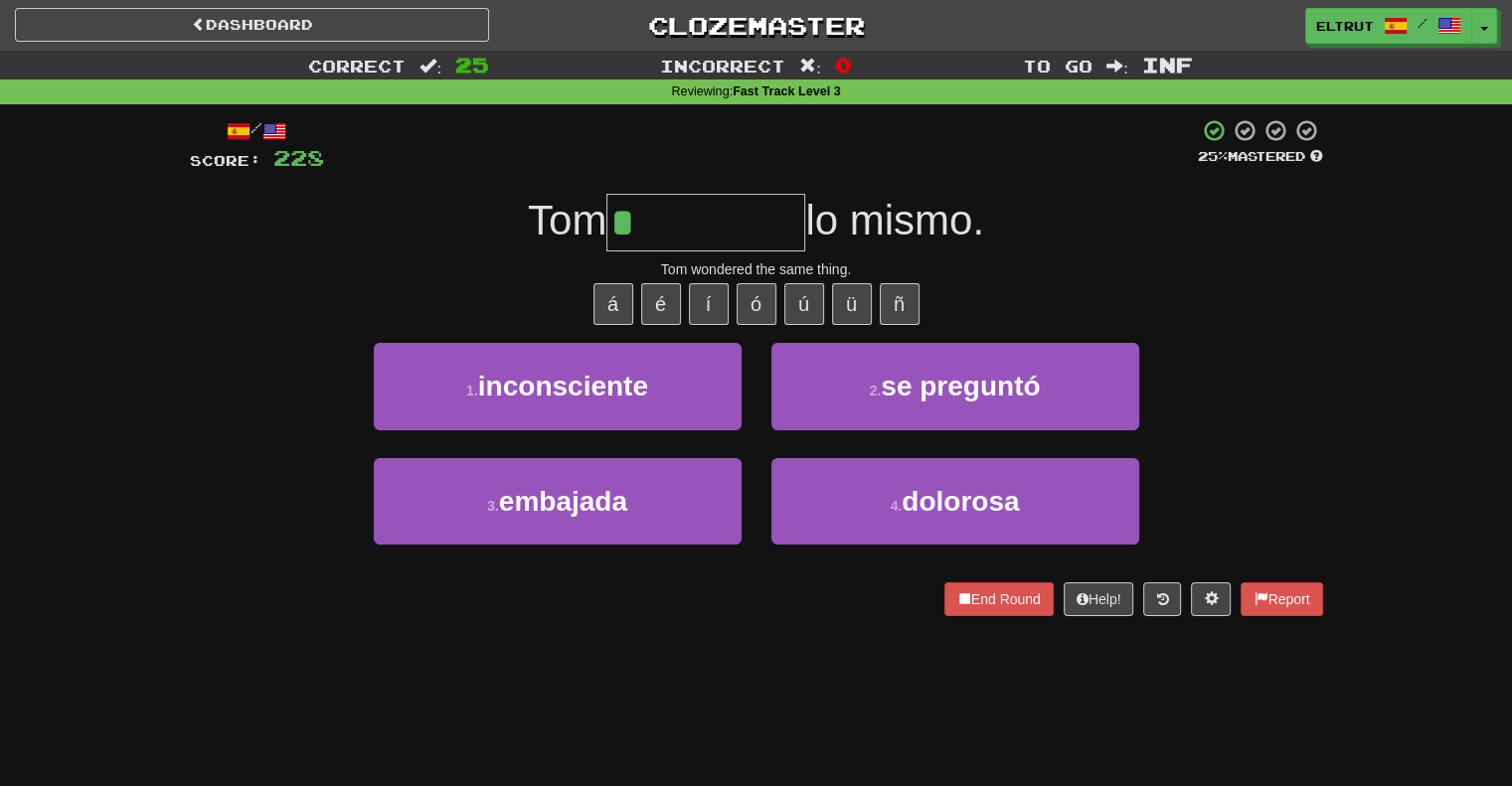 type on "**********" 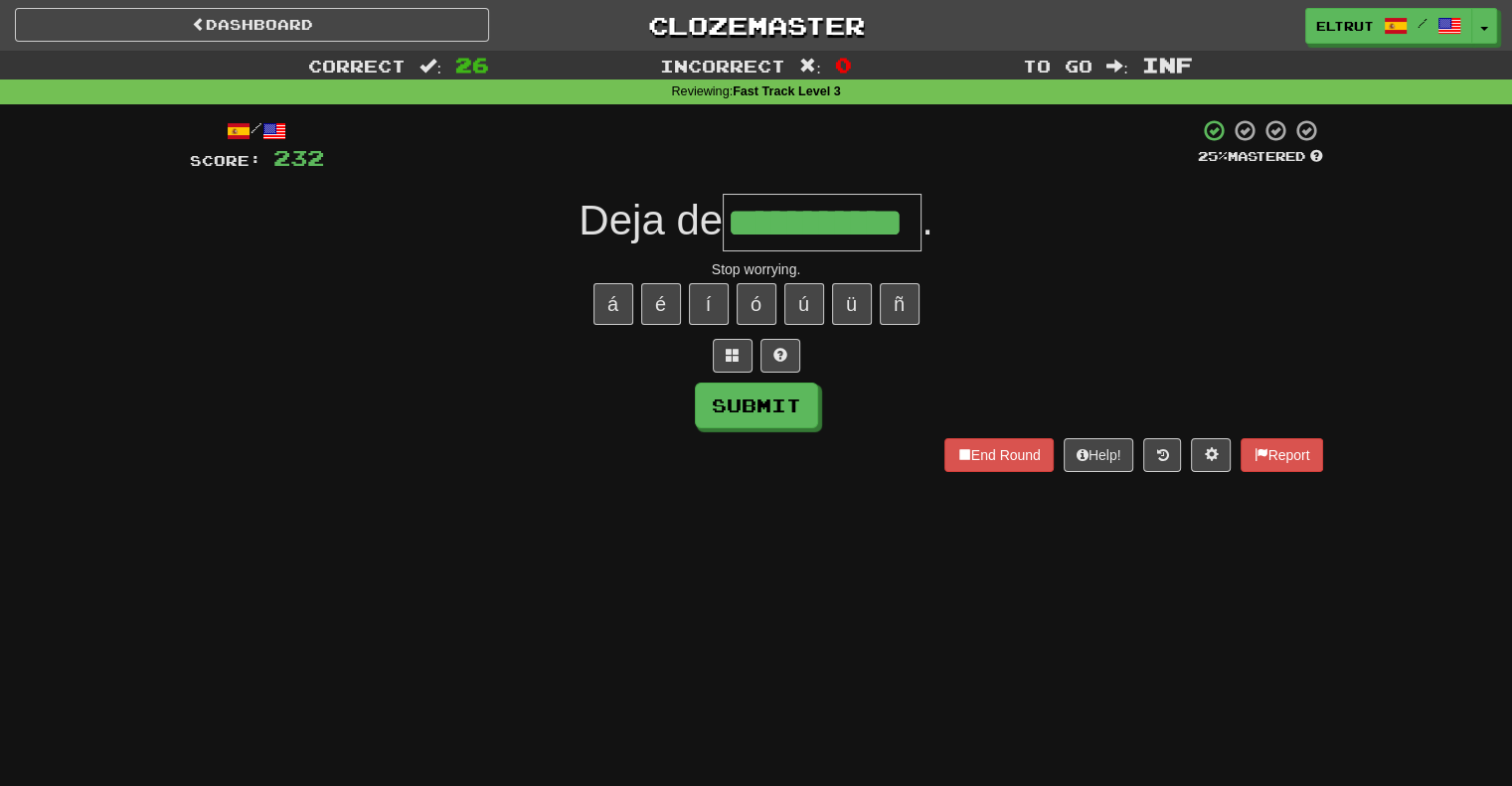 scroll, scrollTop: 0, scrollLeft: 31, axis: horizontal 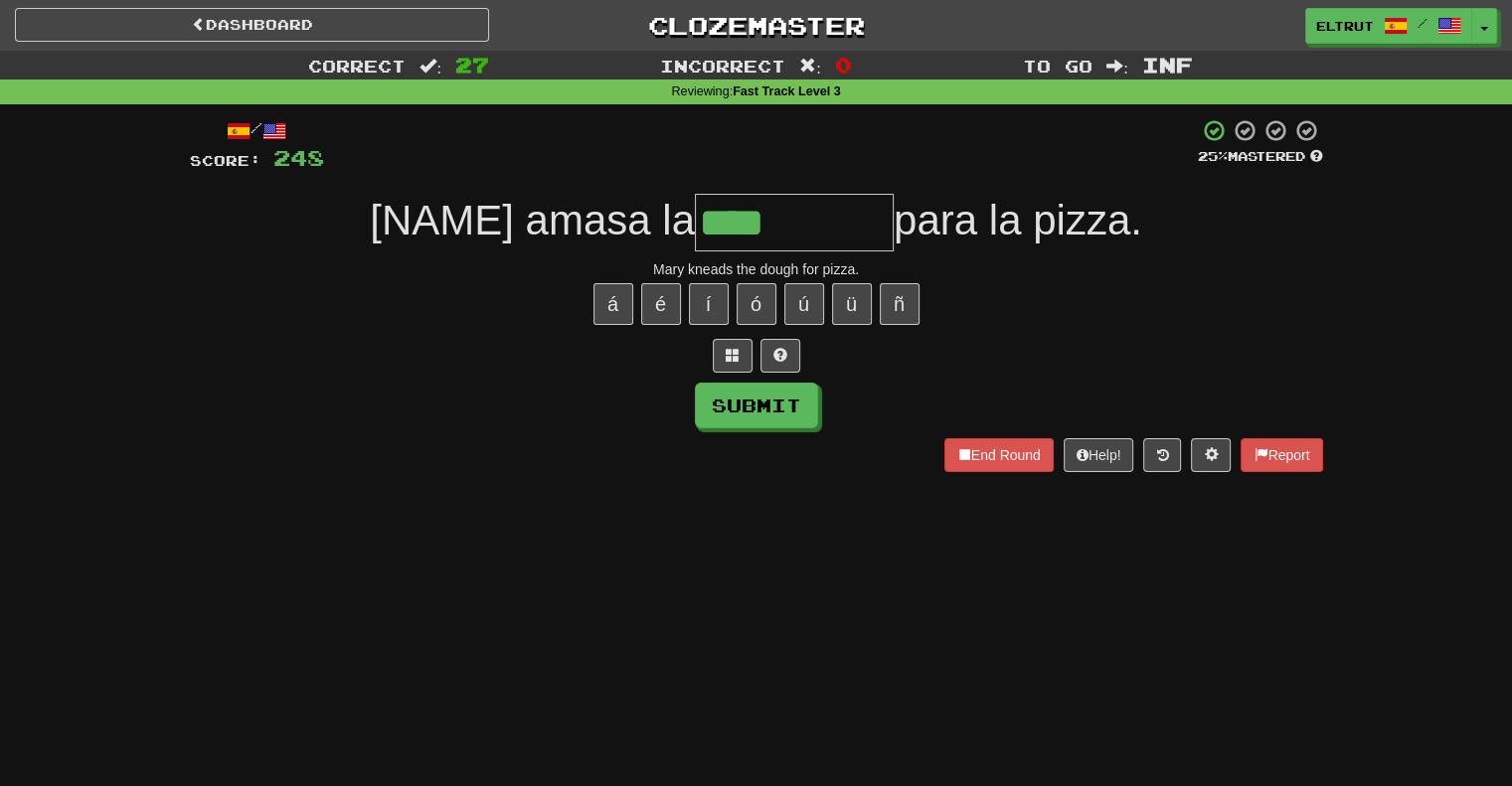 type on "****" 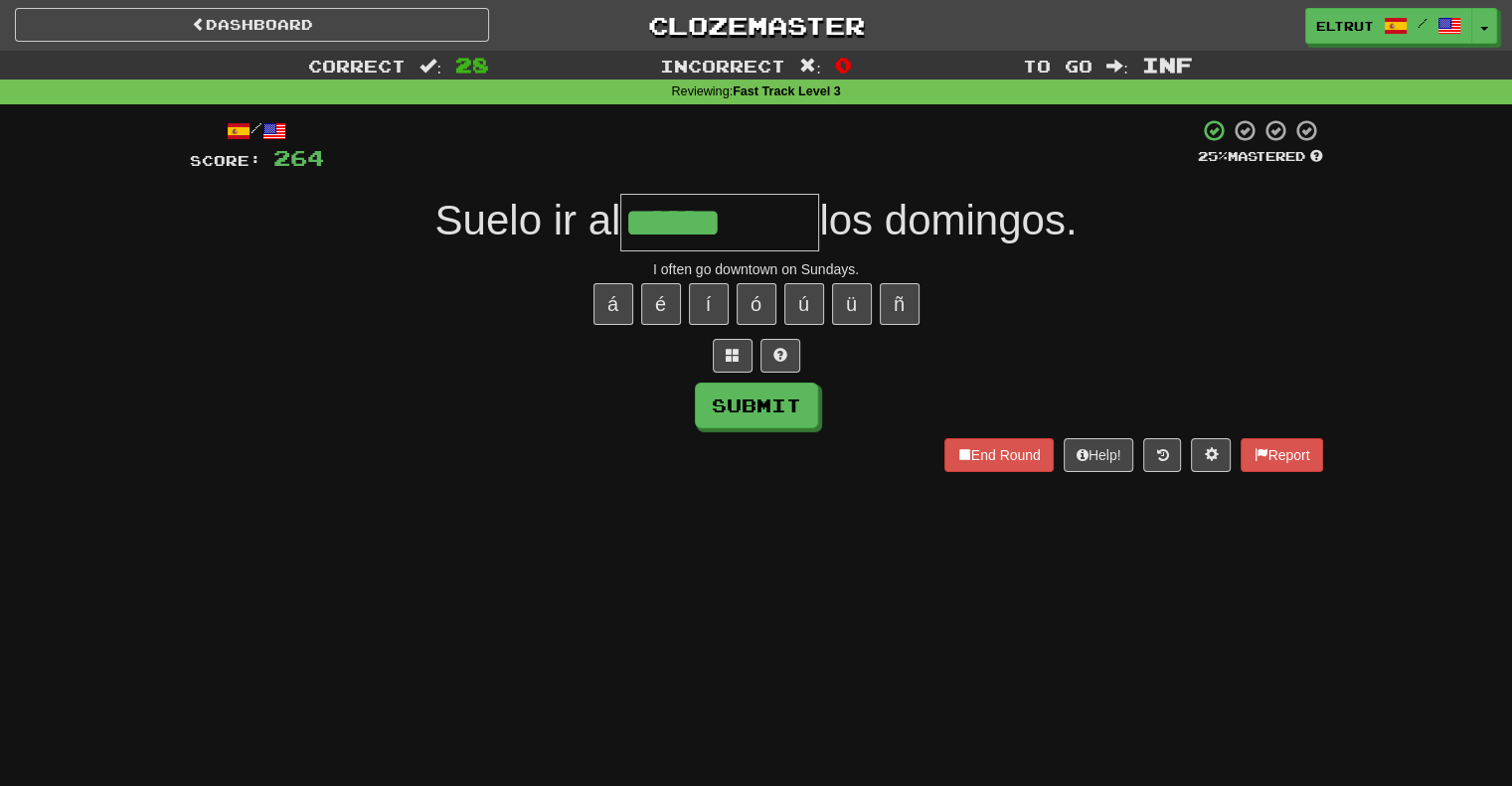 type on "******" 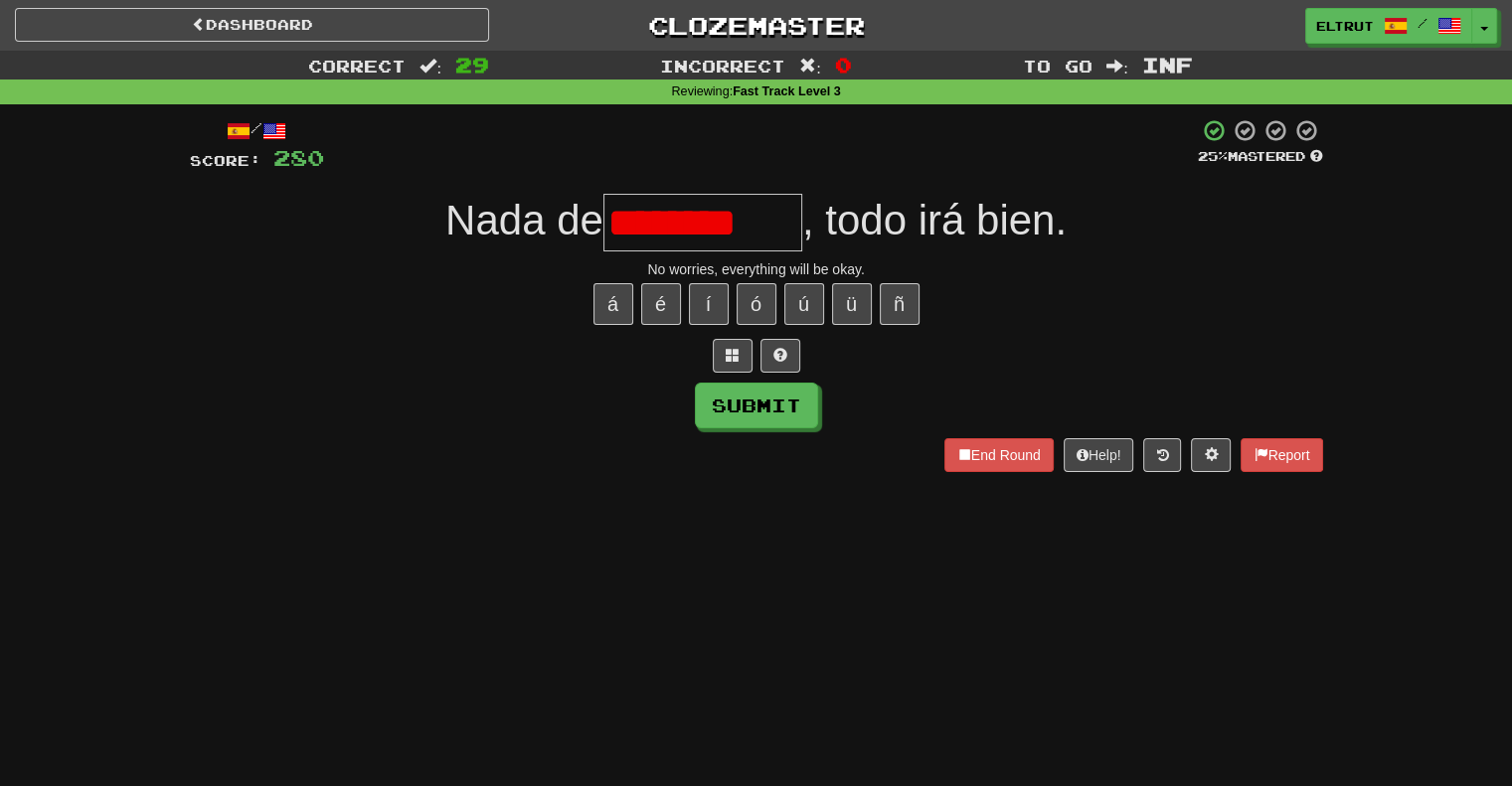 scroll, scrollTop: 0, scrollLeft: 0, axis: both 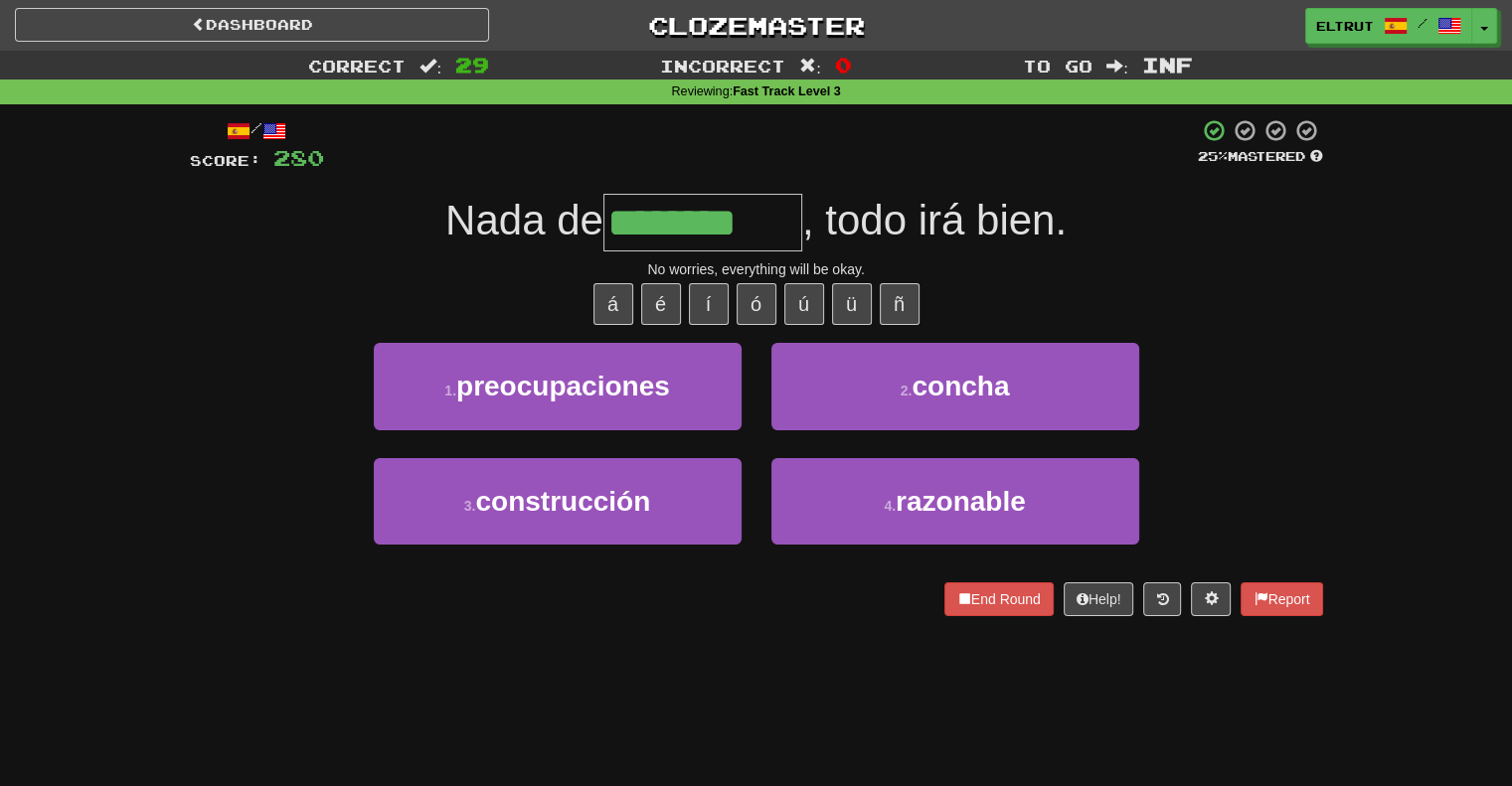 type on "**********" 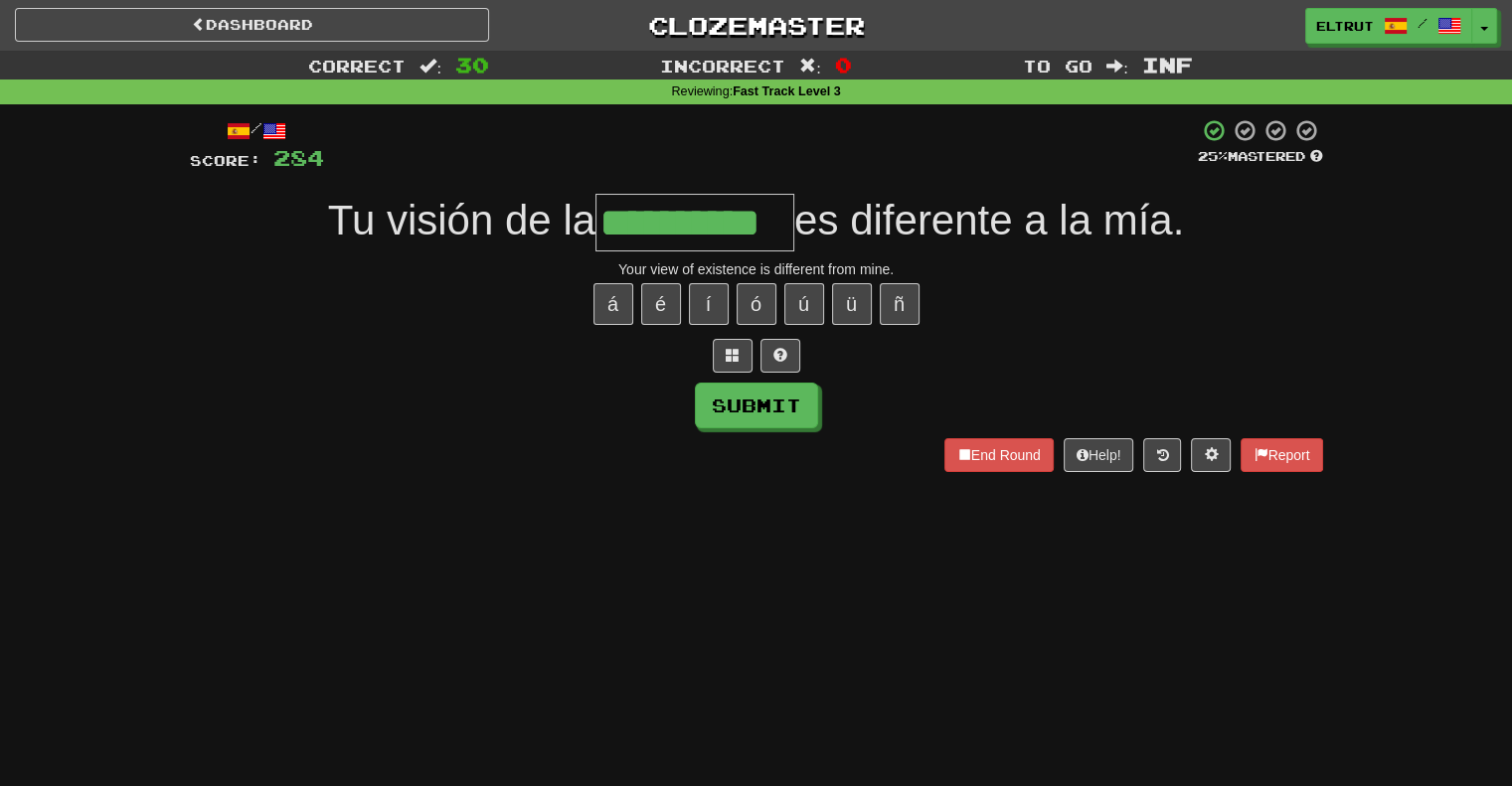 type on "**********" 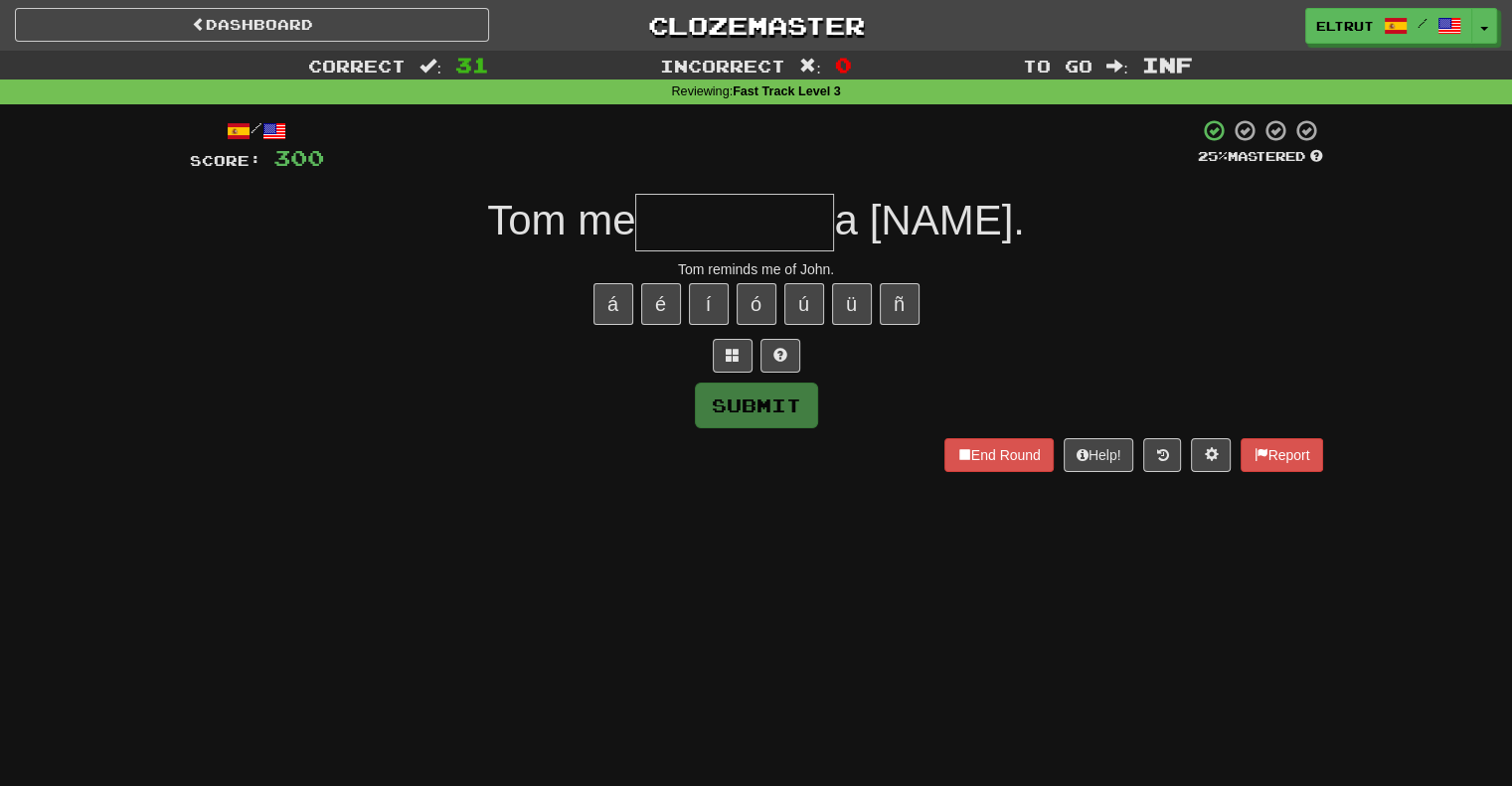 type on "*" 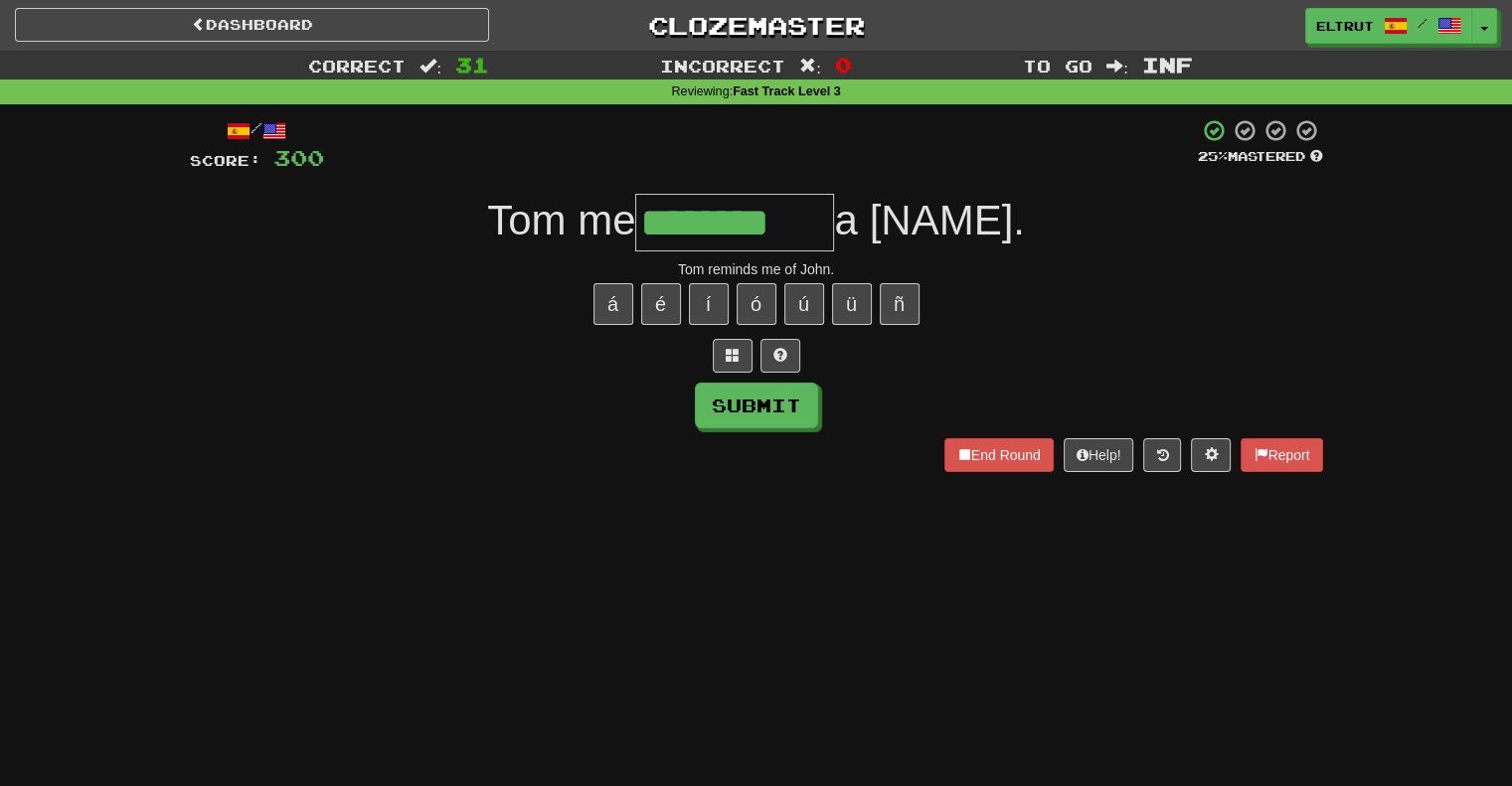 type on "********" 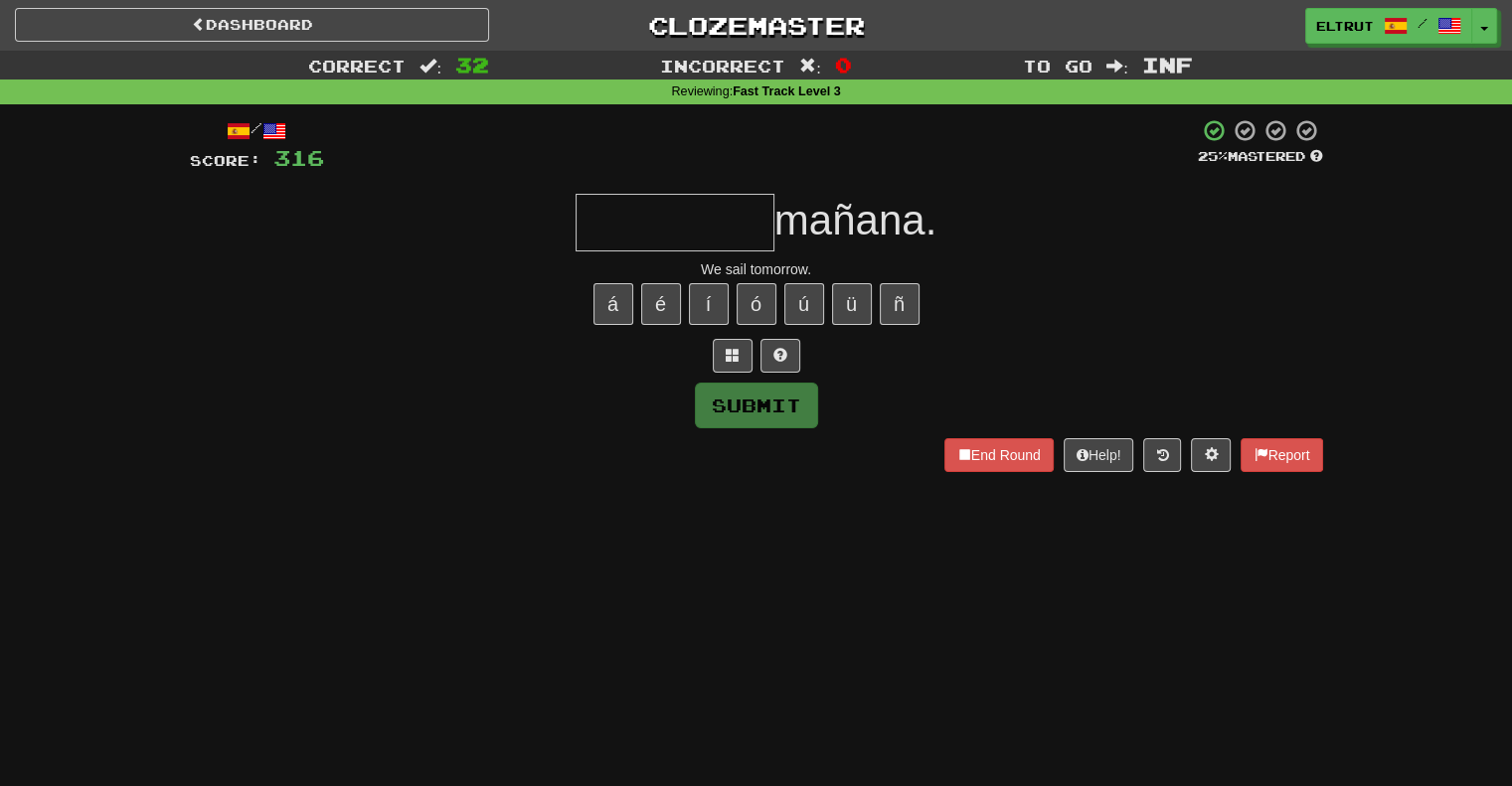 type on "*" 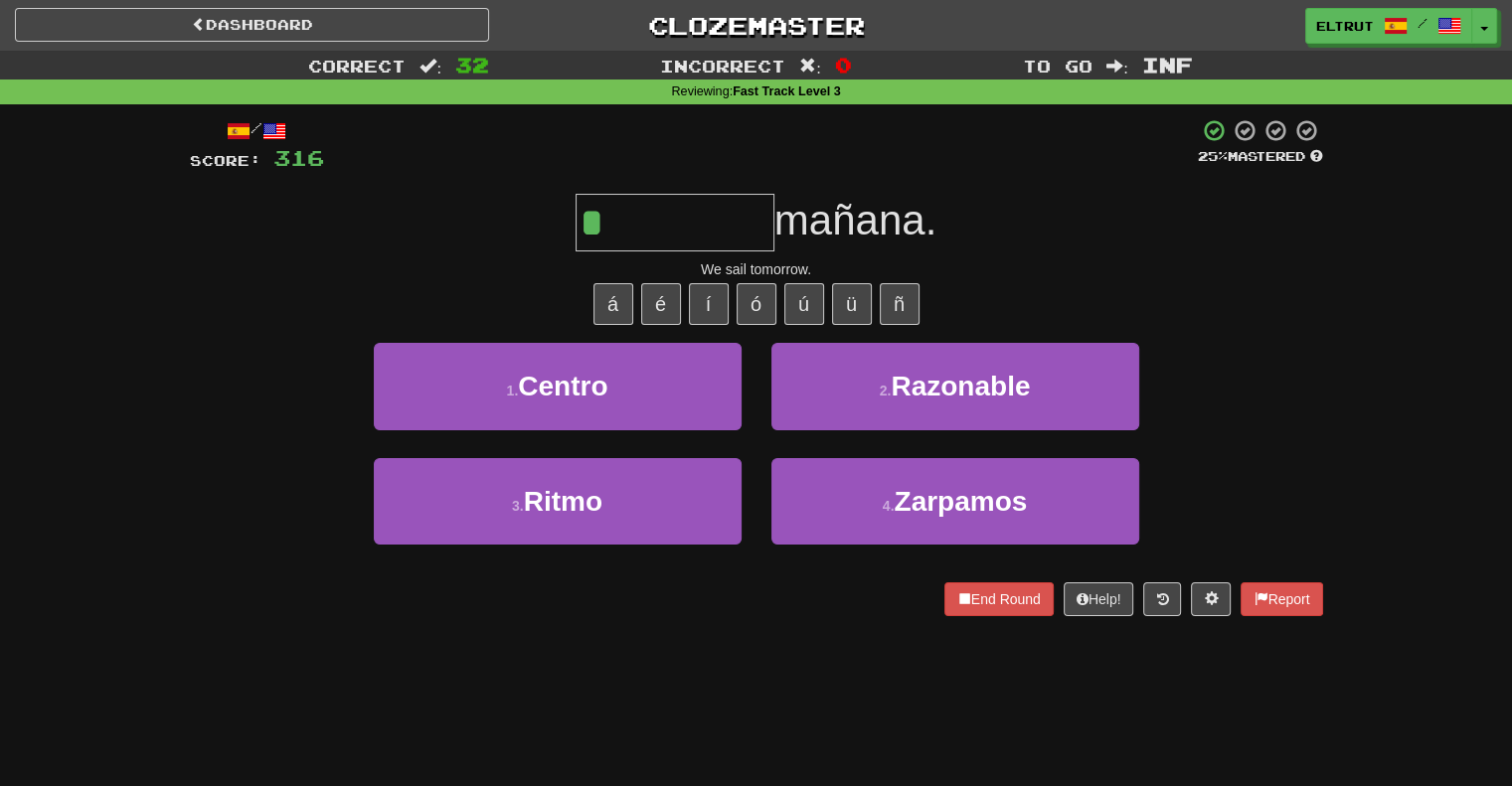 type on "********" 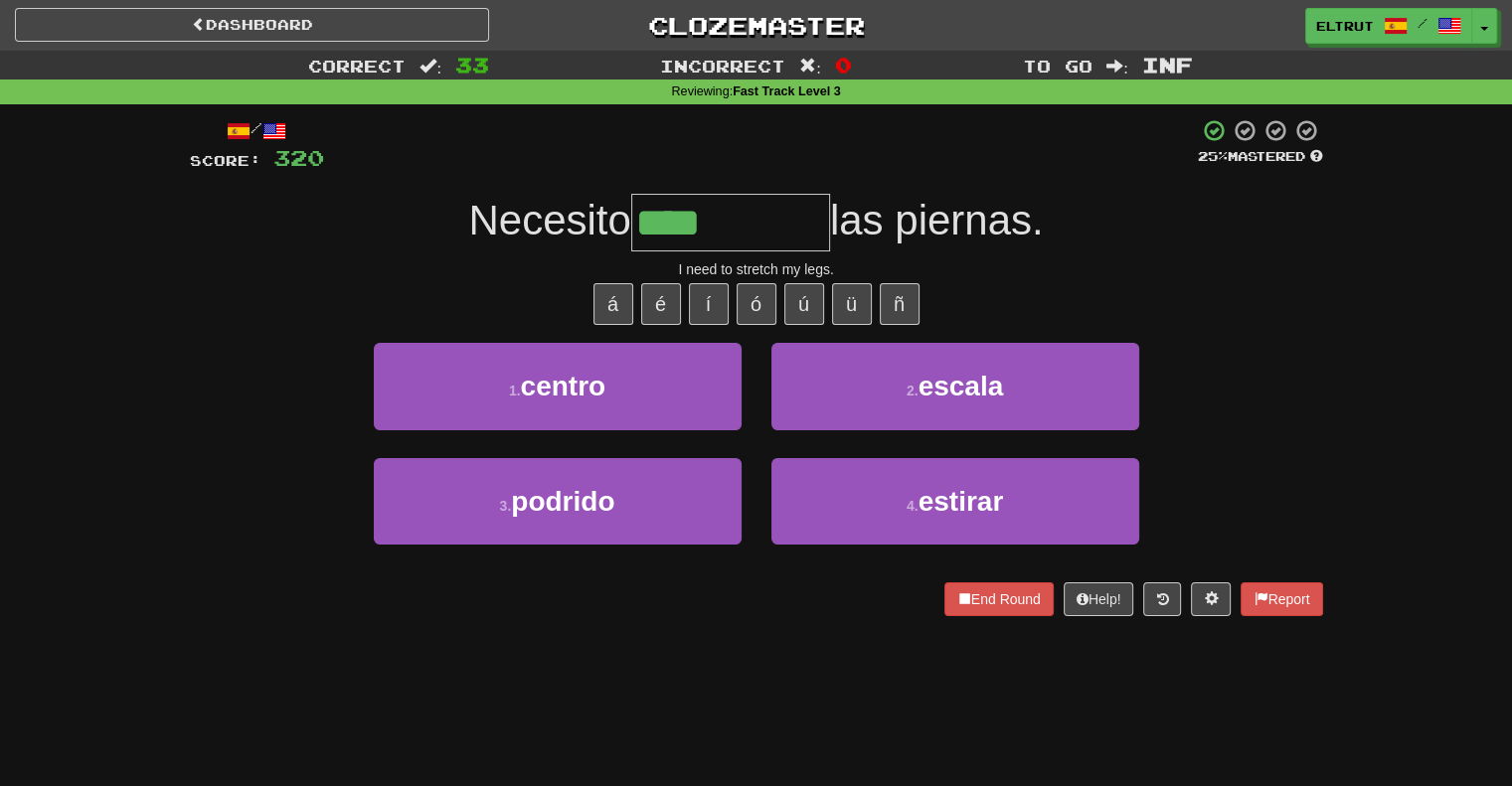 type on "*******" 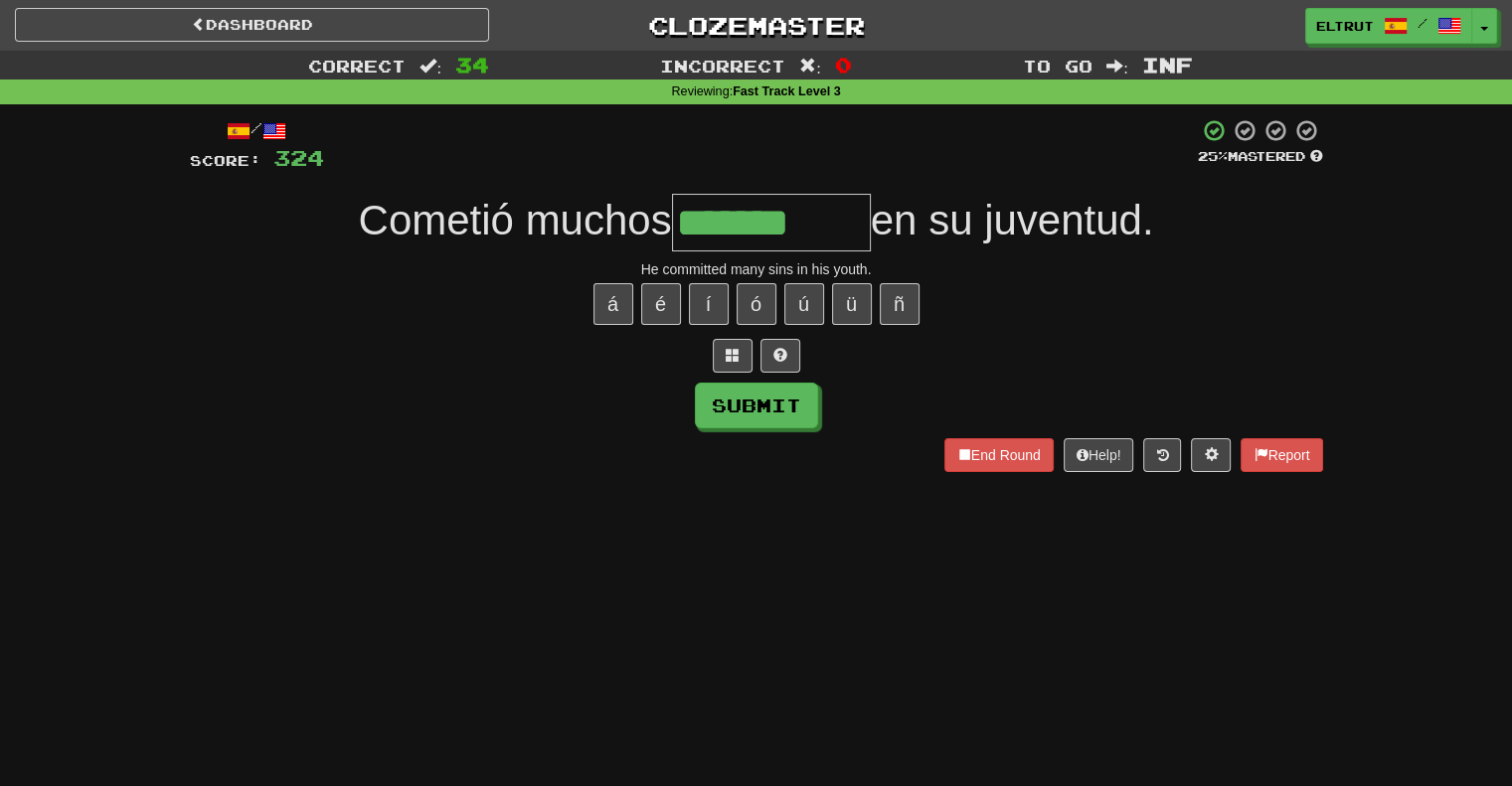 type on "*******" 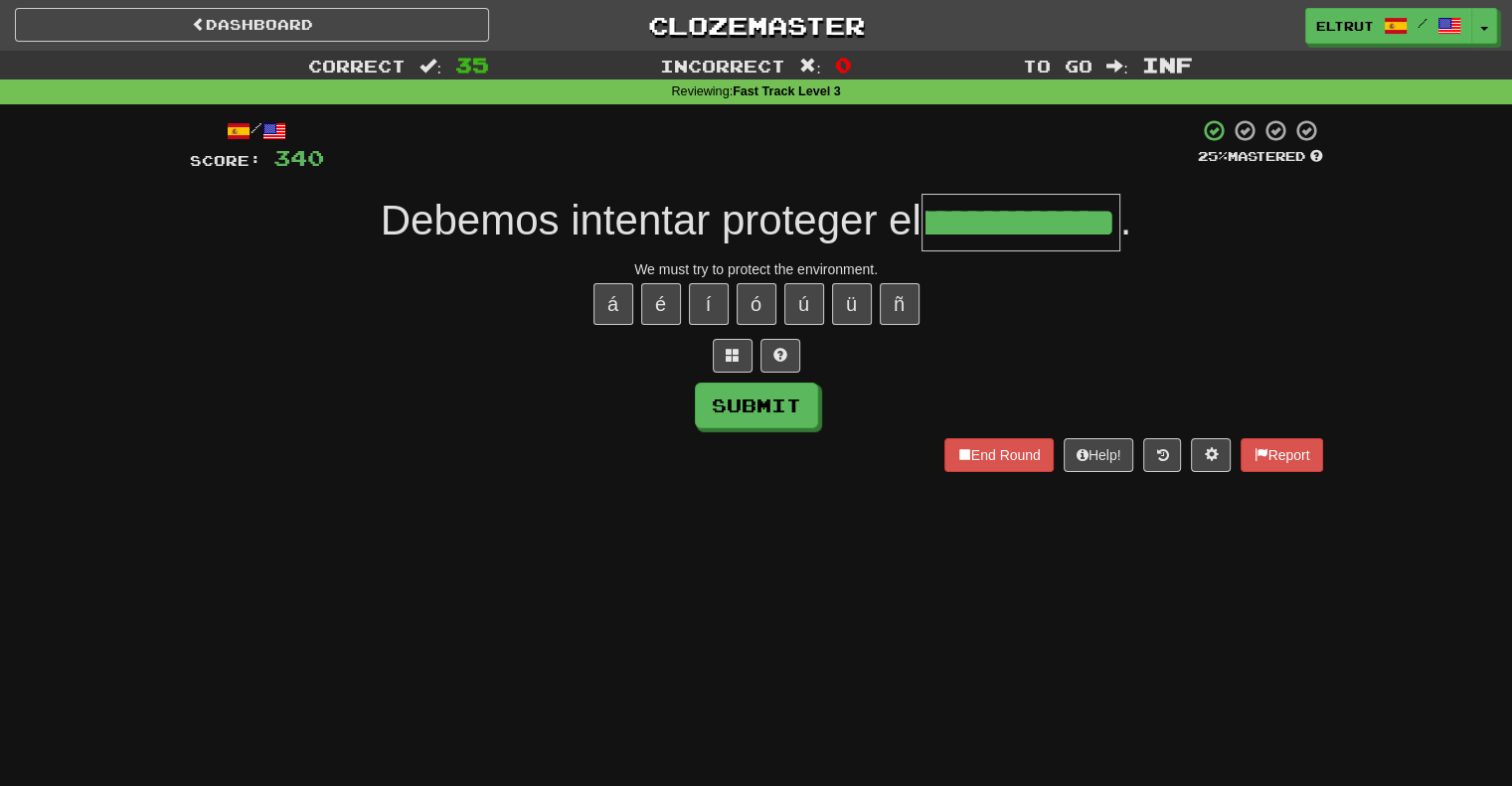 scroll, scrollTop: 0, scrollLeft: 105, axis: horizontal 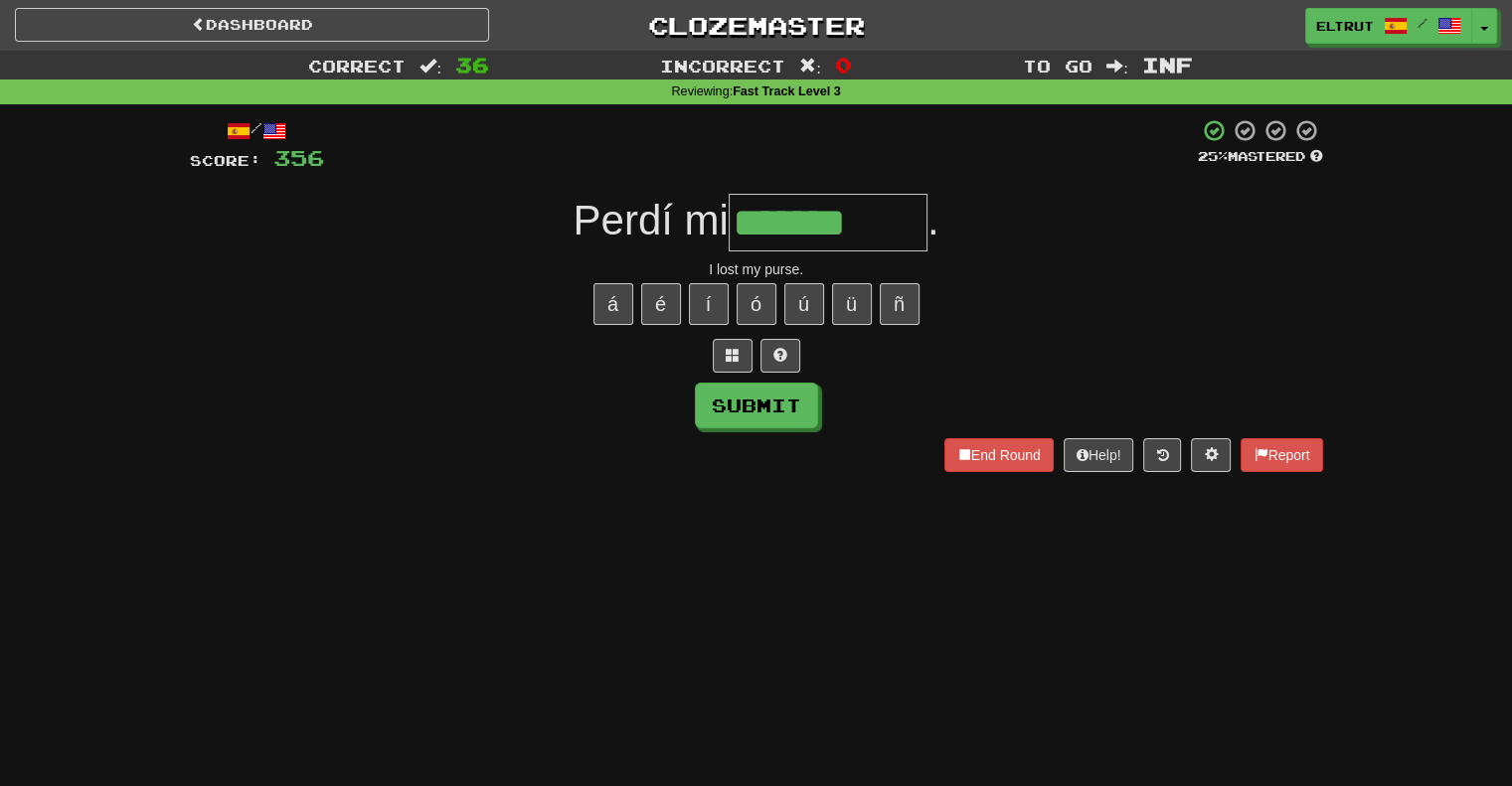 type on "*****" 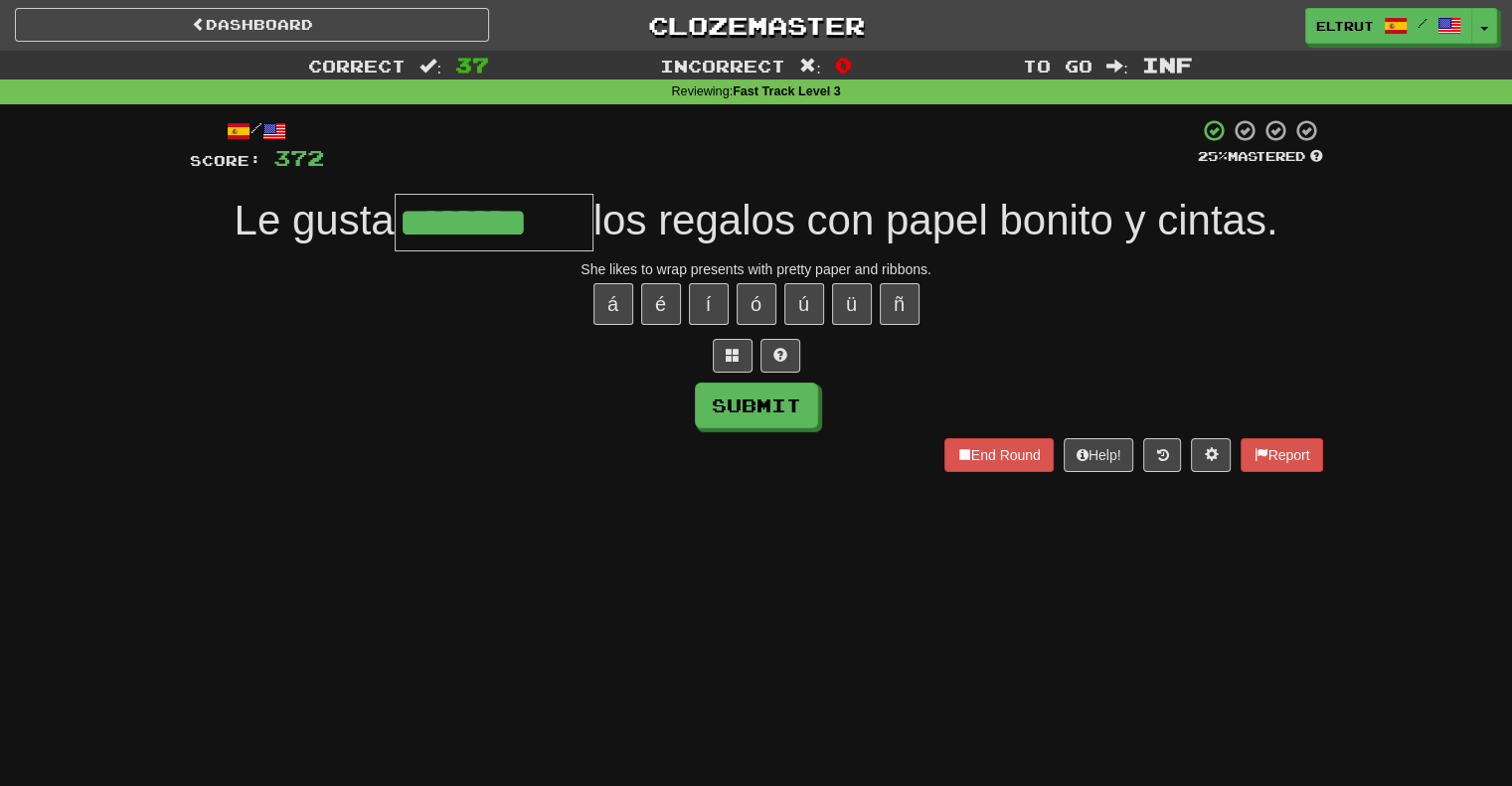 type on "********" 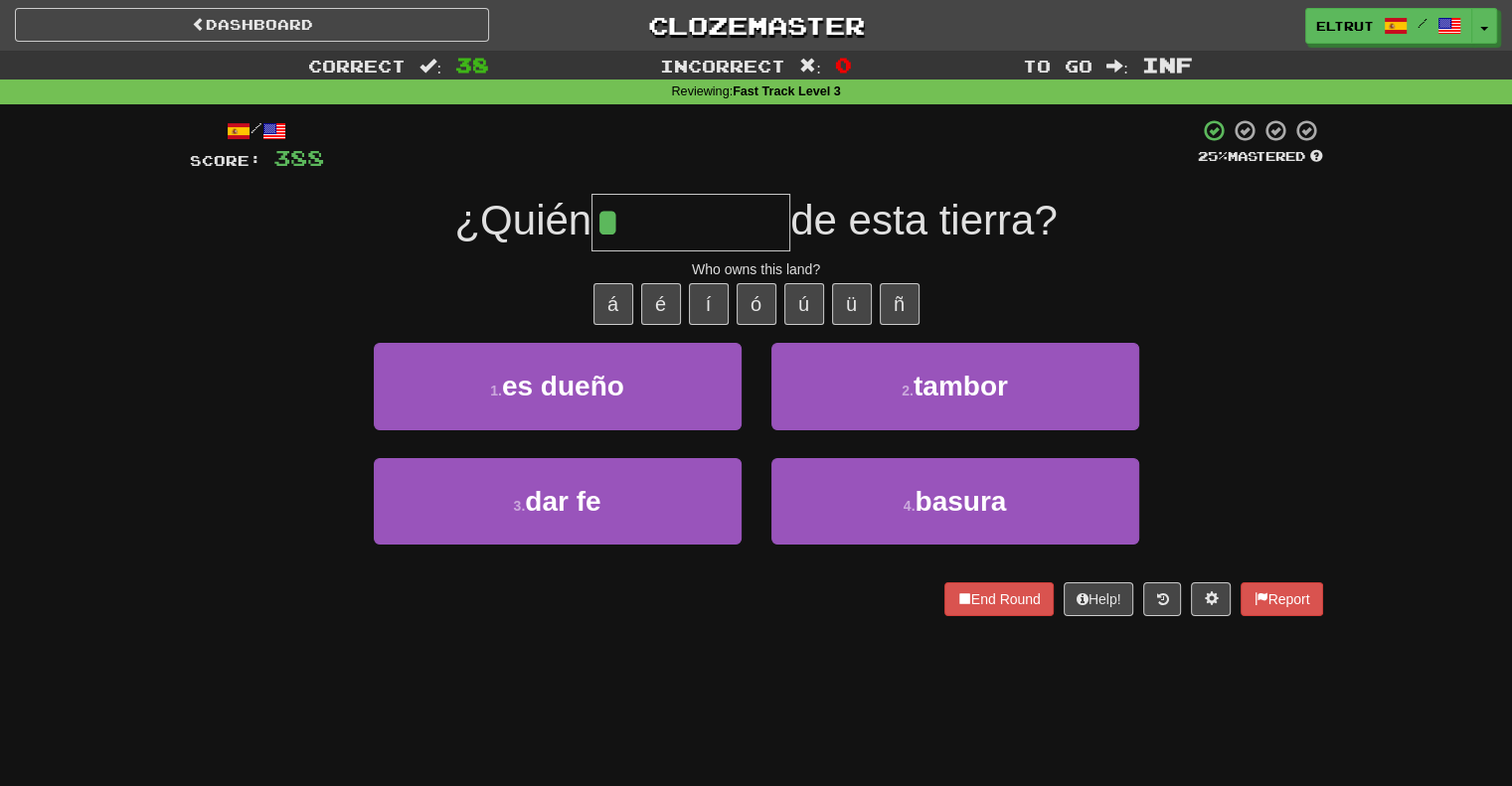 type on "********" 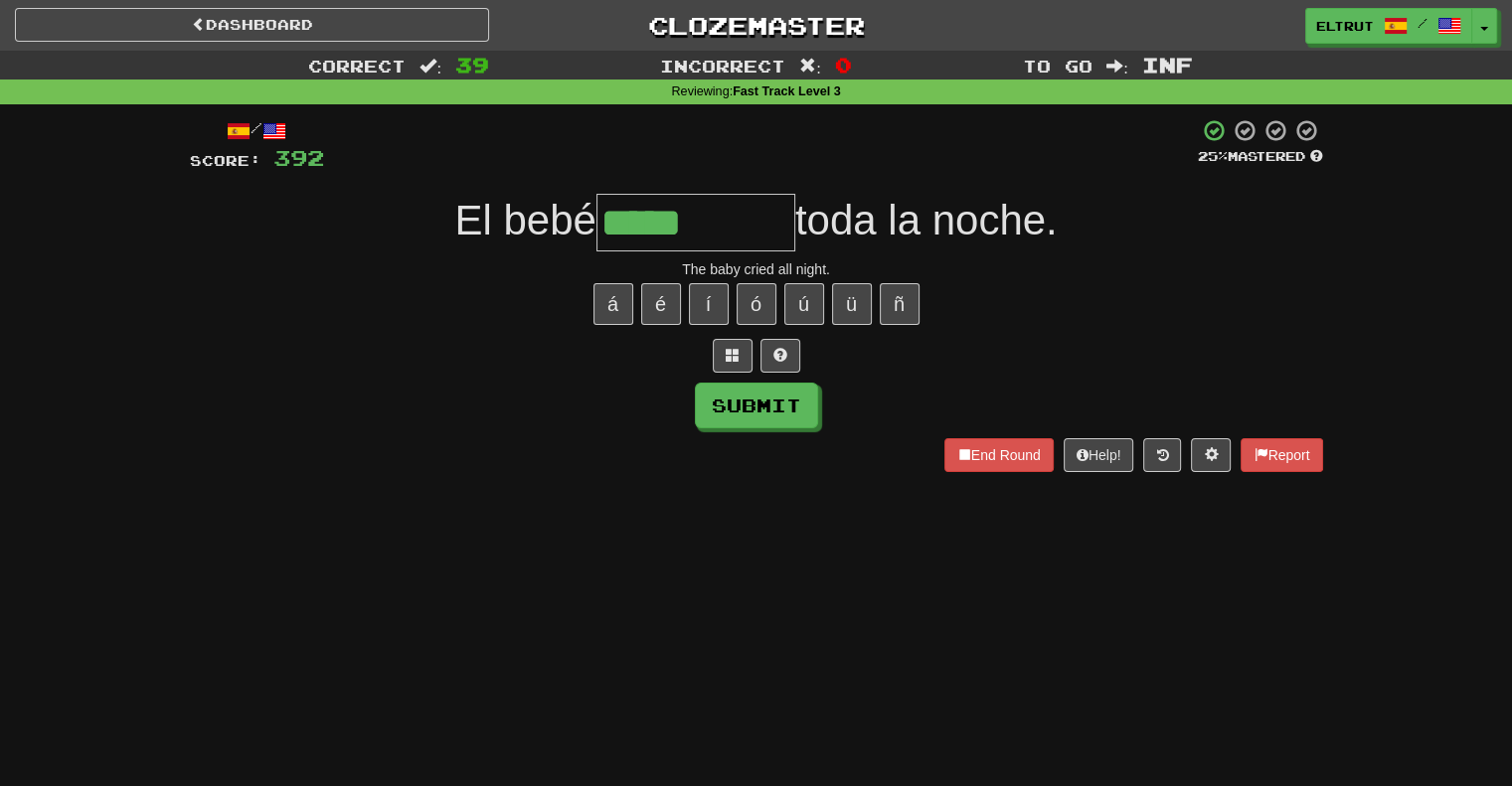 type on "*****" 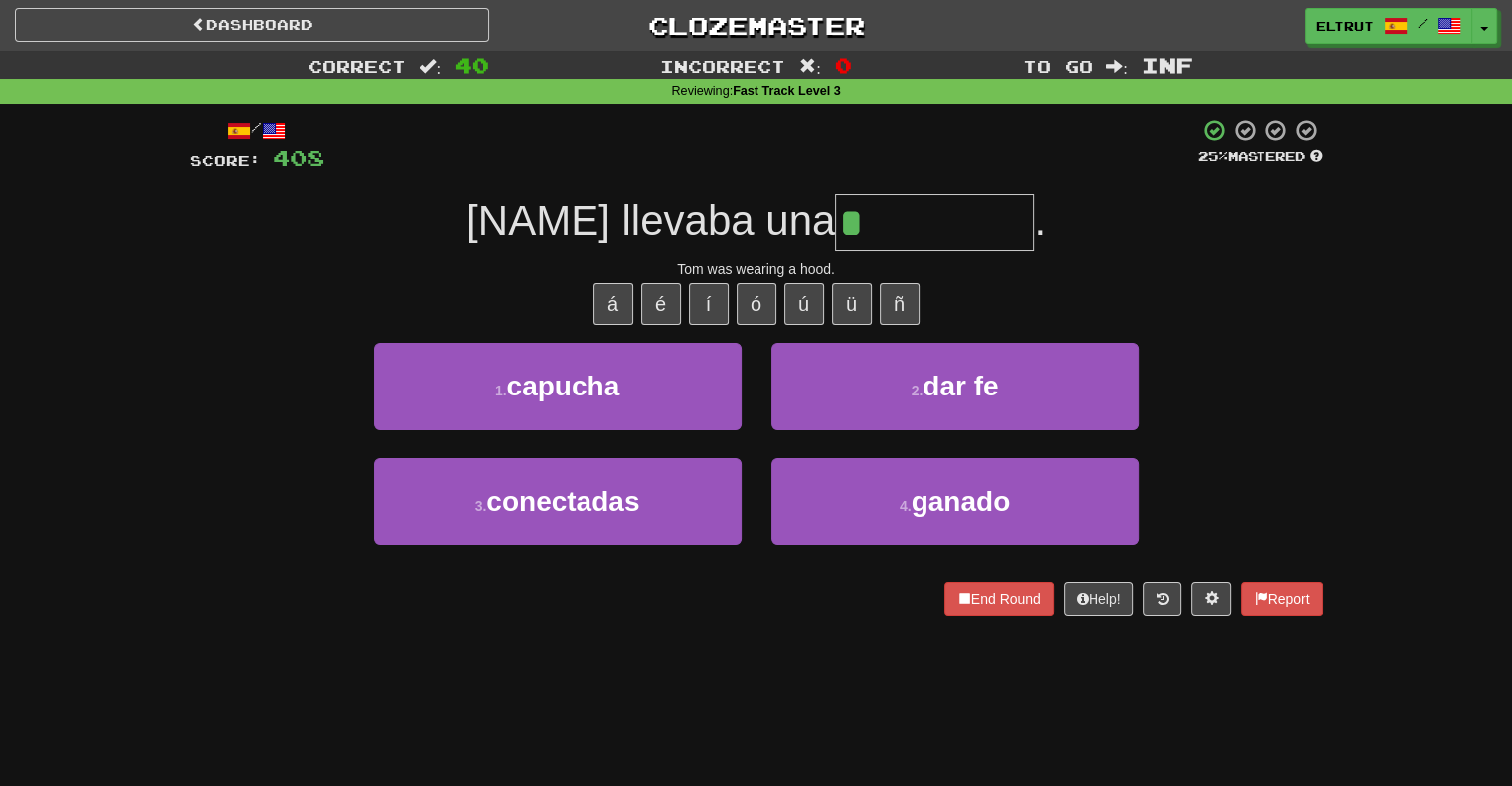 type on "*******" 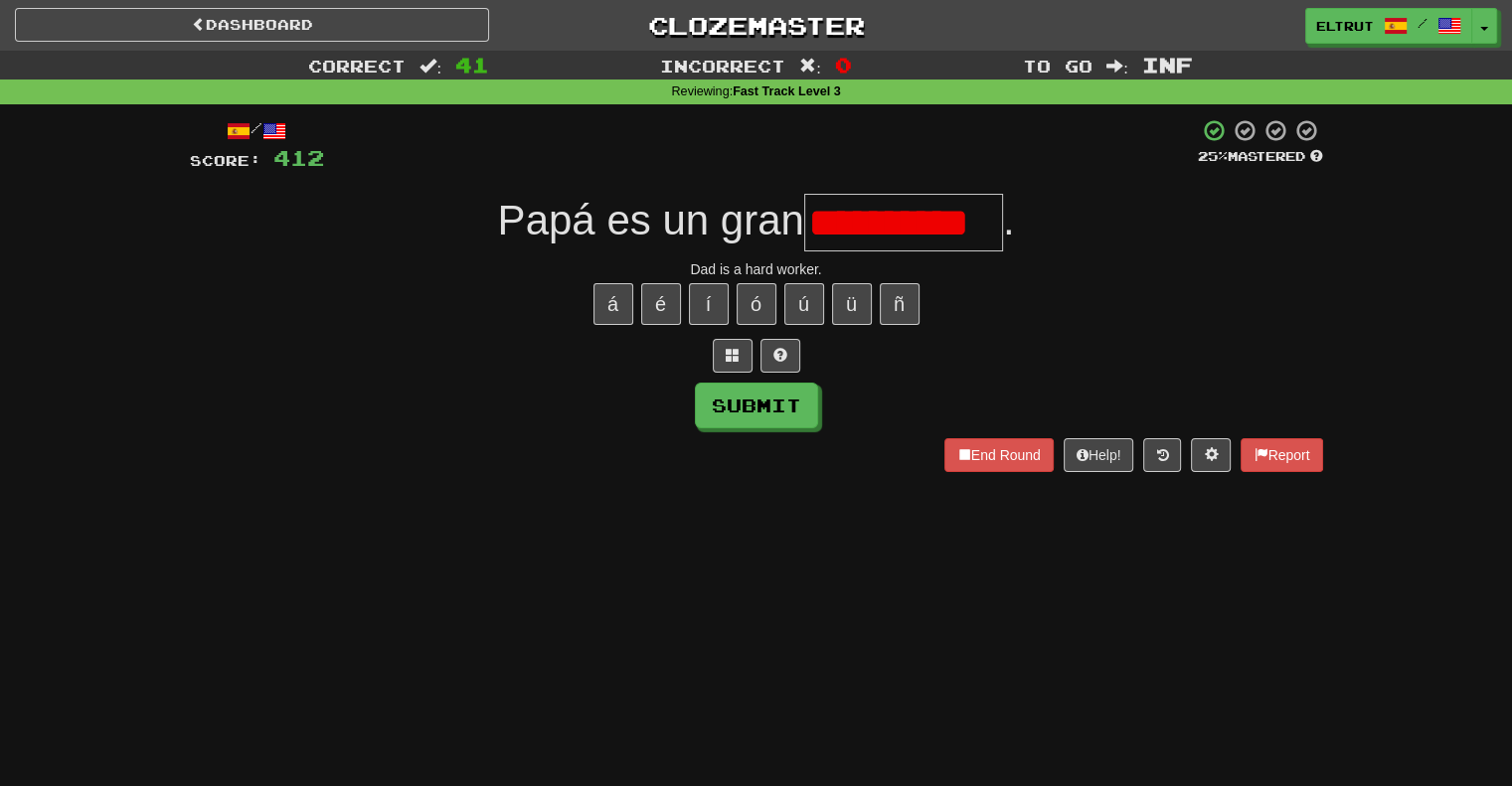 scroll, scrollTop: 0, scrollLeft: 0, axis: both 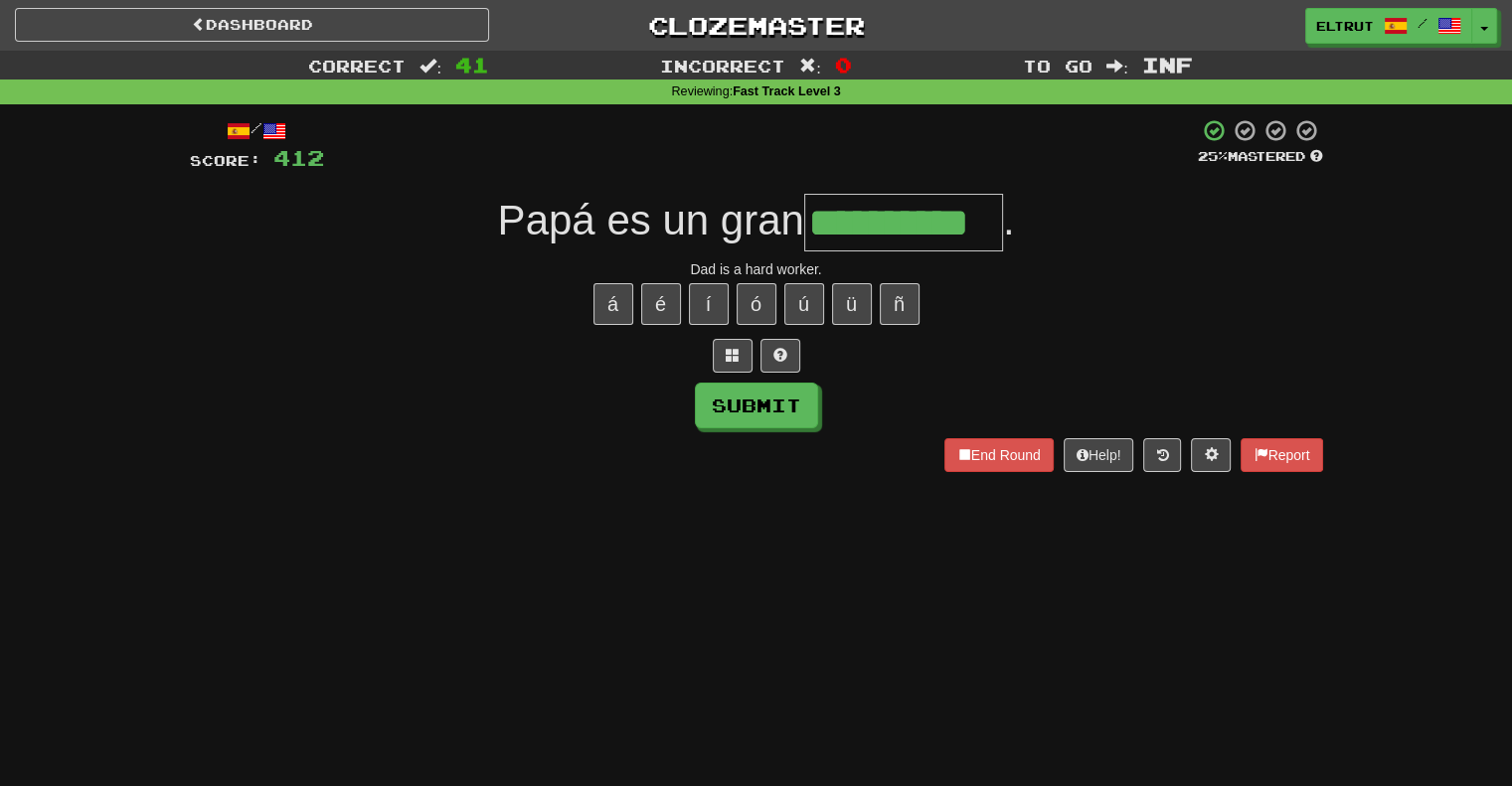 type on "**********" 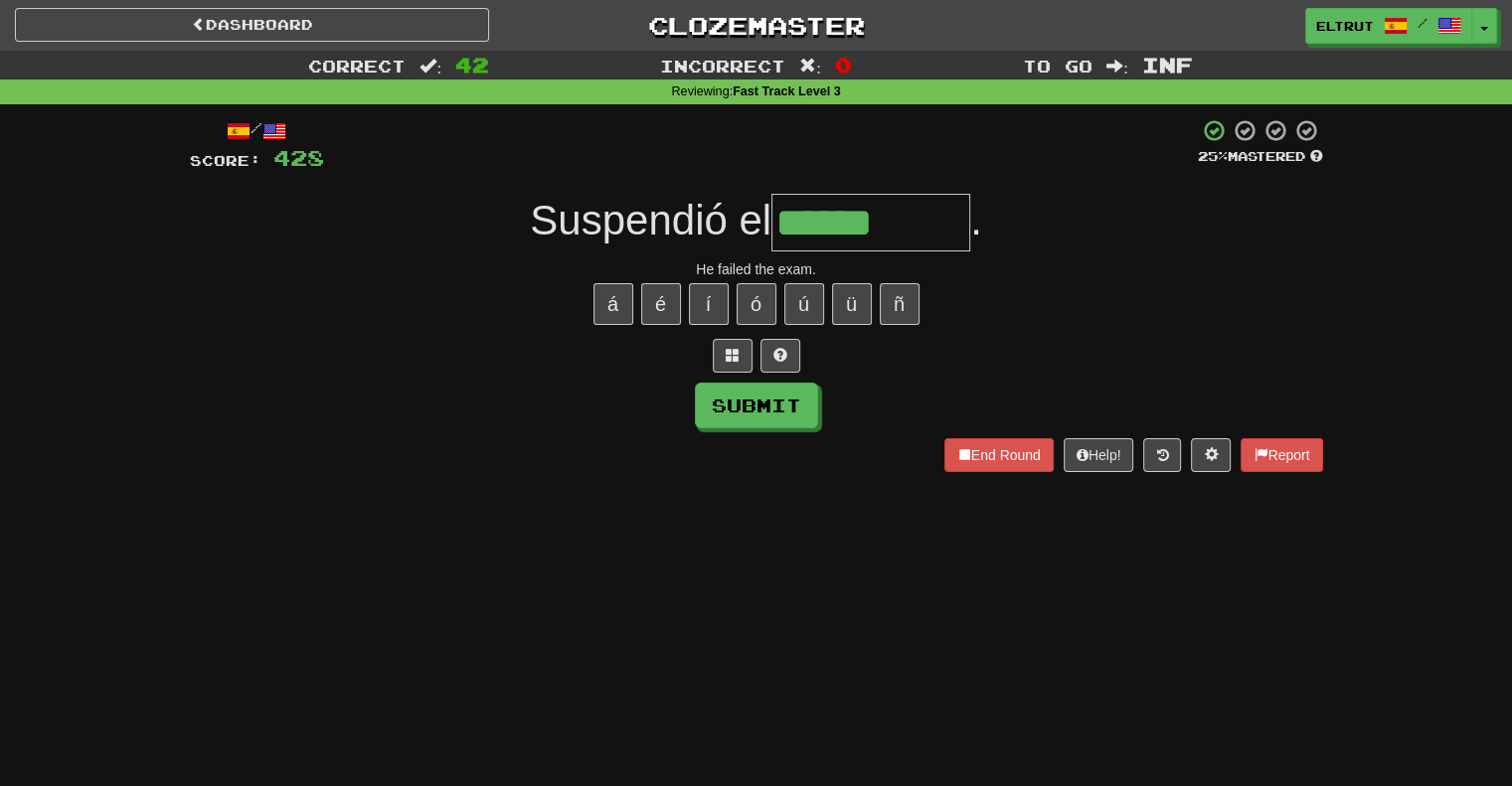 type on "******" 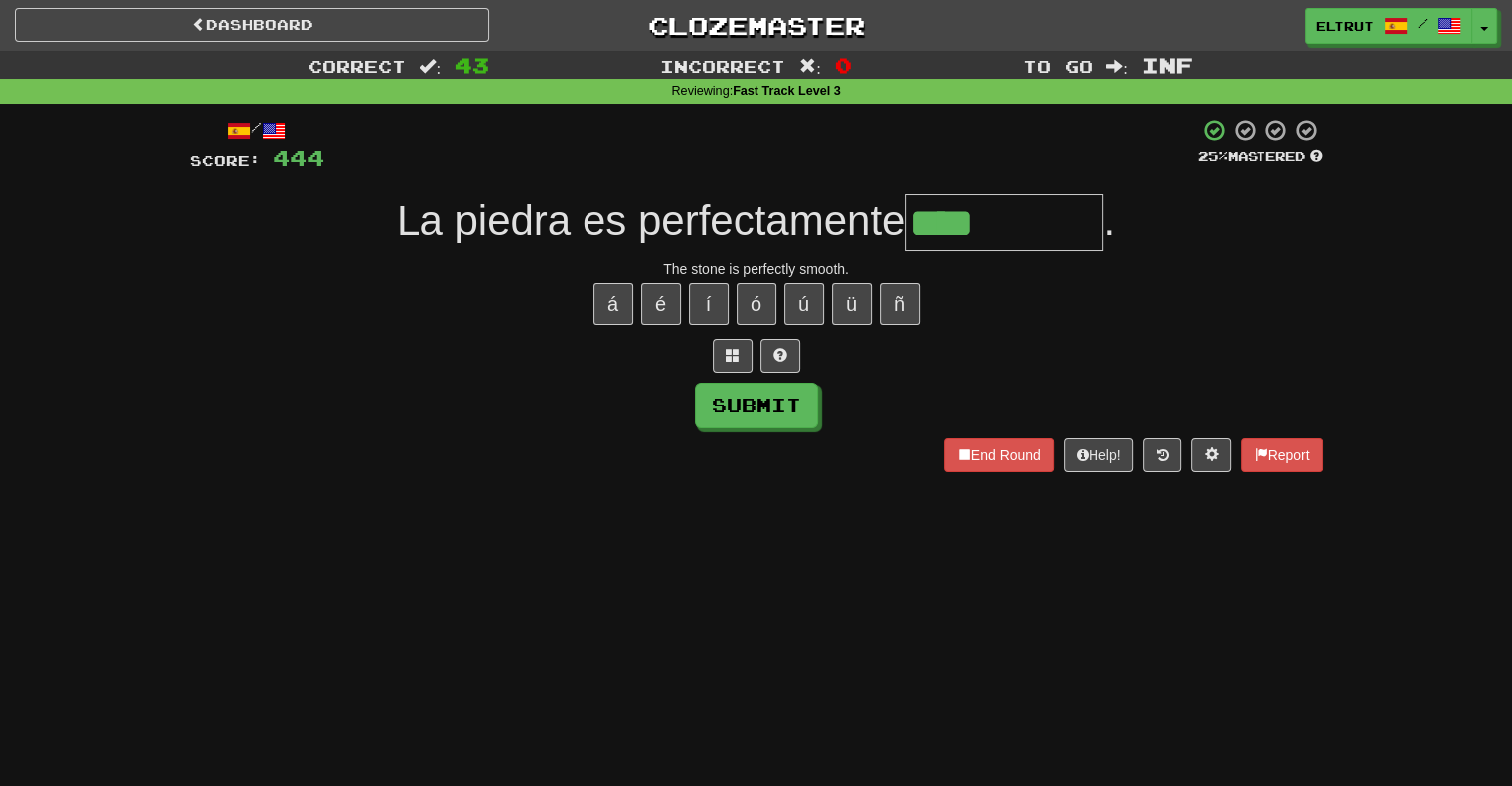 type on "****" 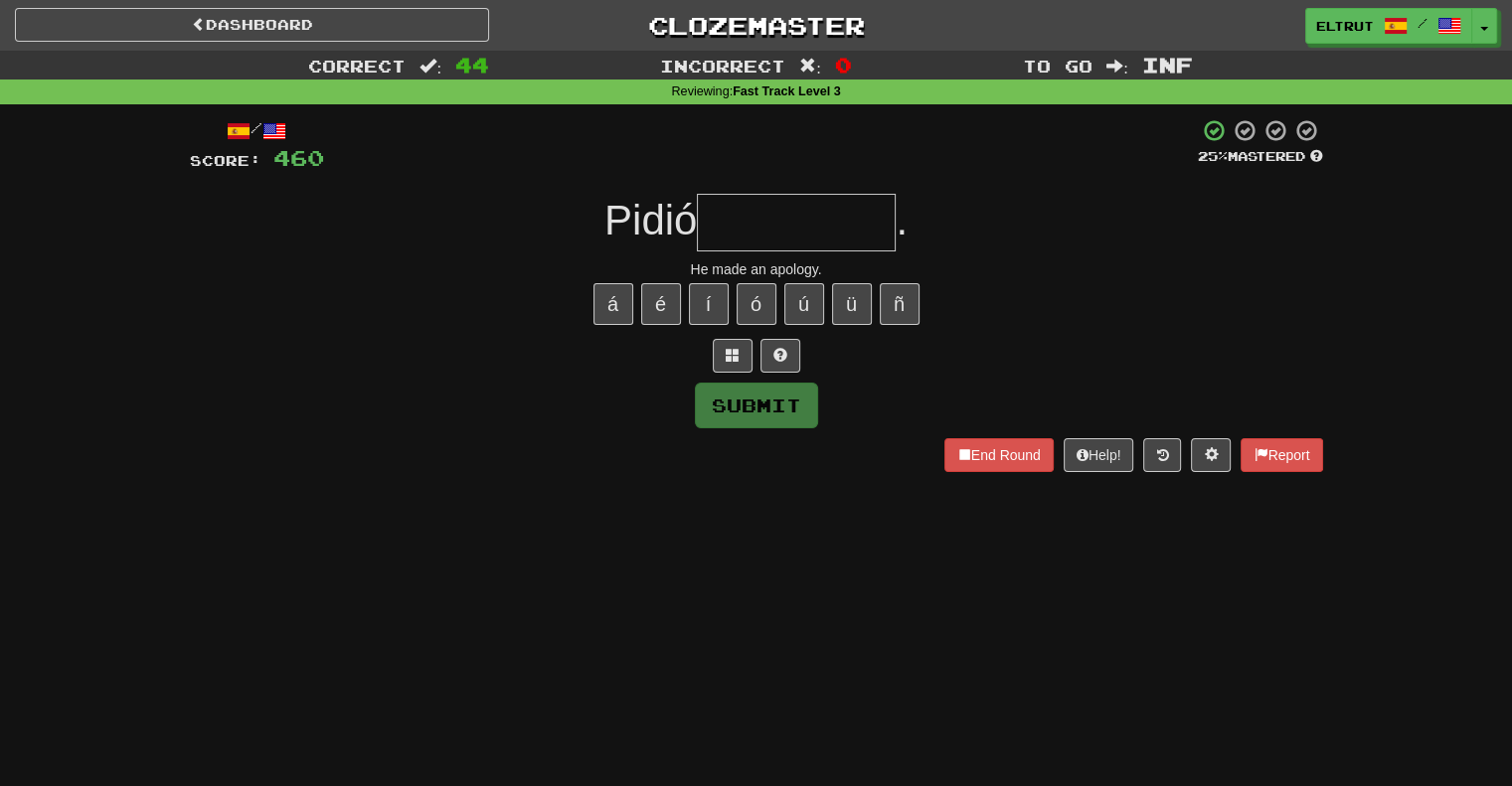 type on "*" 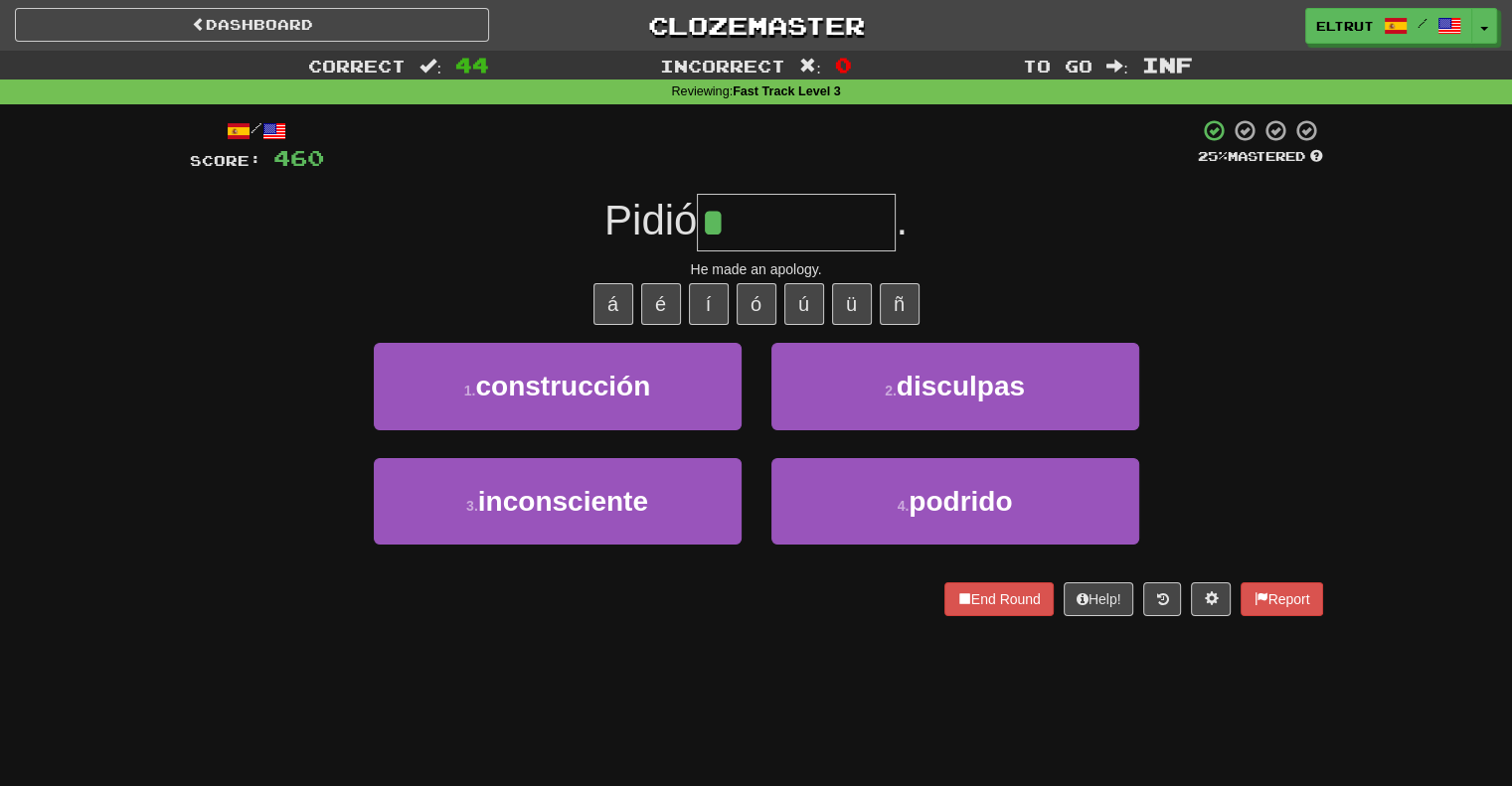 type on "*********" 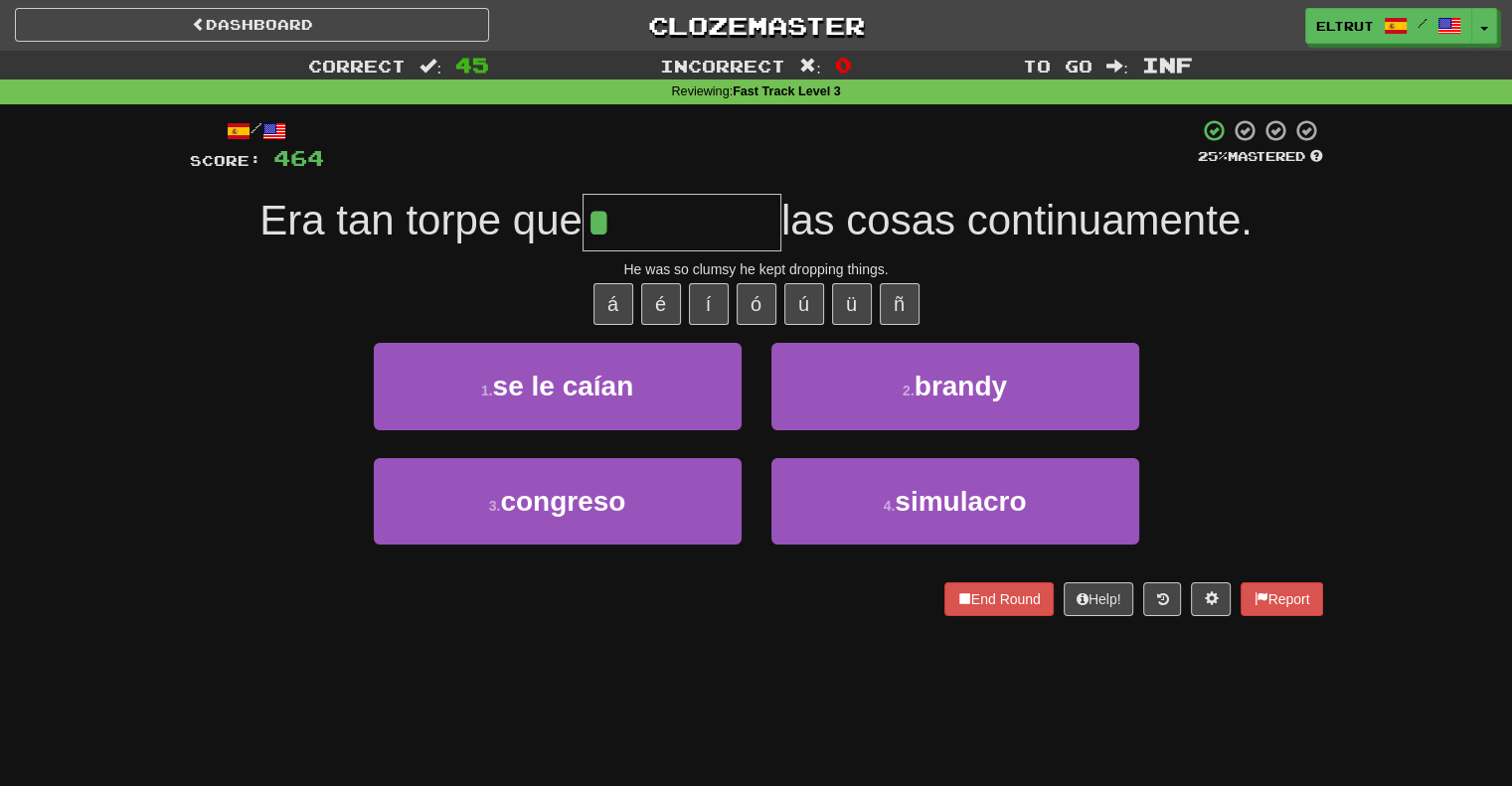 type on "**********" 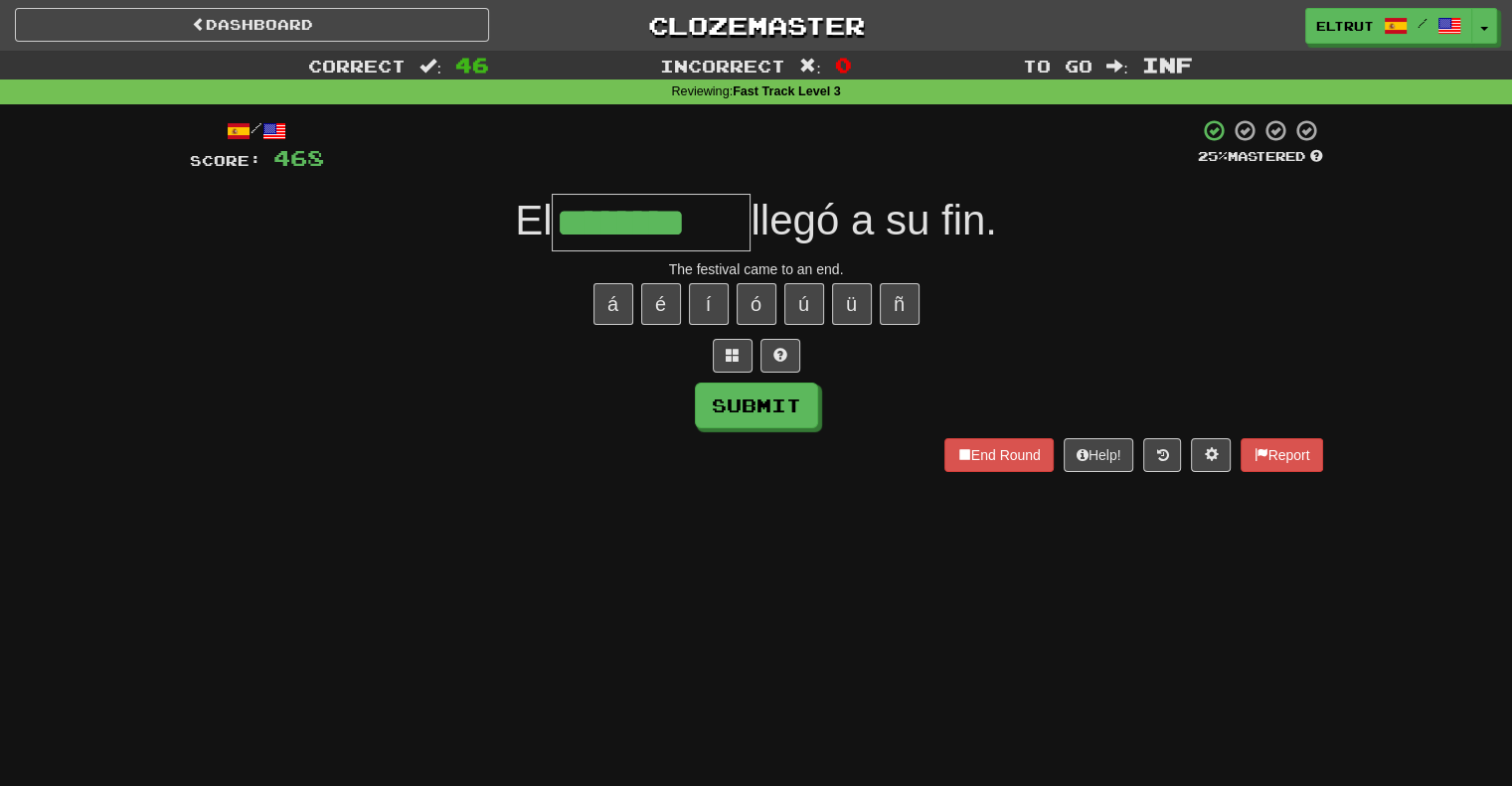 type on "********" 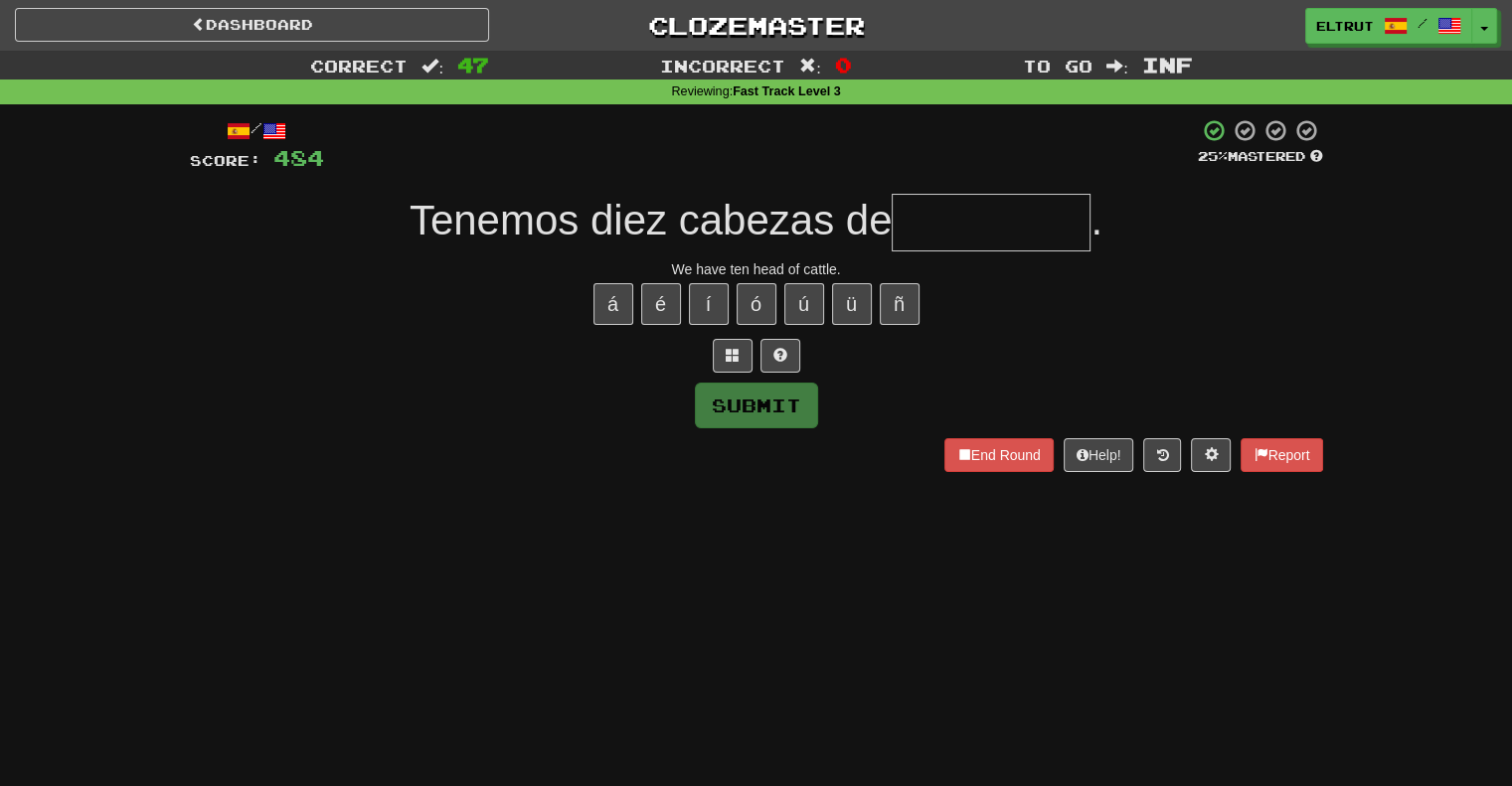 type on "*" 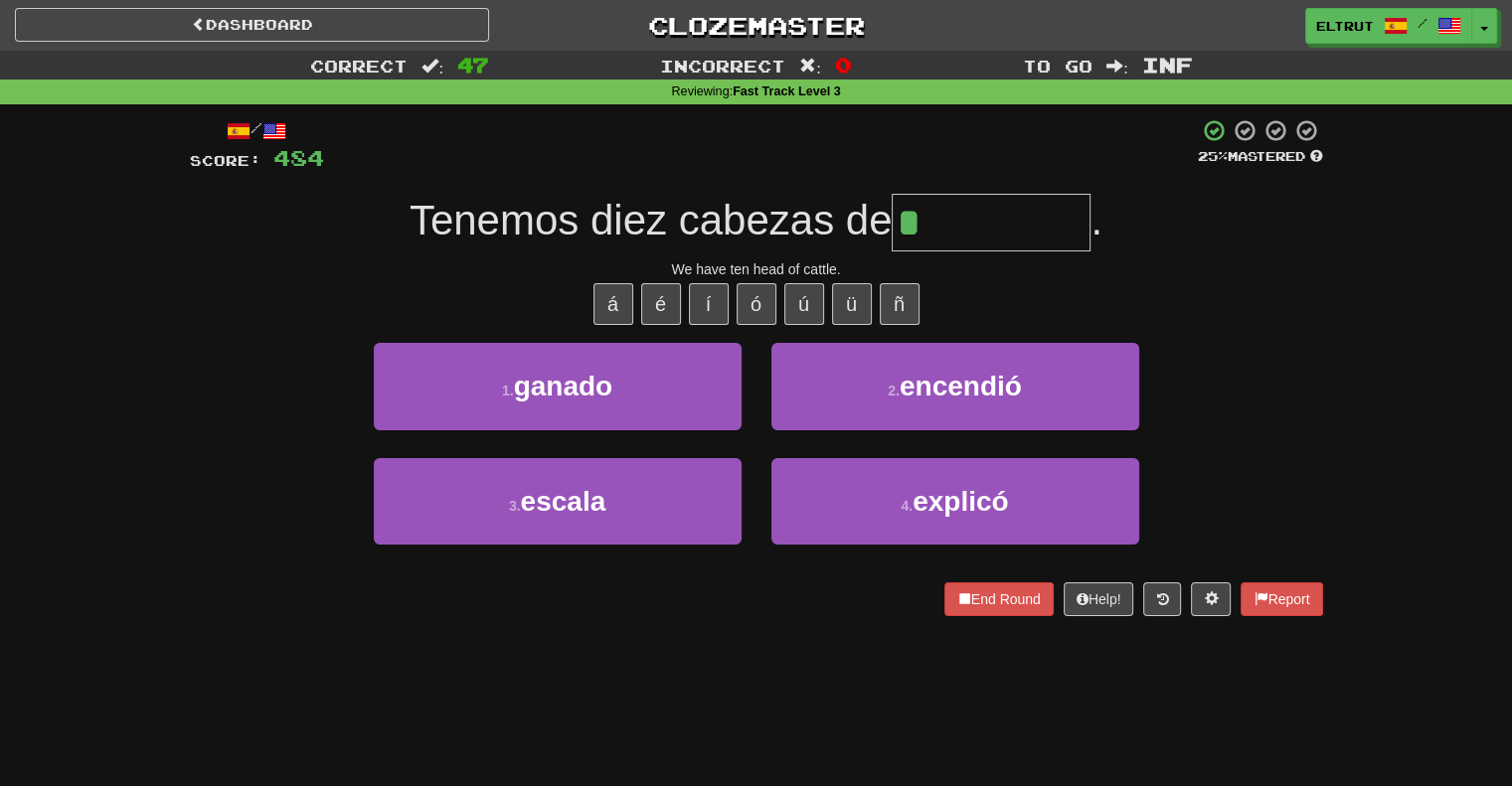 type on "******" 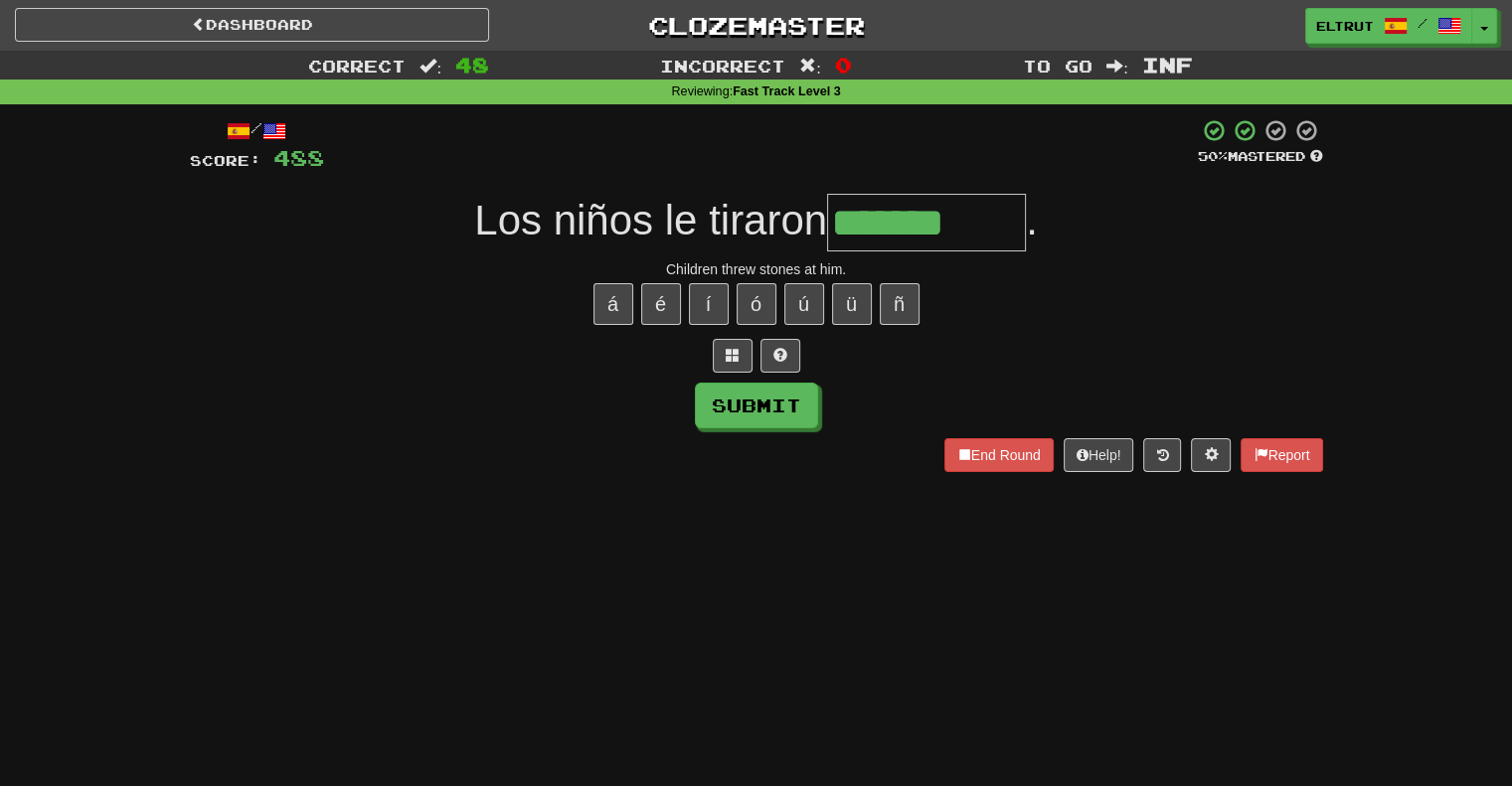 type on "*******" 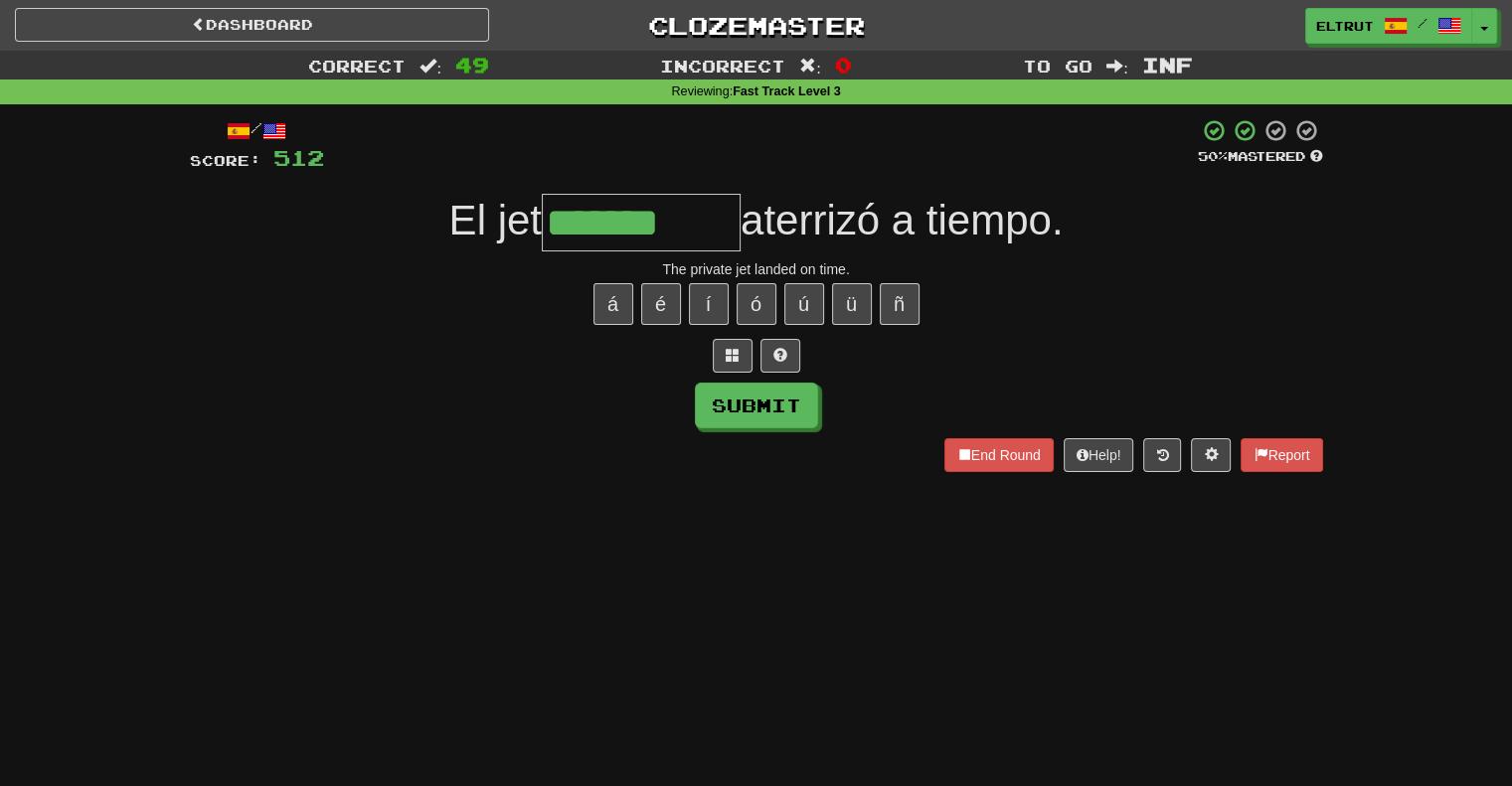 type on "*******" 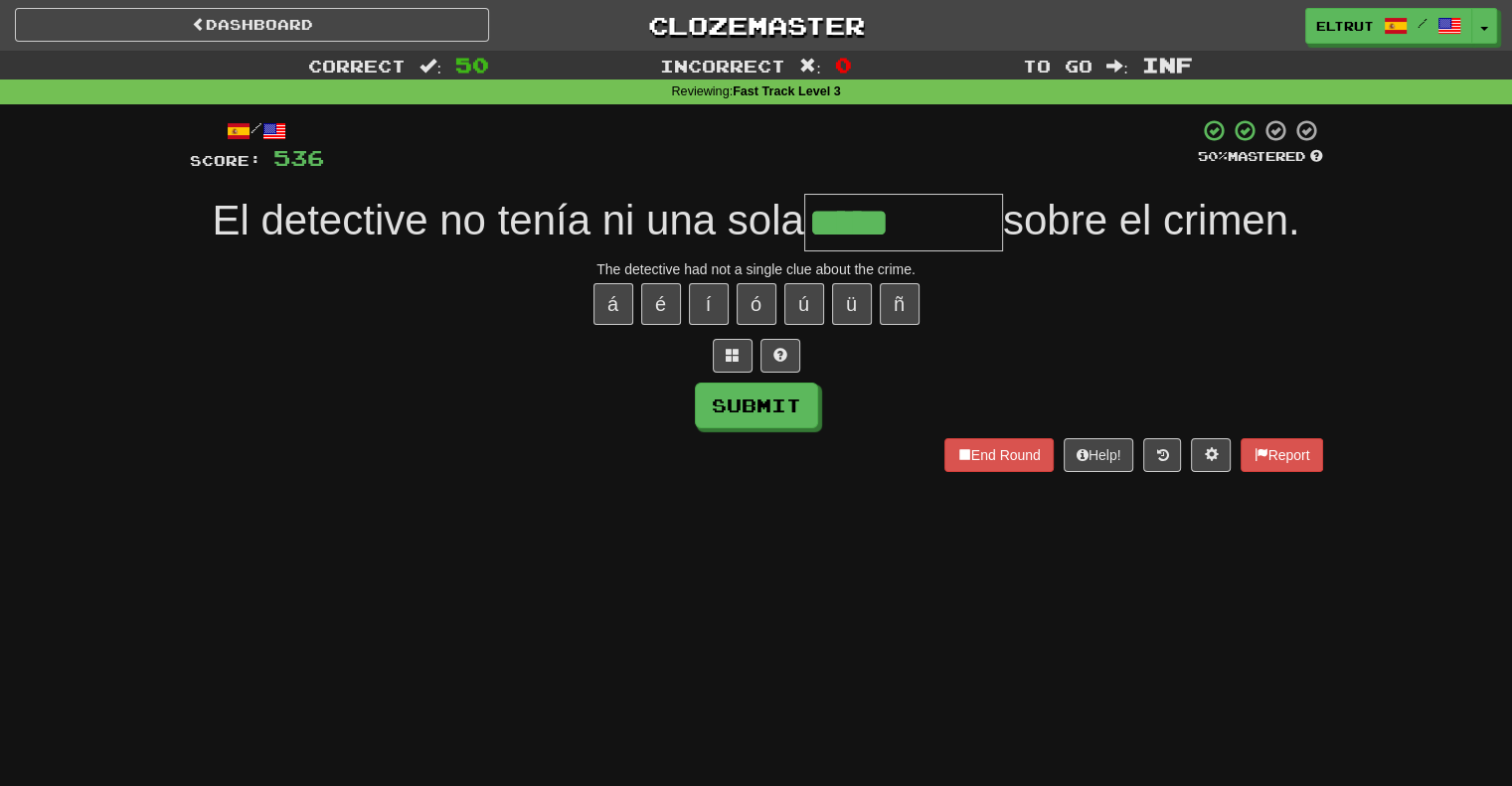 type on "*****" 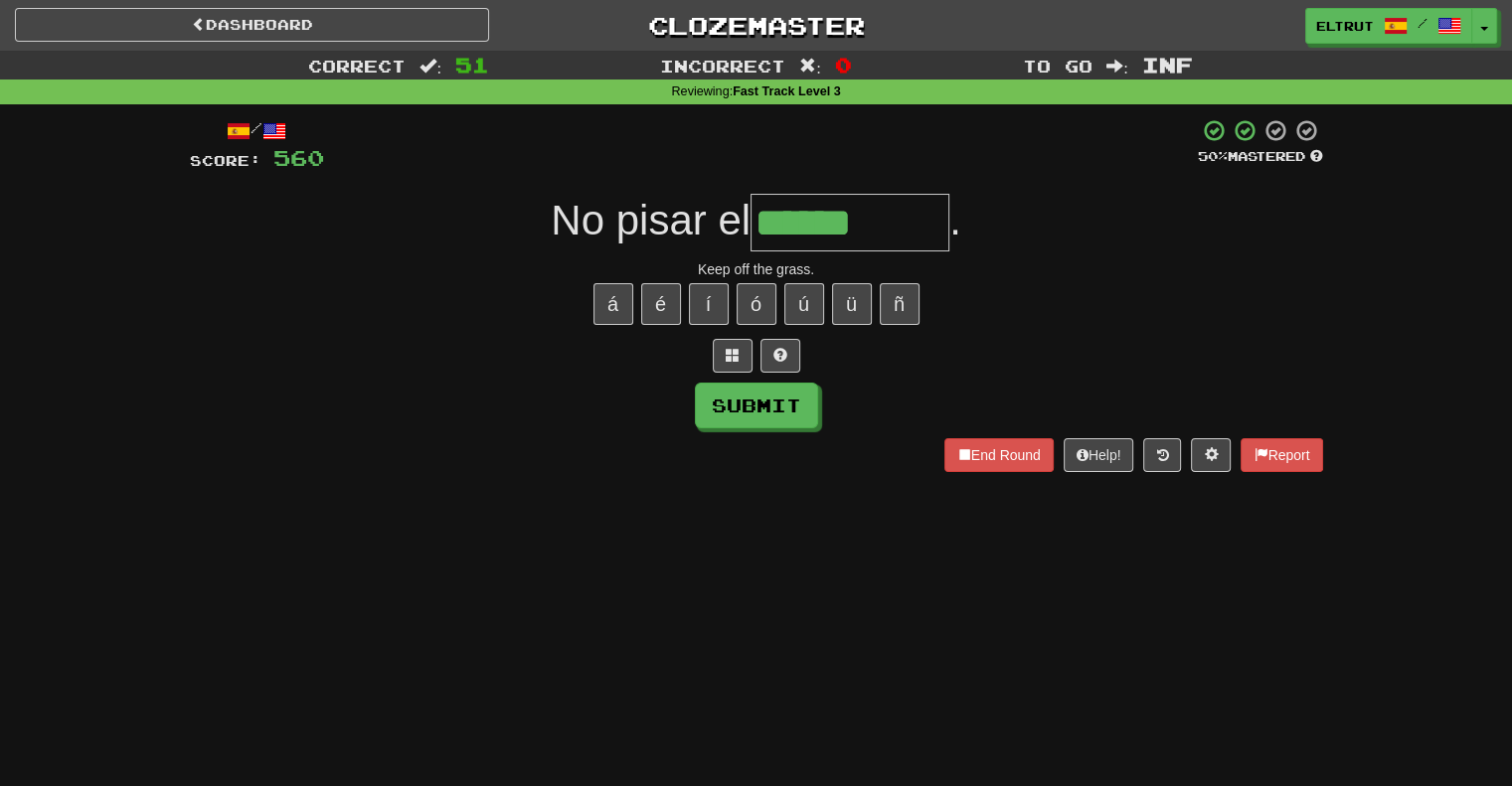 type on "******" 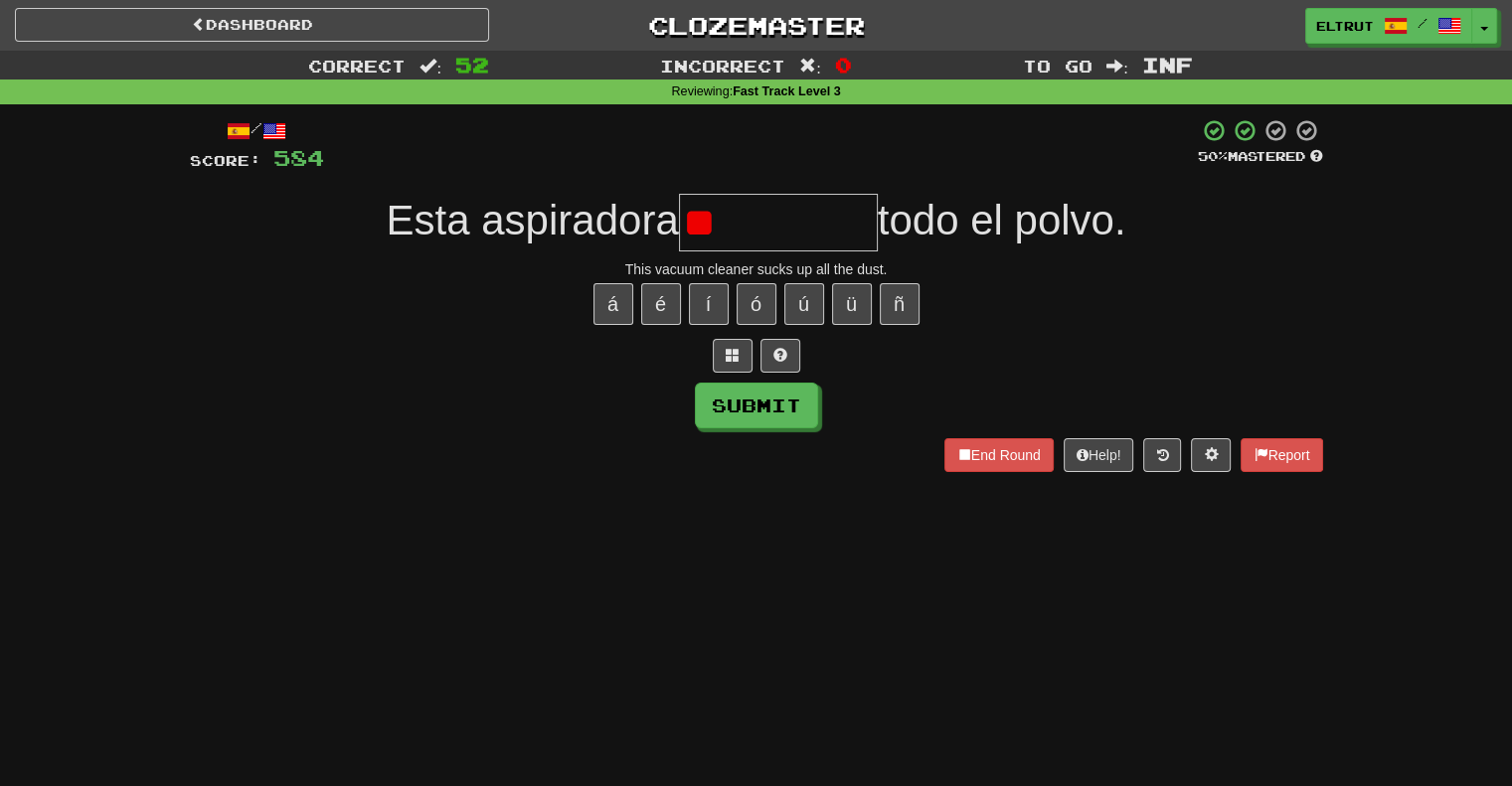 type on "*" 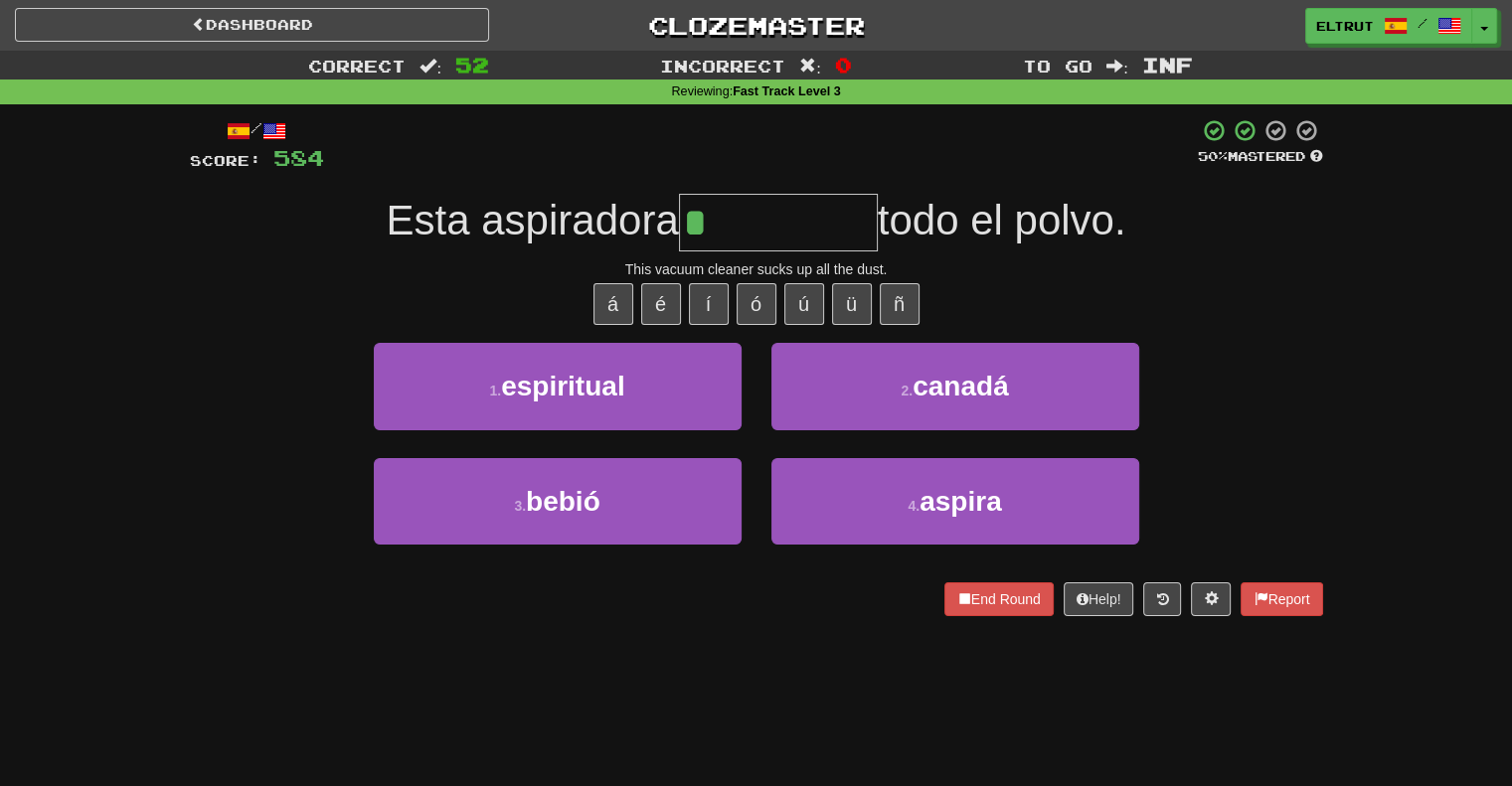 type on "******" 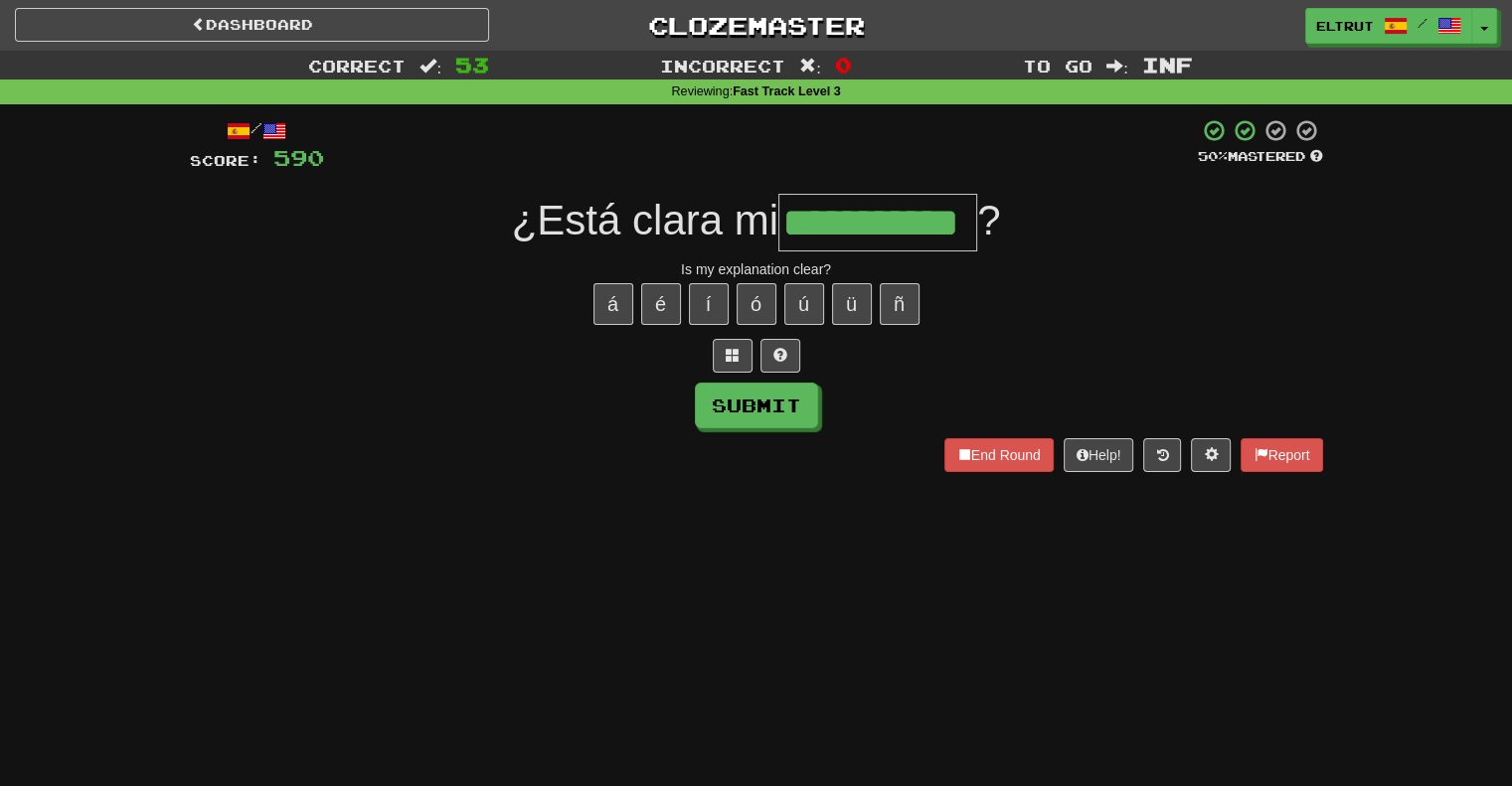 scroll, scrollTop: 0, scrollLeft: 15, axis: horizontal 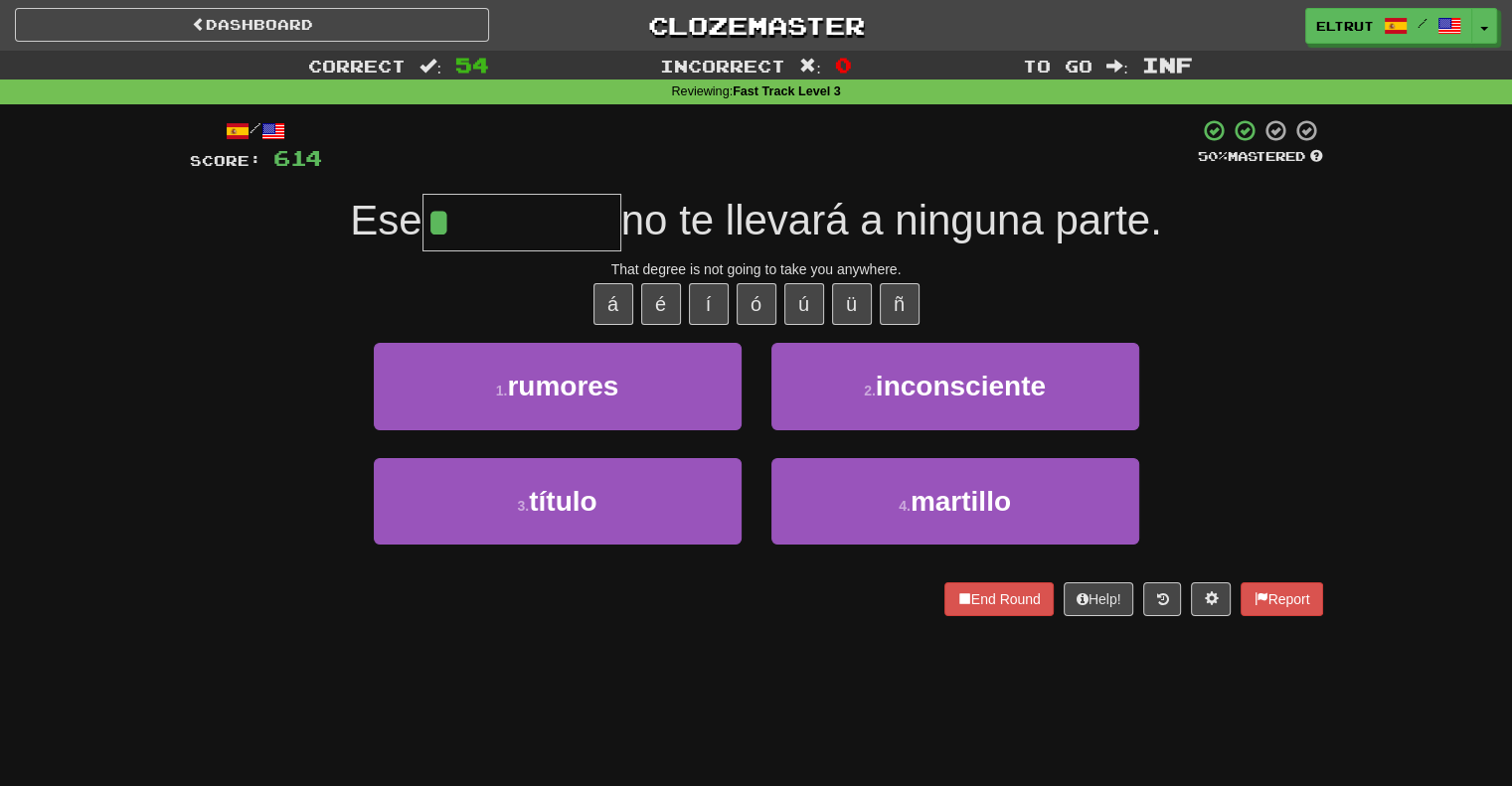 type on "******" 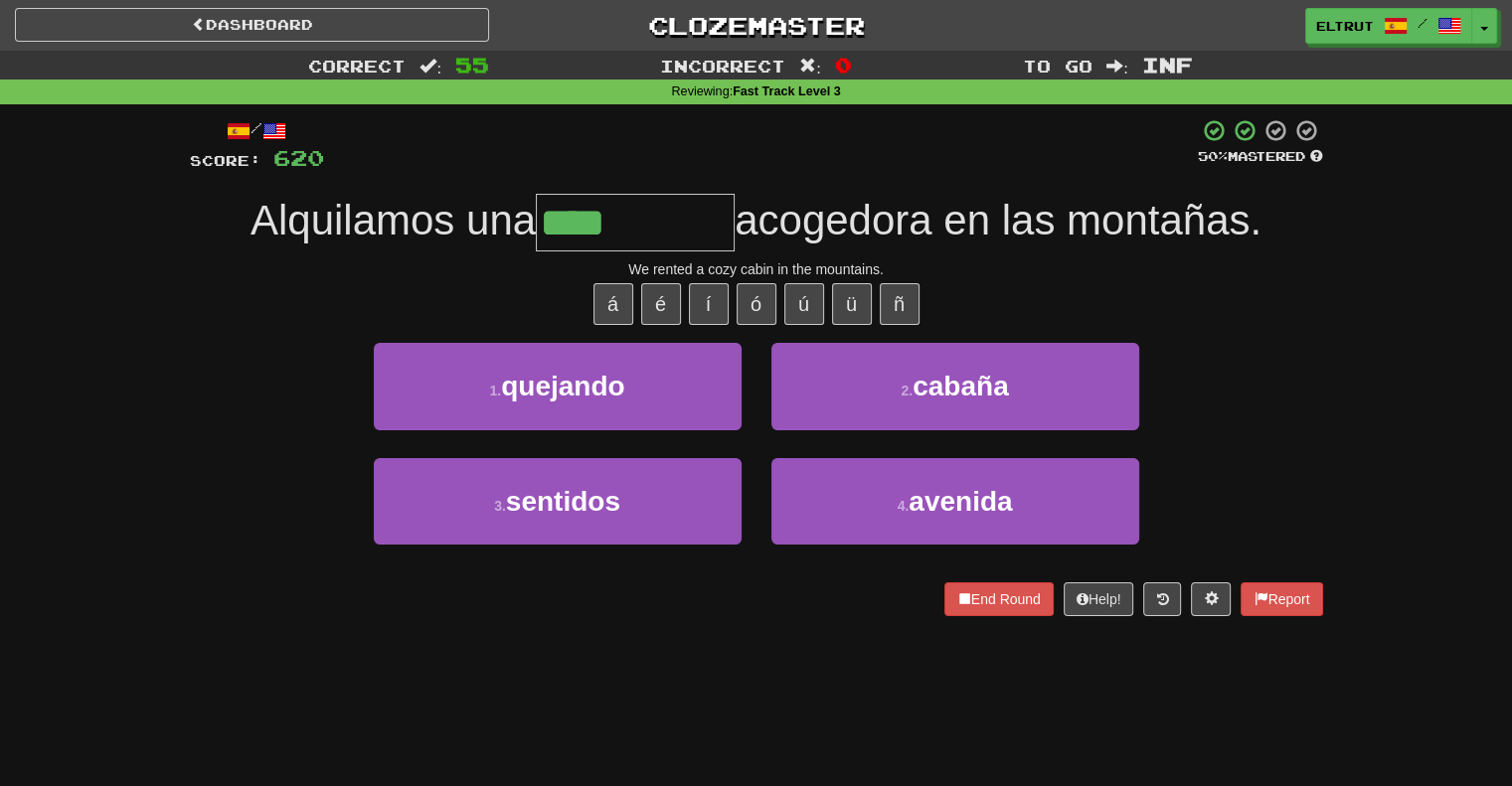 type on "******" 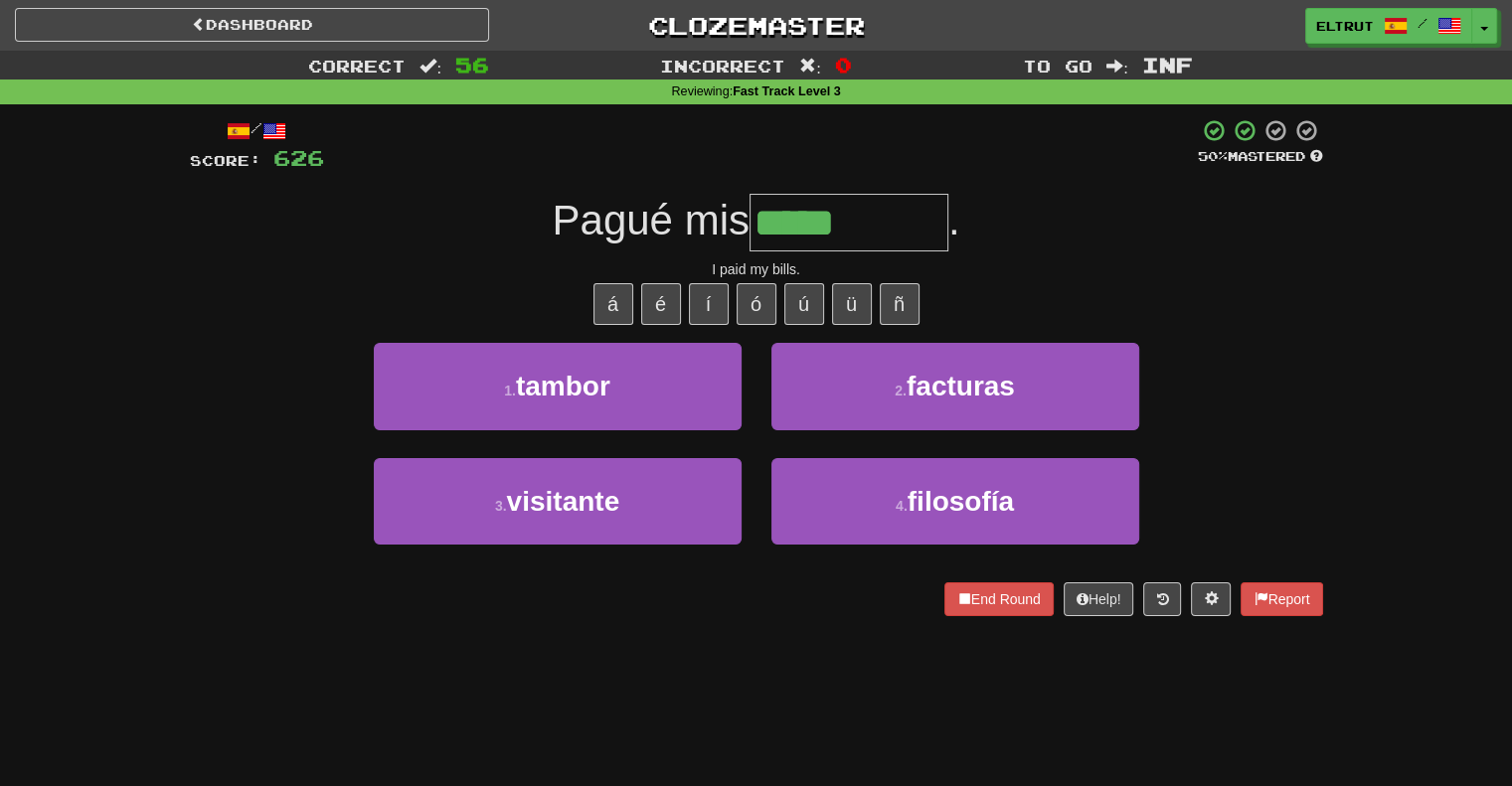 type on "********" 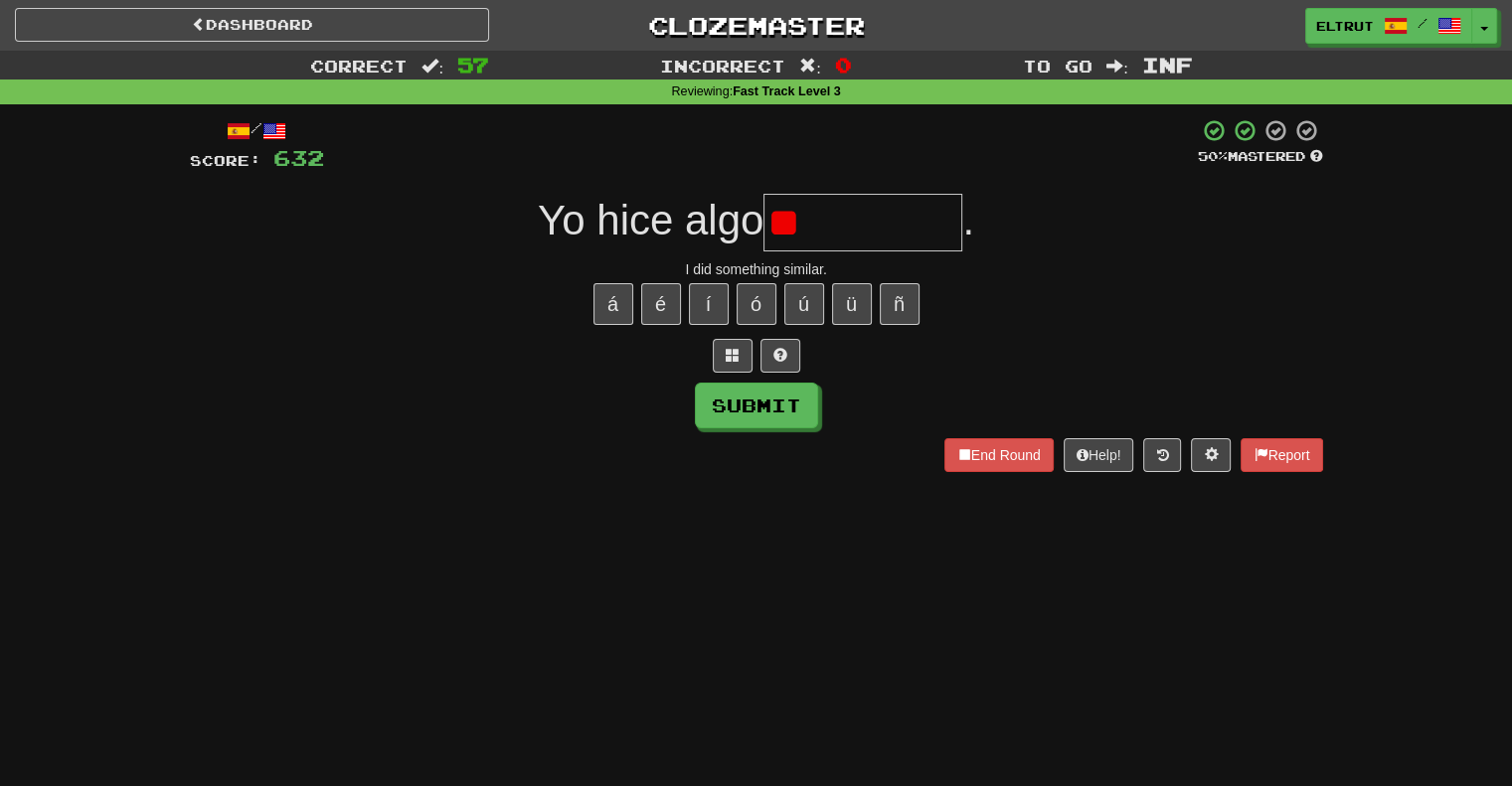 type on "*" 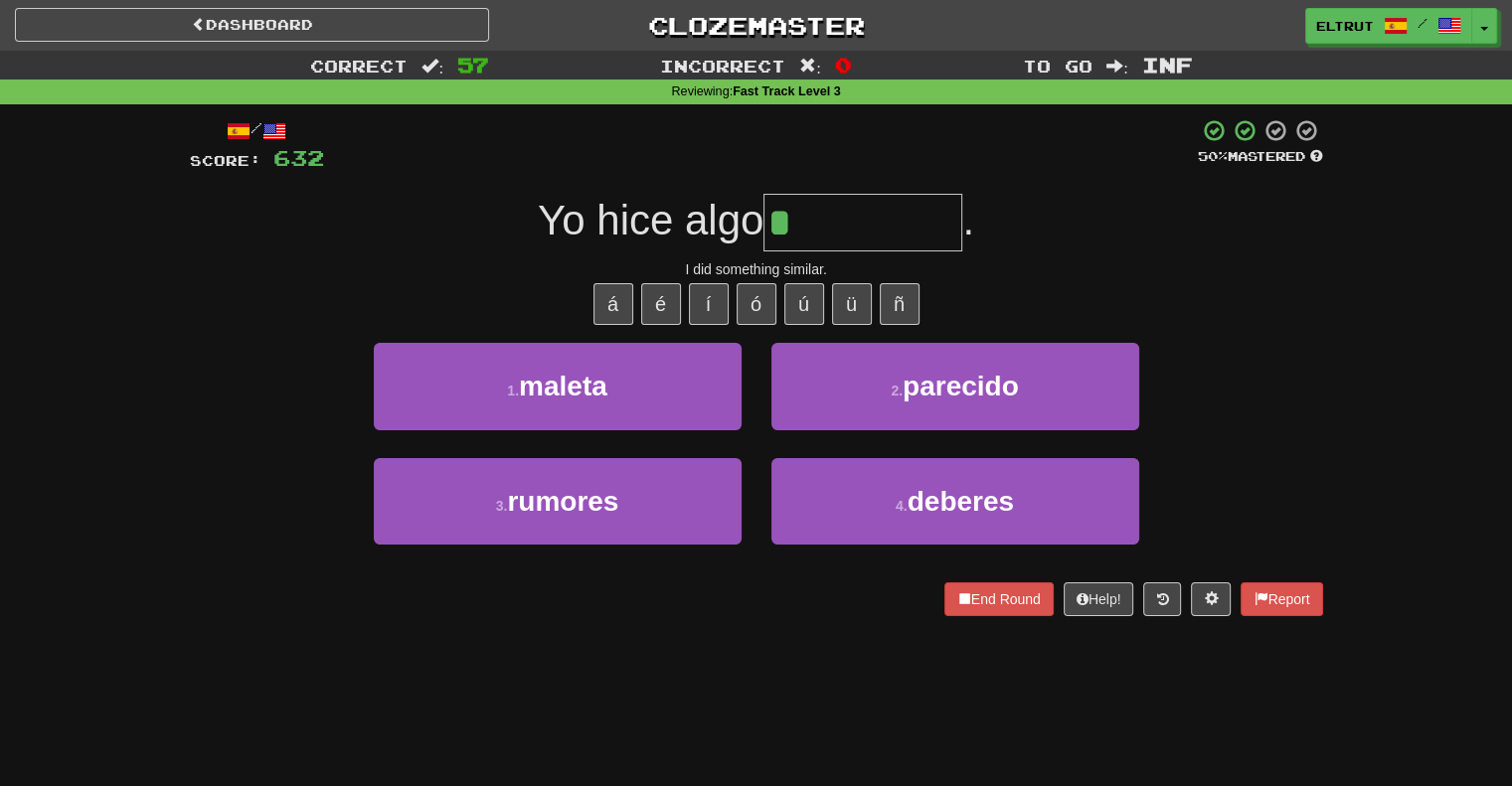 type on "********" 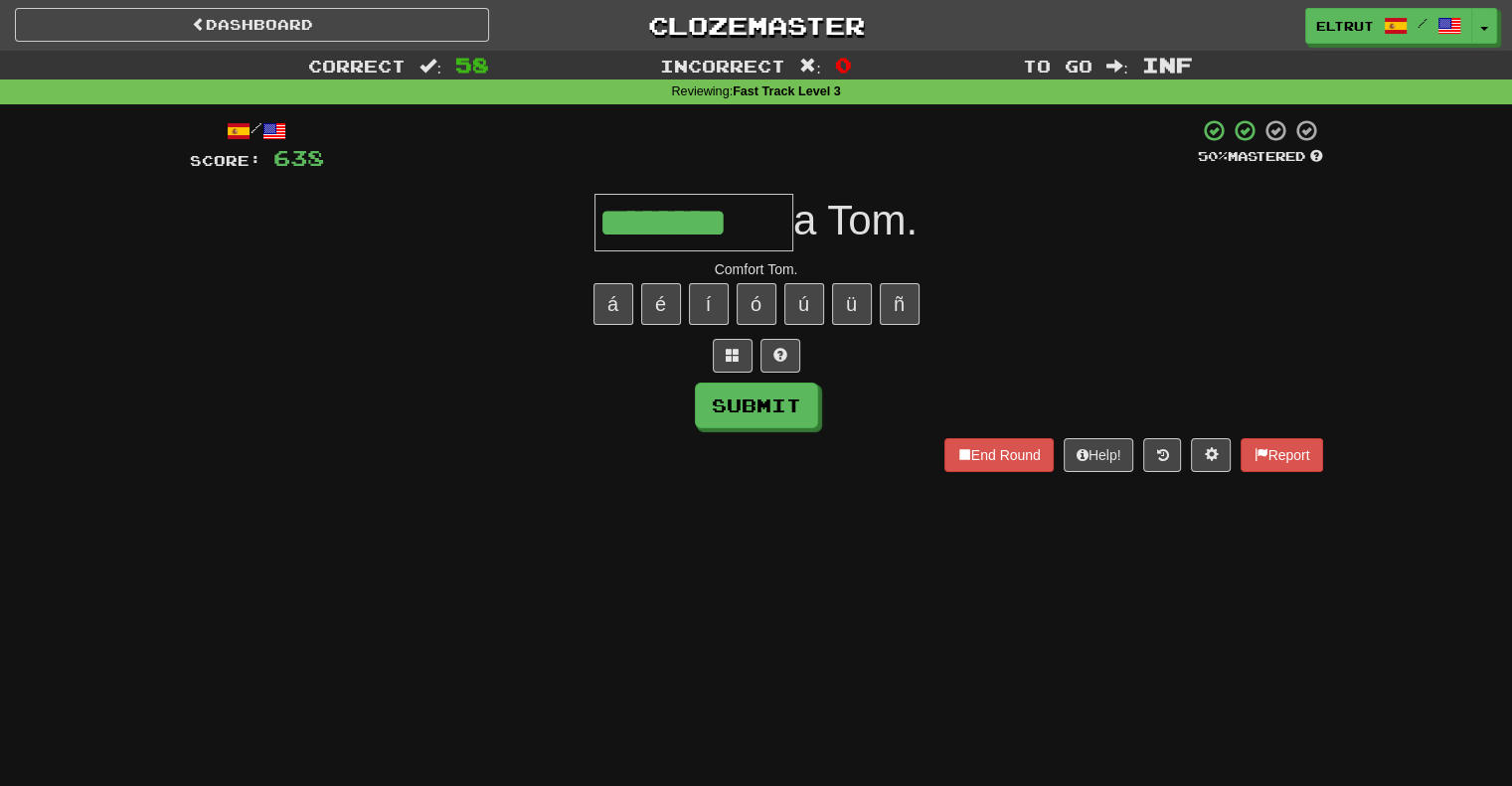 type on "**********" 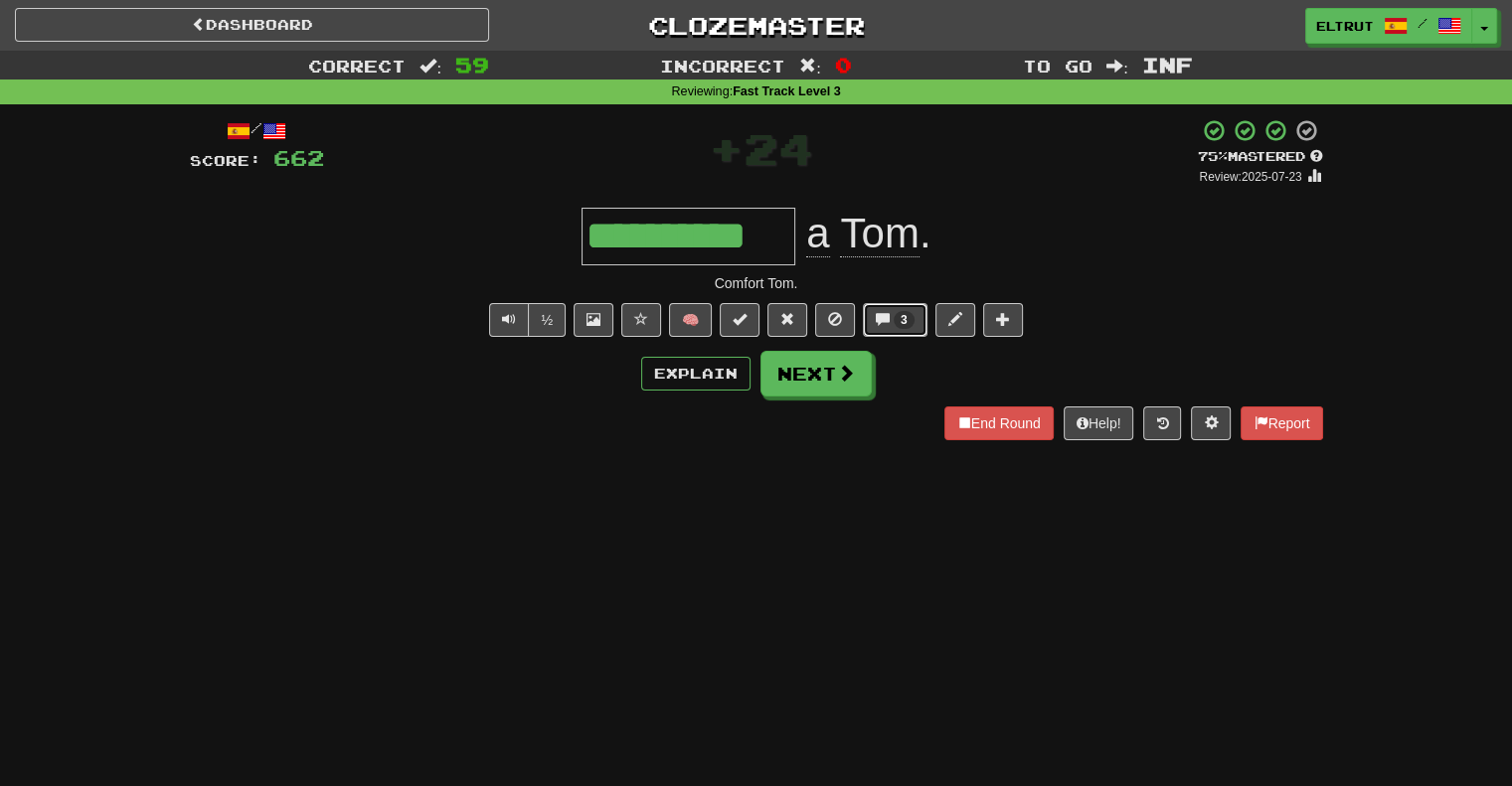 click on "3" at bounding box center (904, 320) 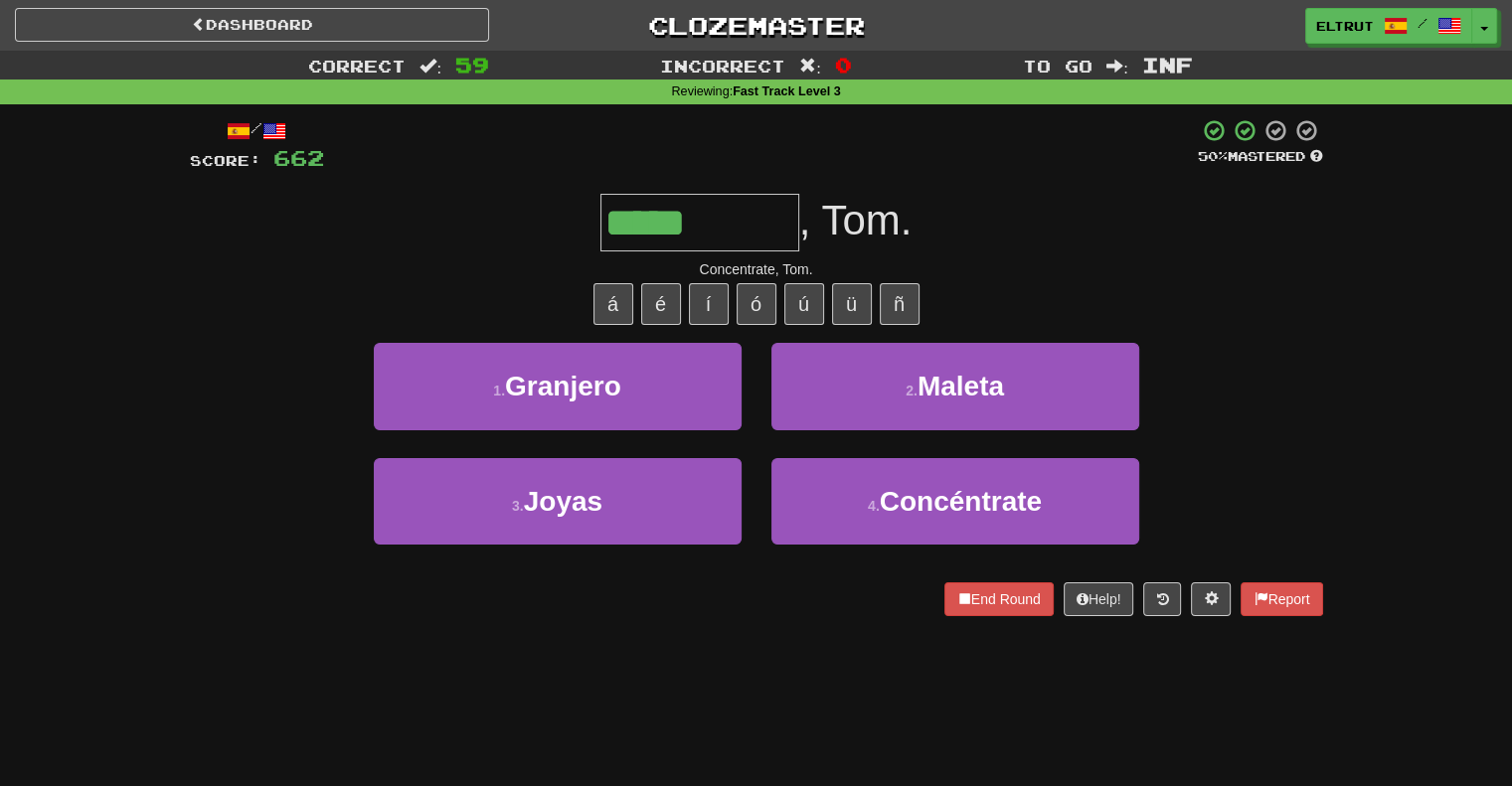 type on "**********" 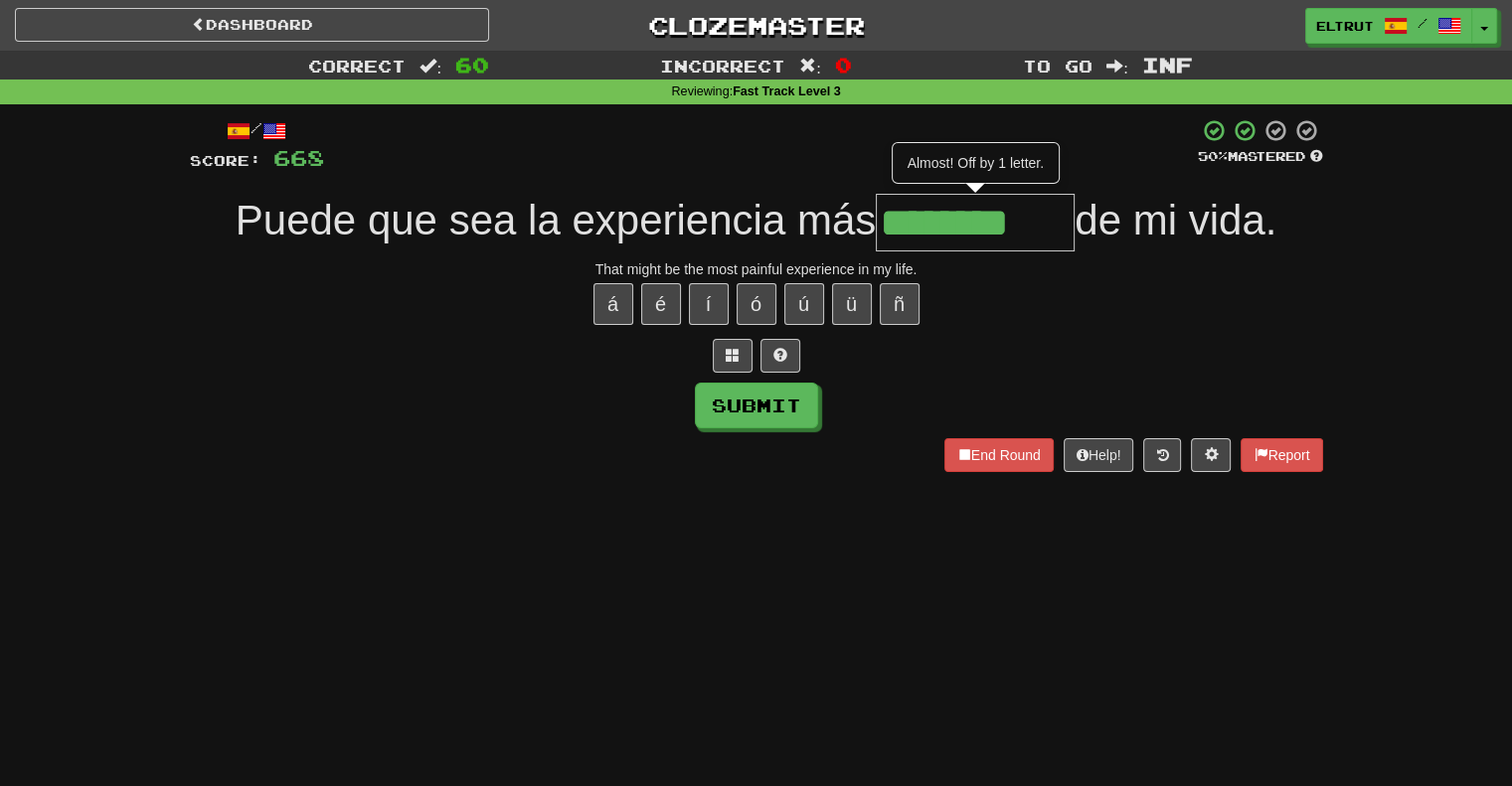 type on "********" 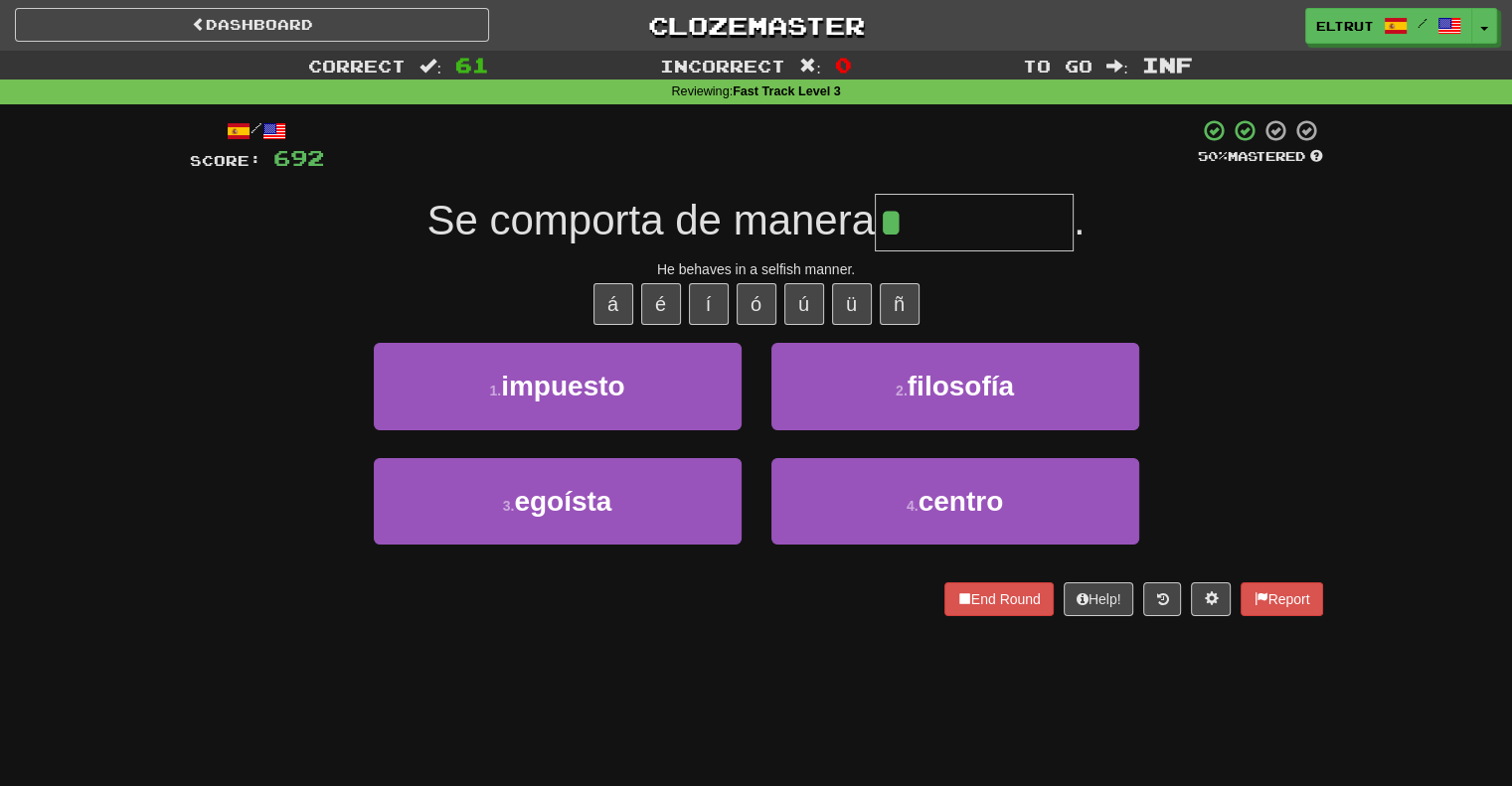 type on "*******" 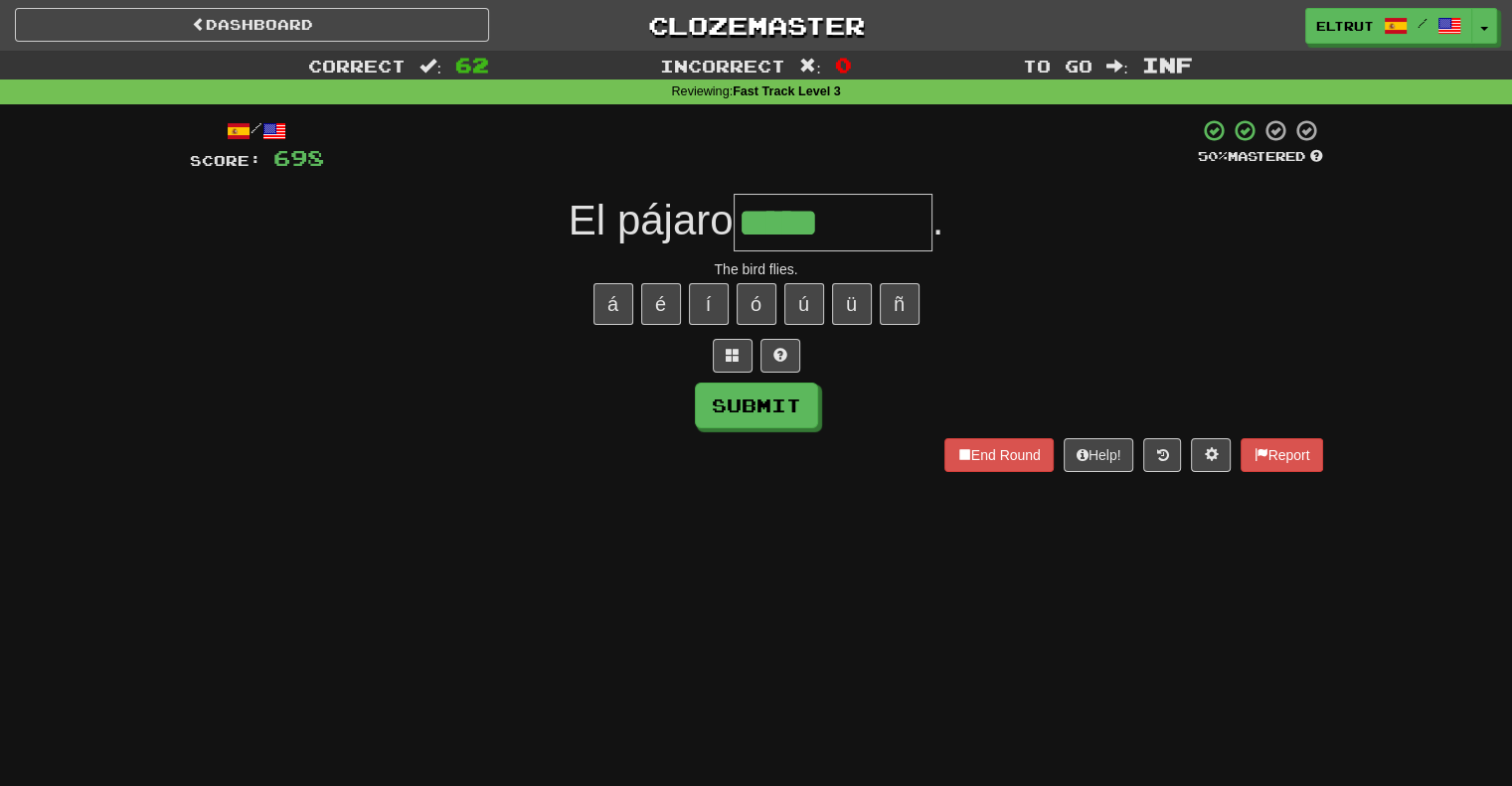 type on "*****" 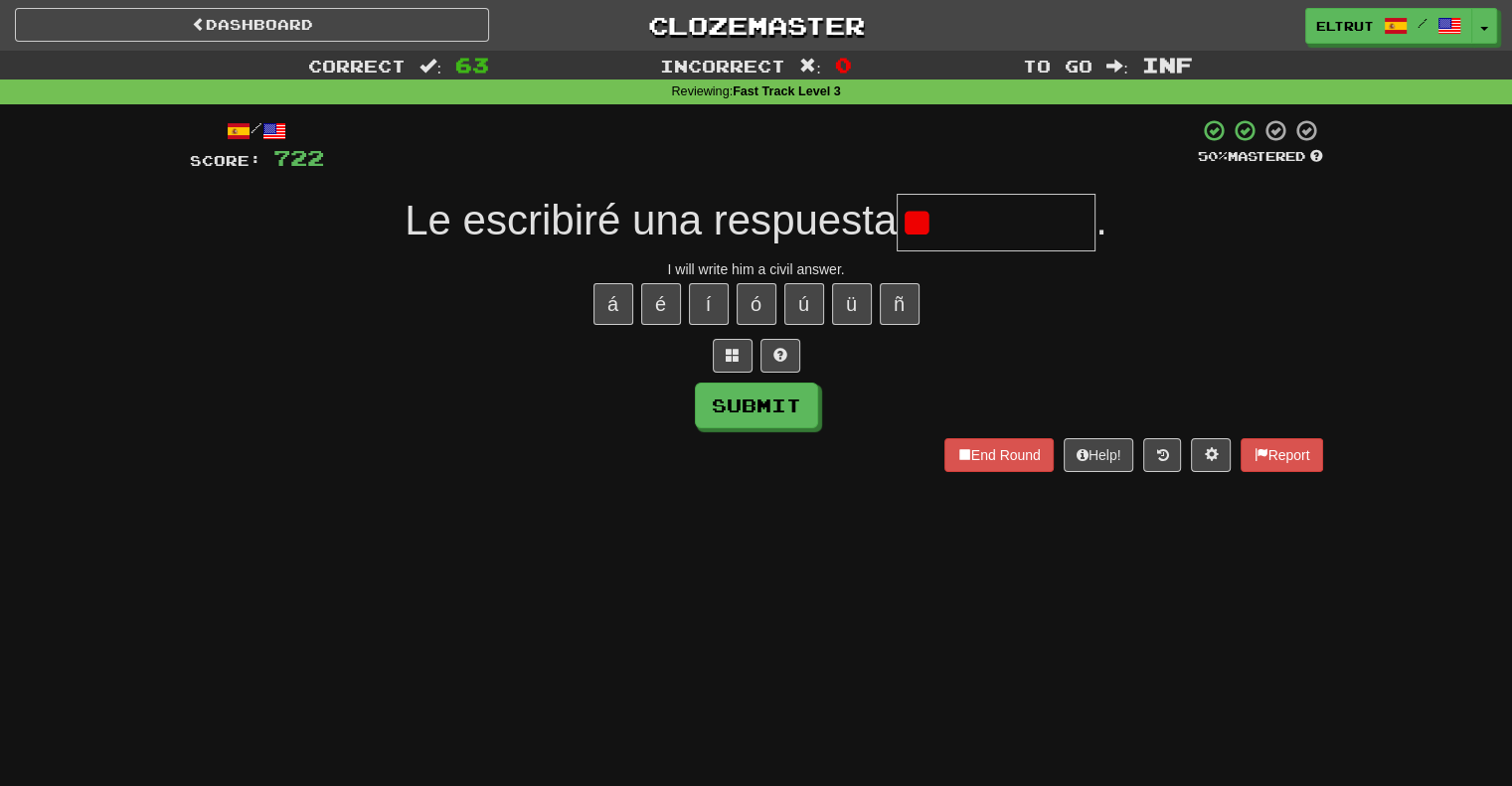 type on "*" 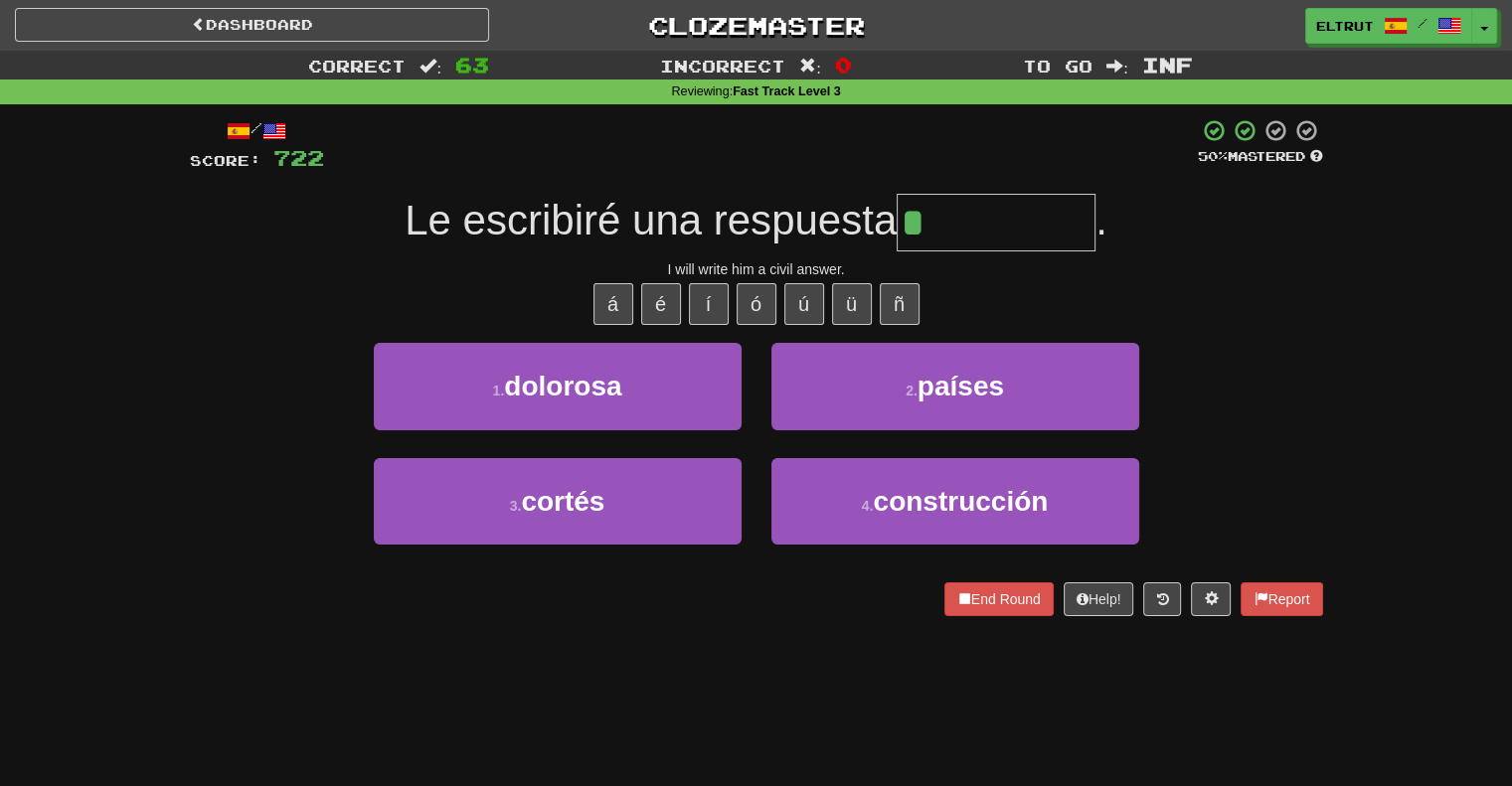 type on "******" 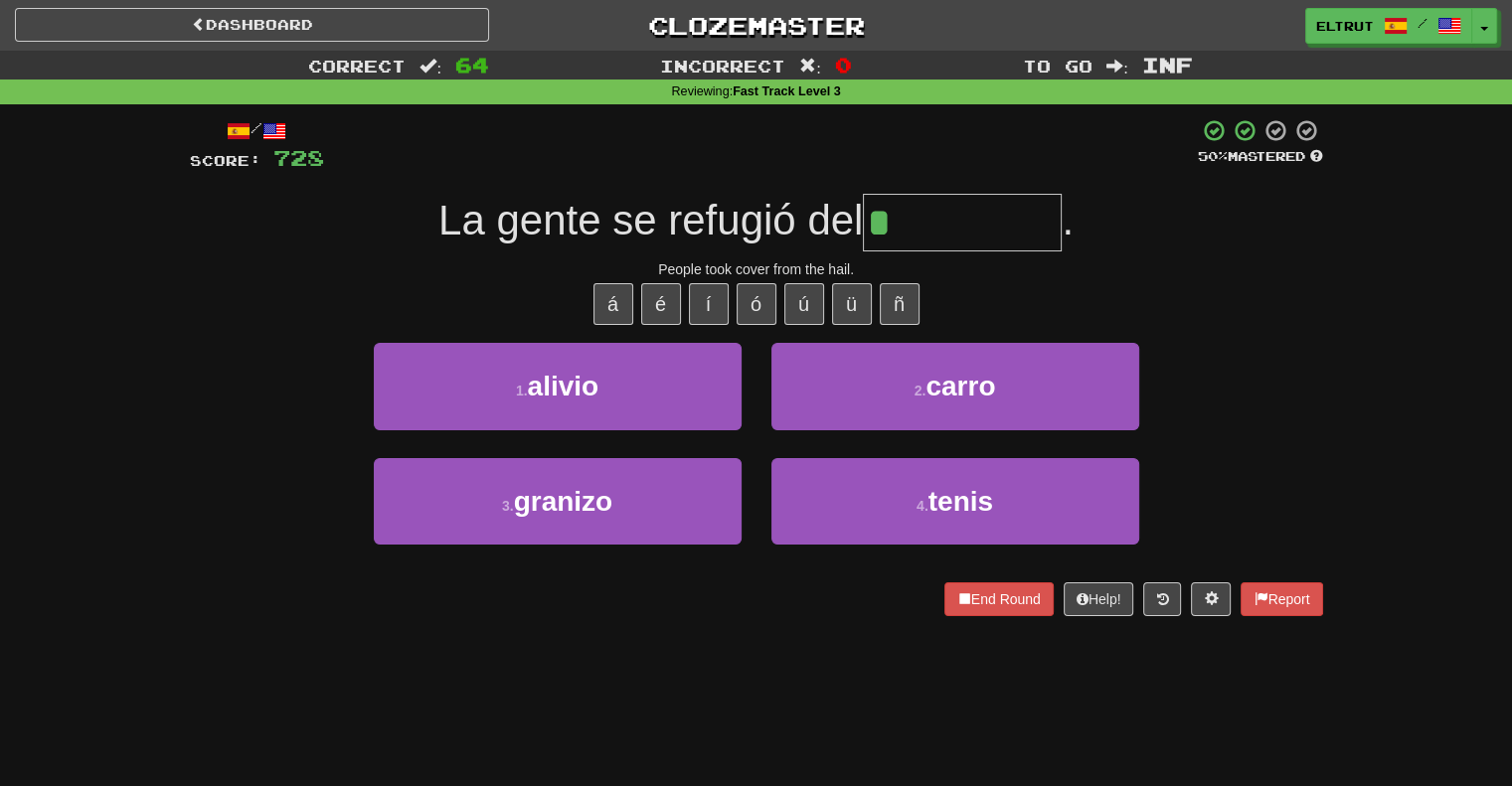 type on "*******" 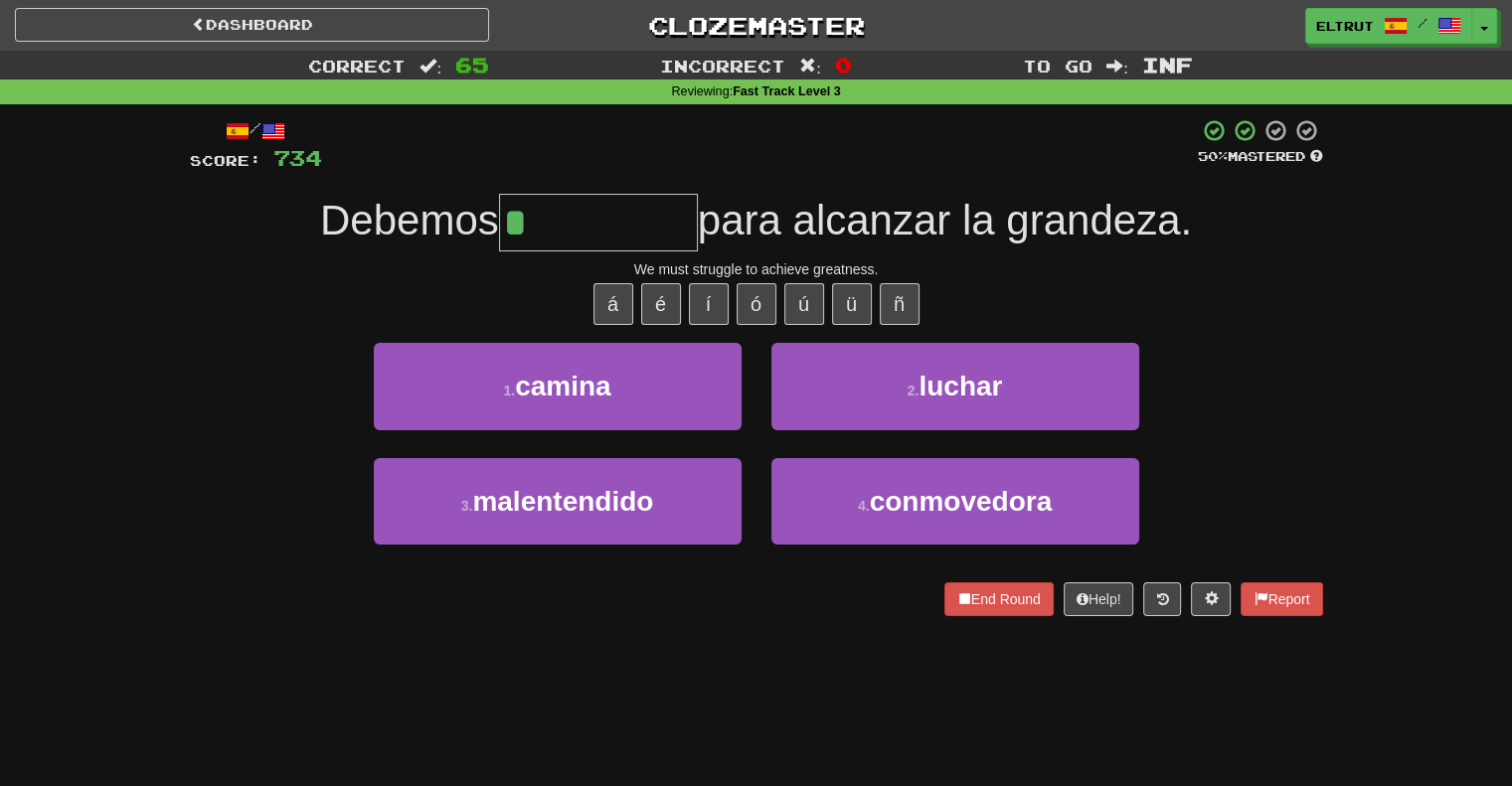 type on "******" 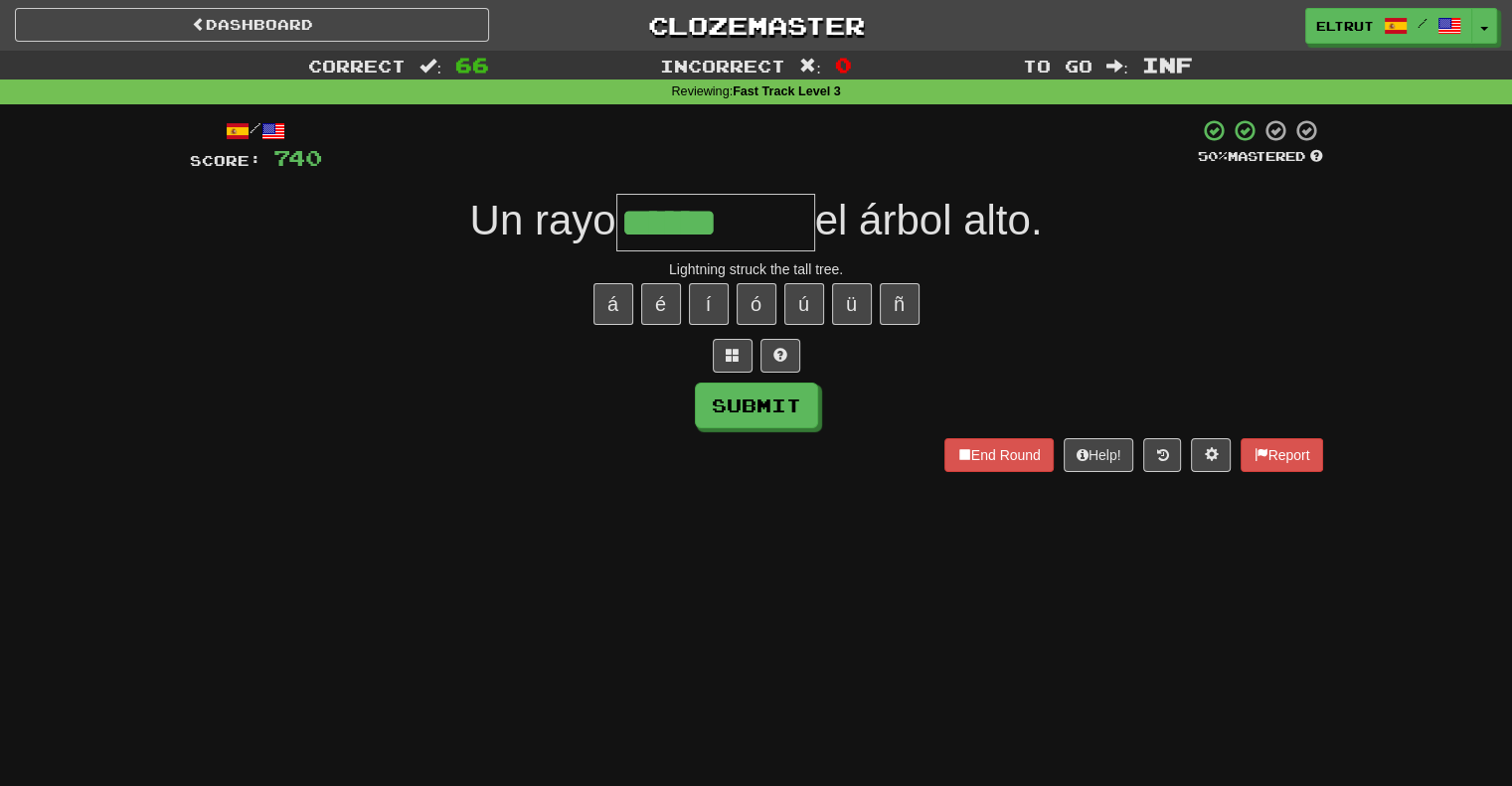 type on "******" 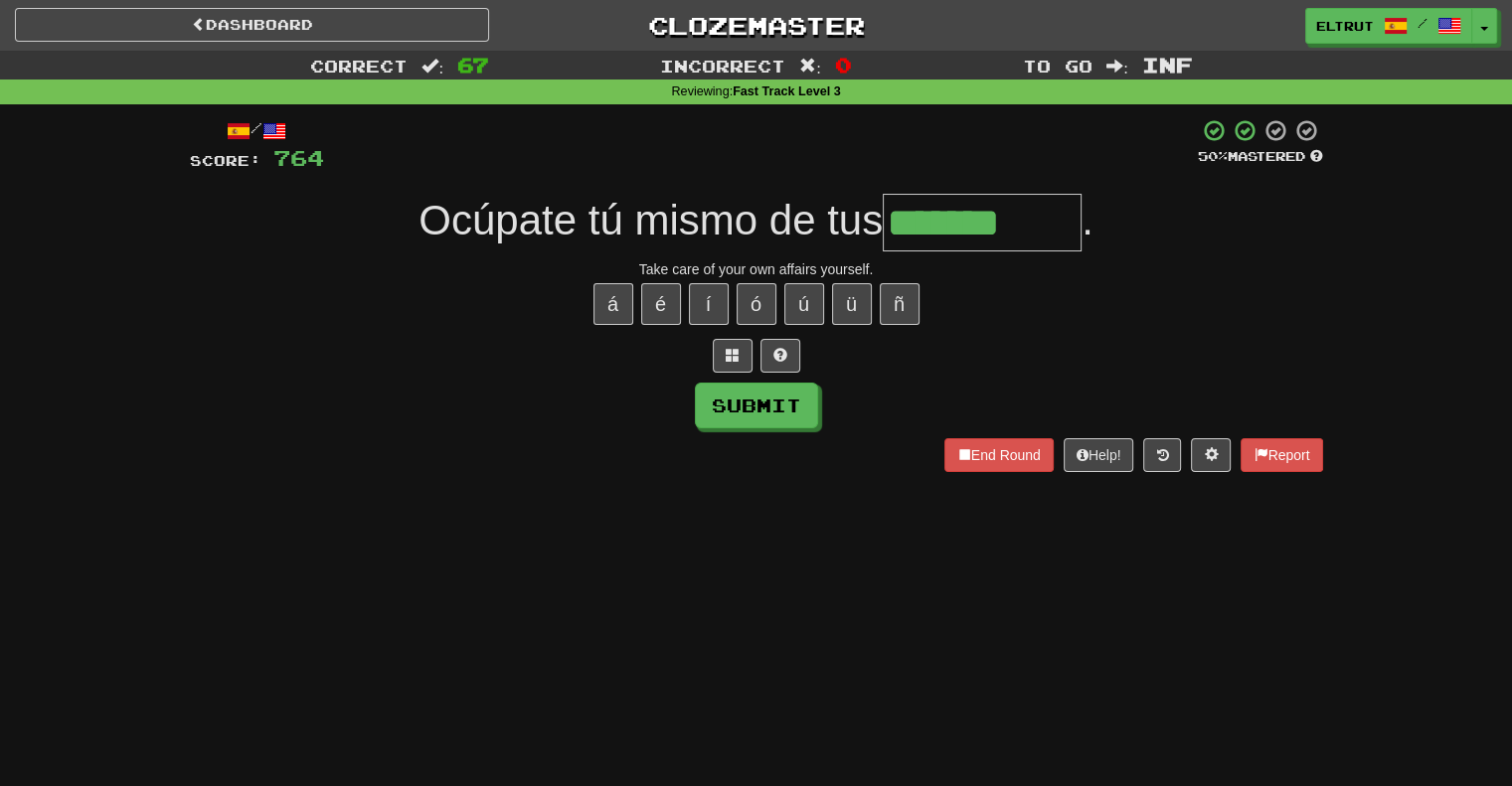 type on "*******" 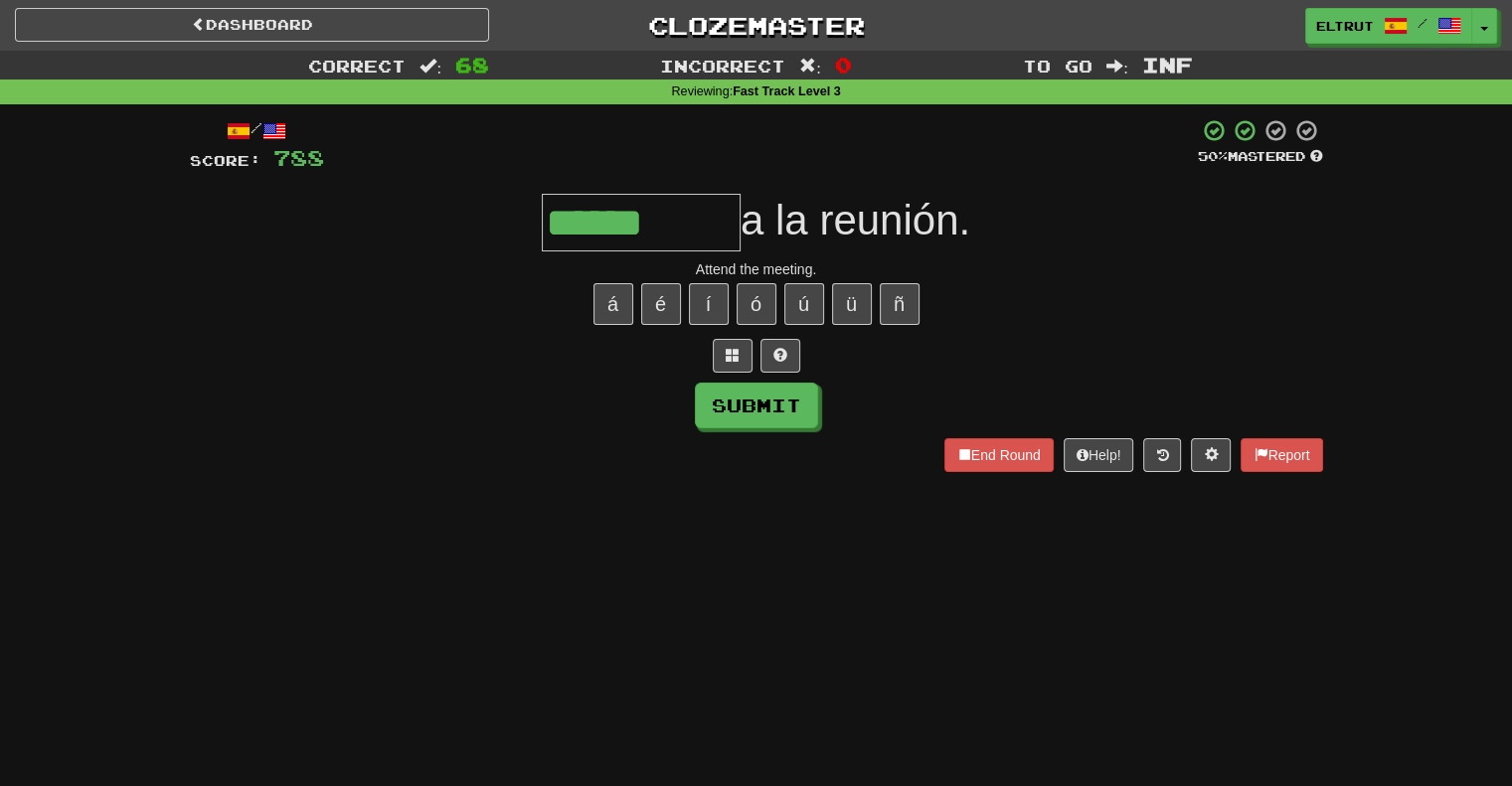 type on "******" 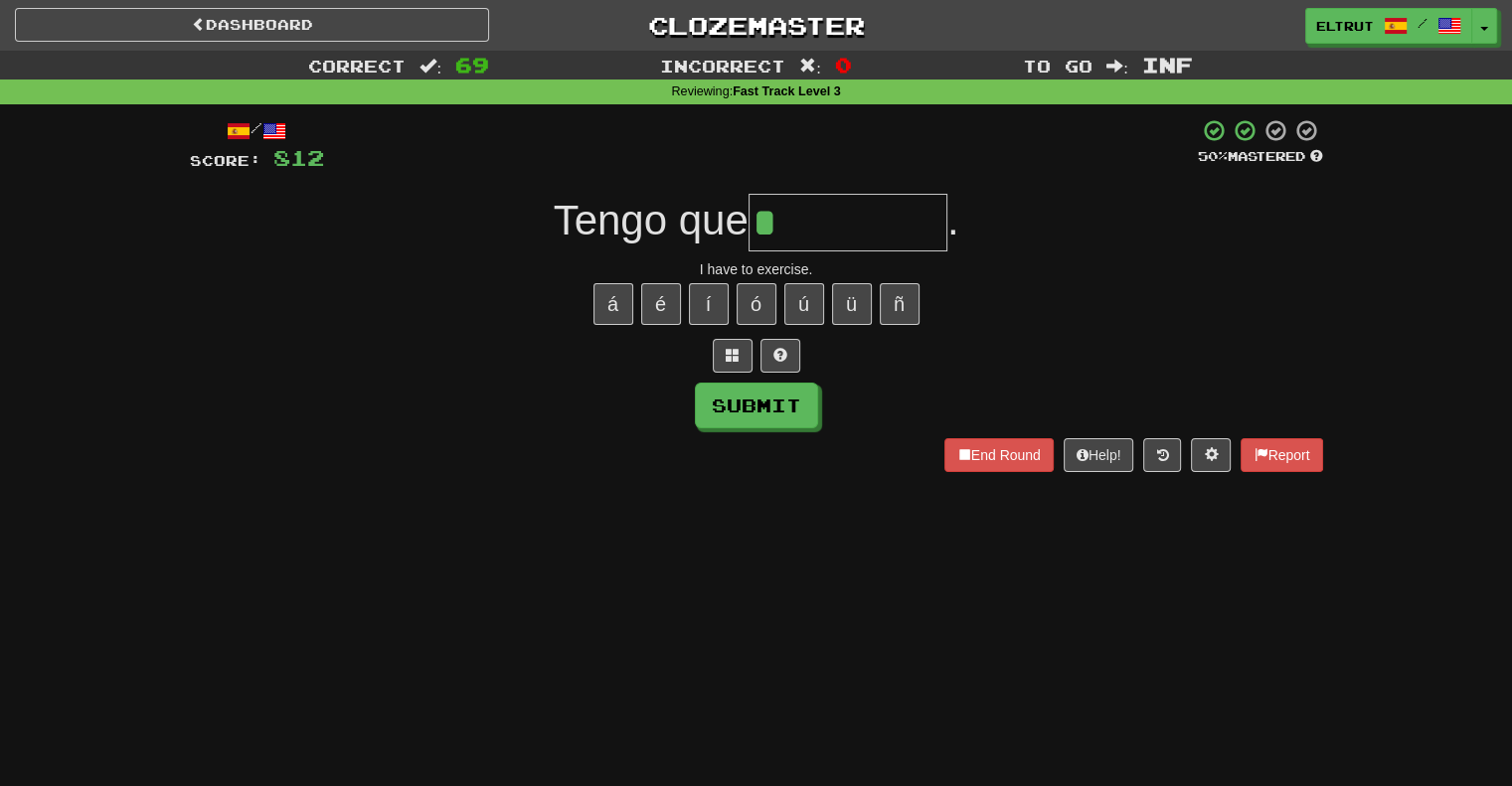 click on "*" at bounding box center (848, 223) 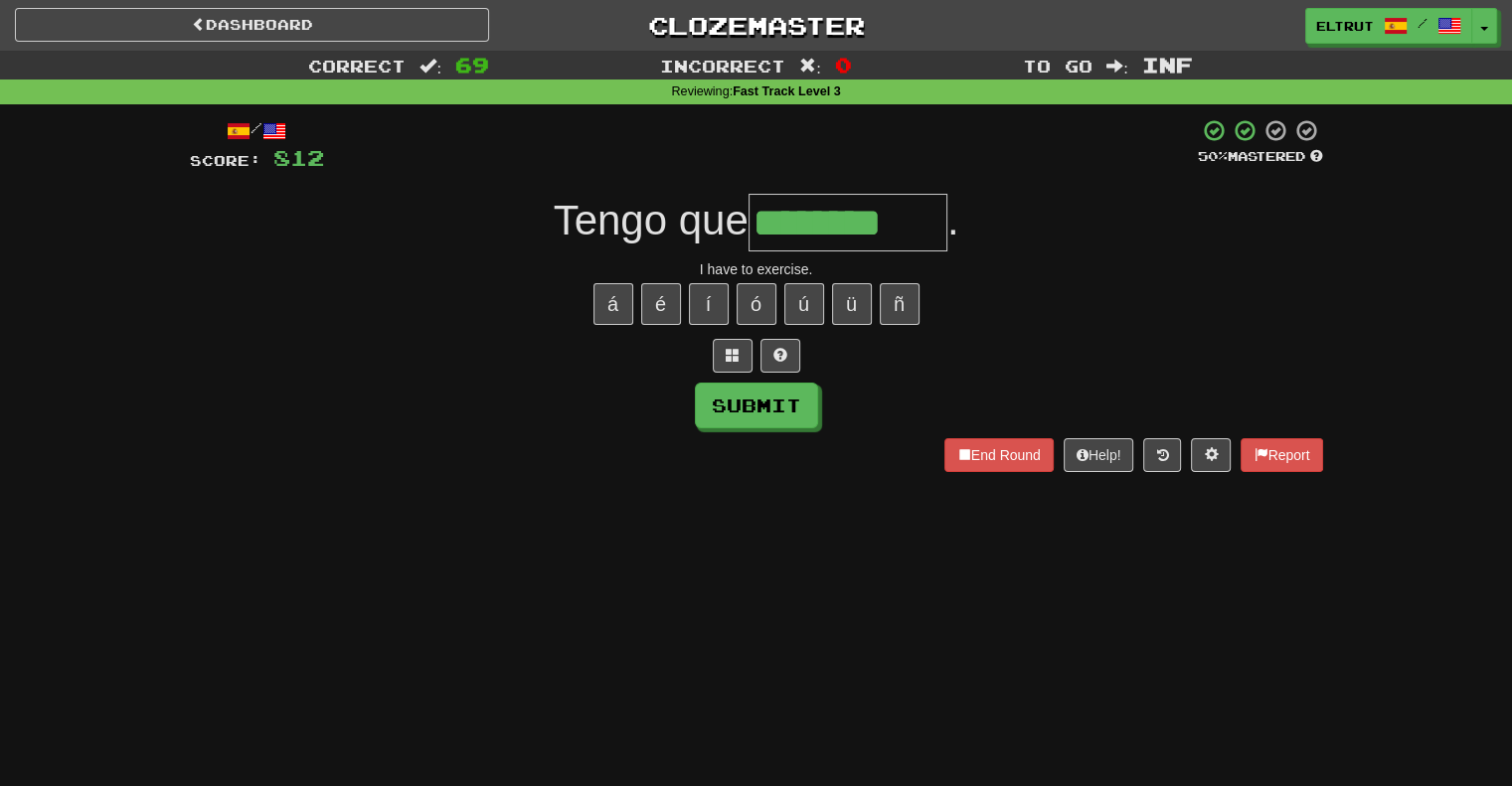 type on "********" 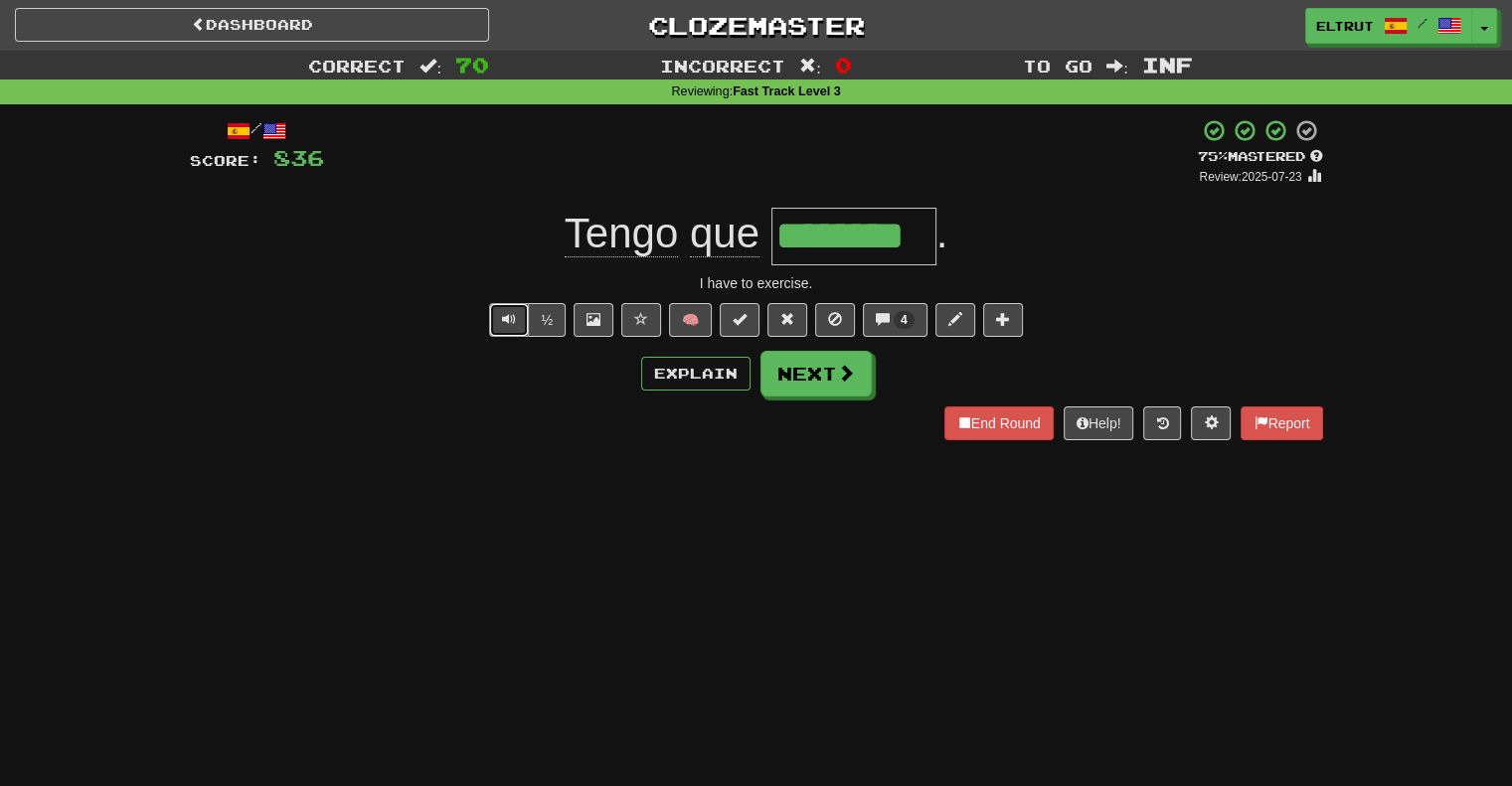 click at bounding box center (509, 320) 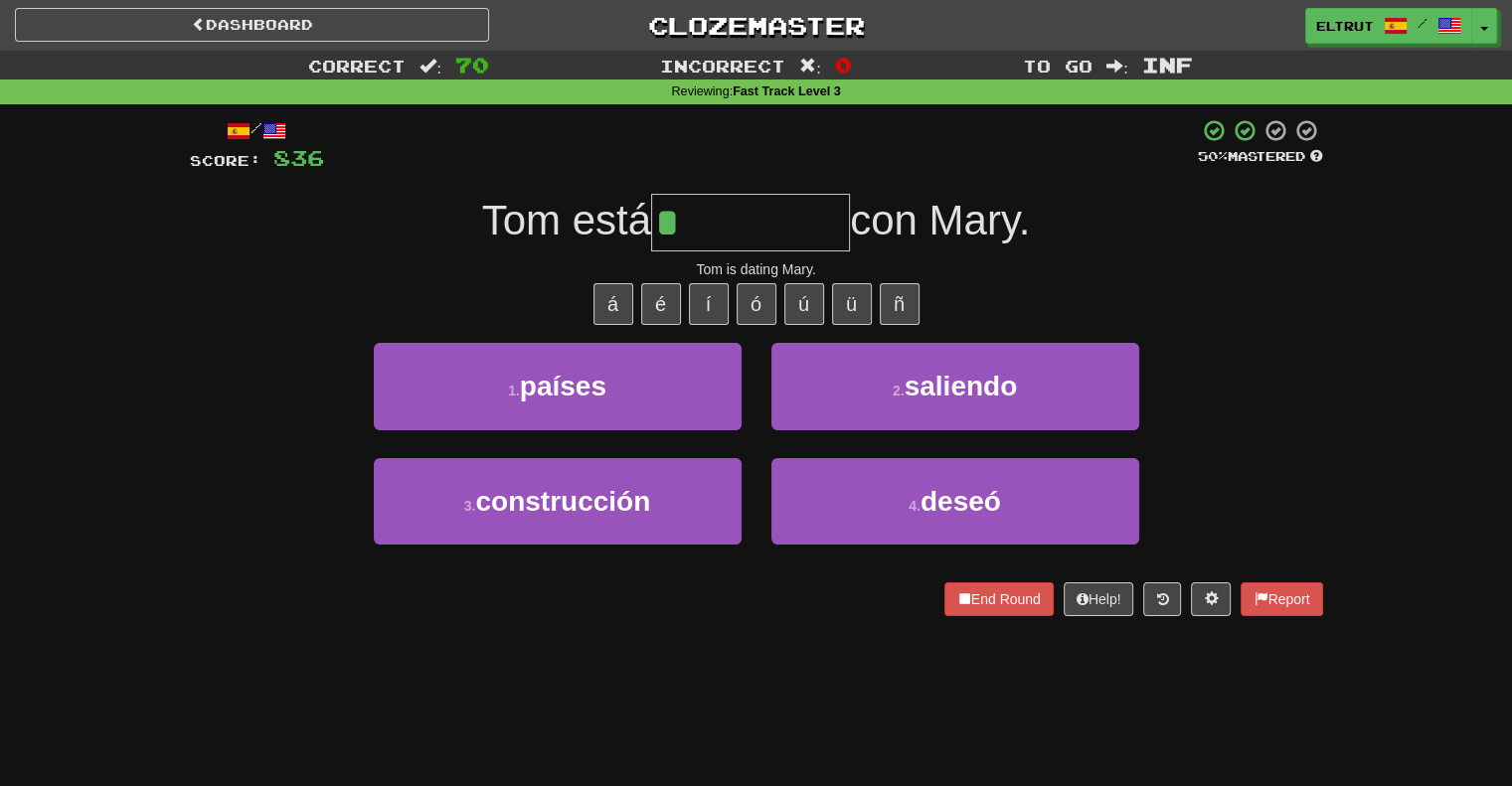 type on "********" 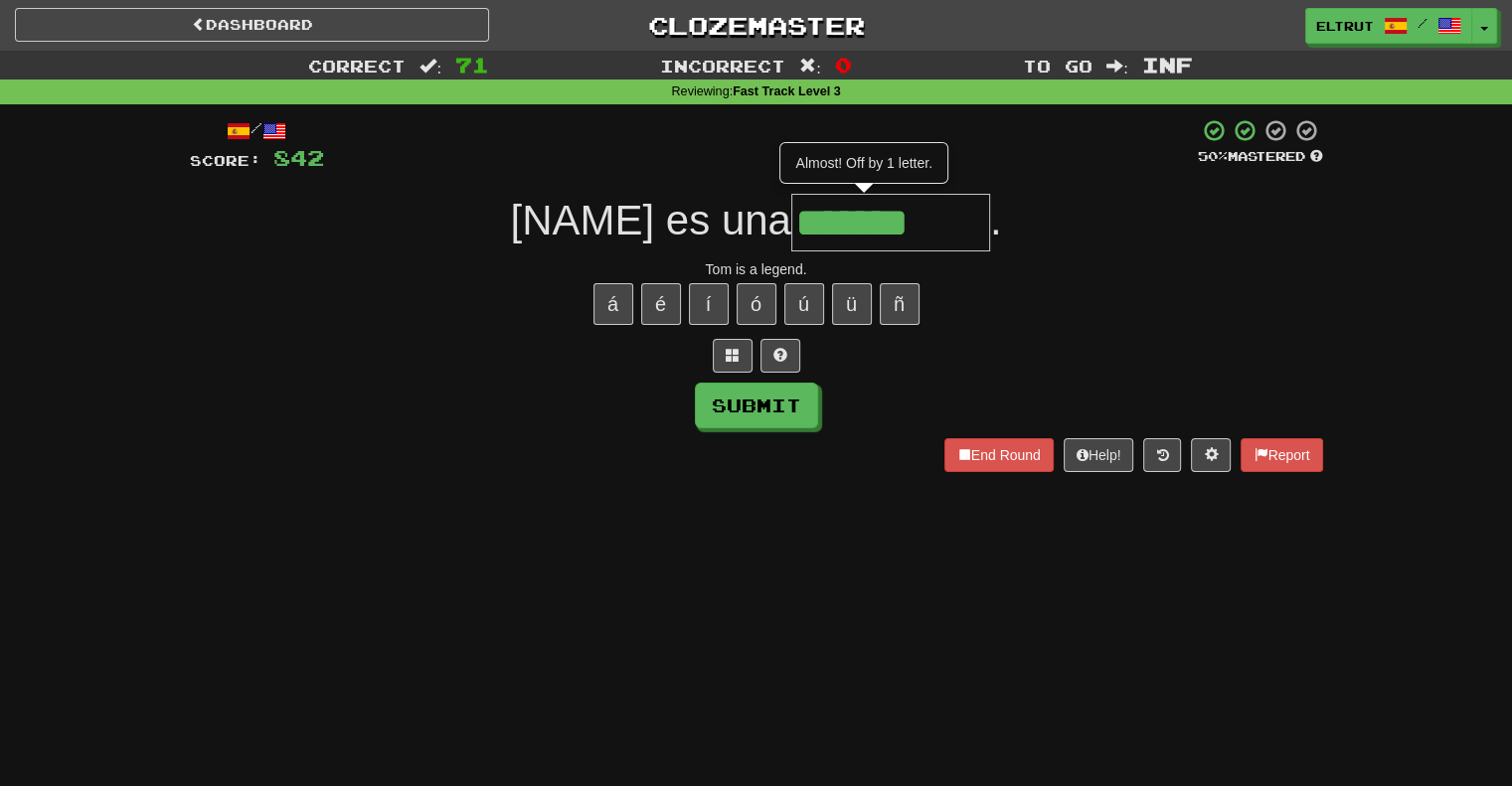 type on "*******" 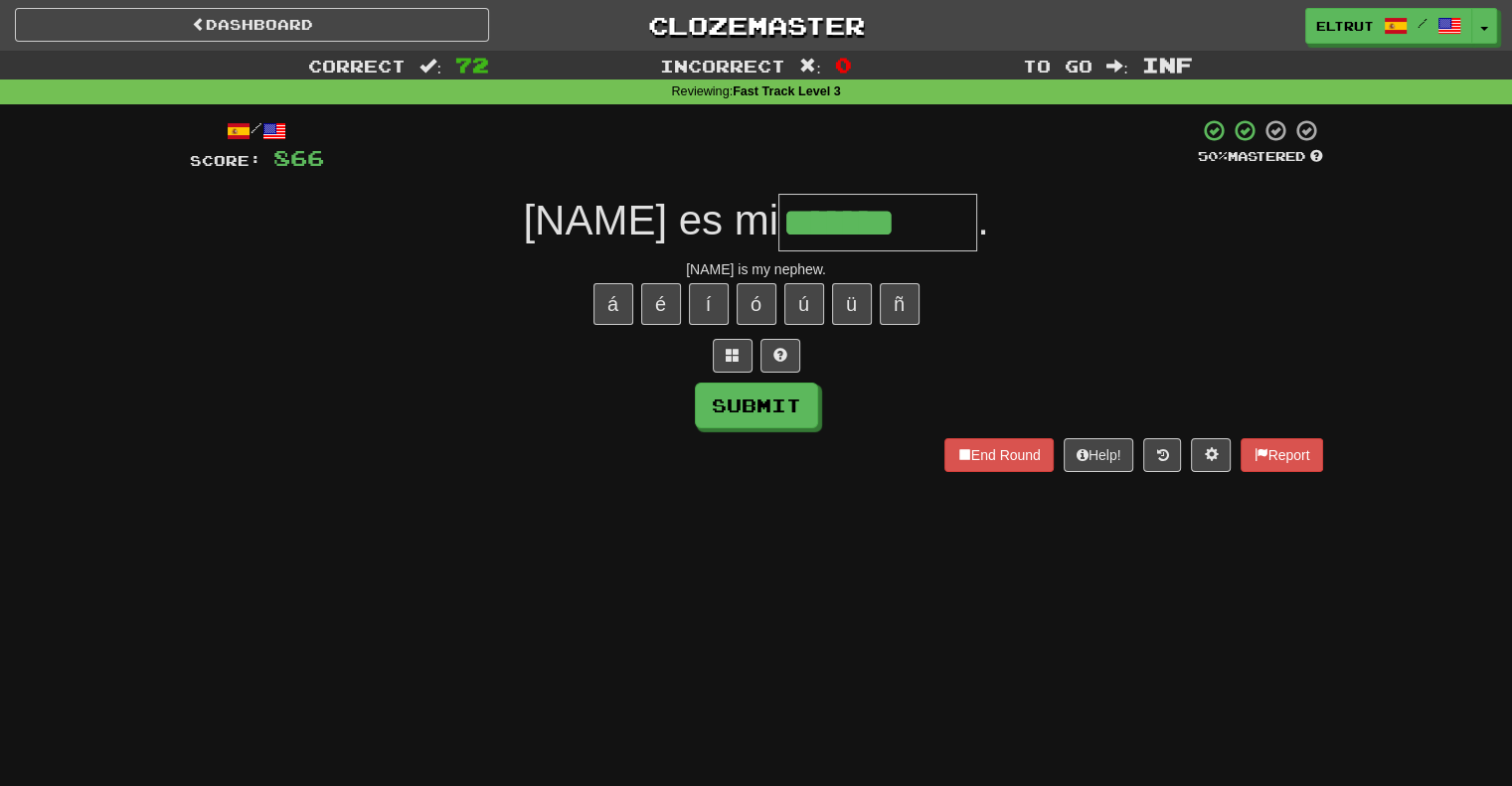 type on "*******" 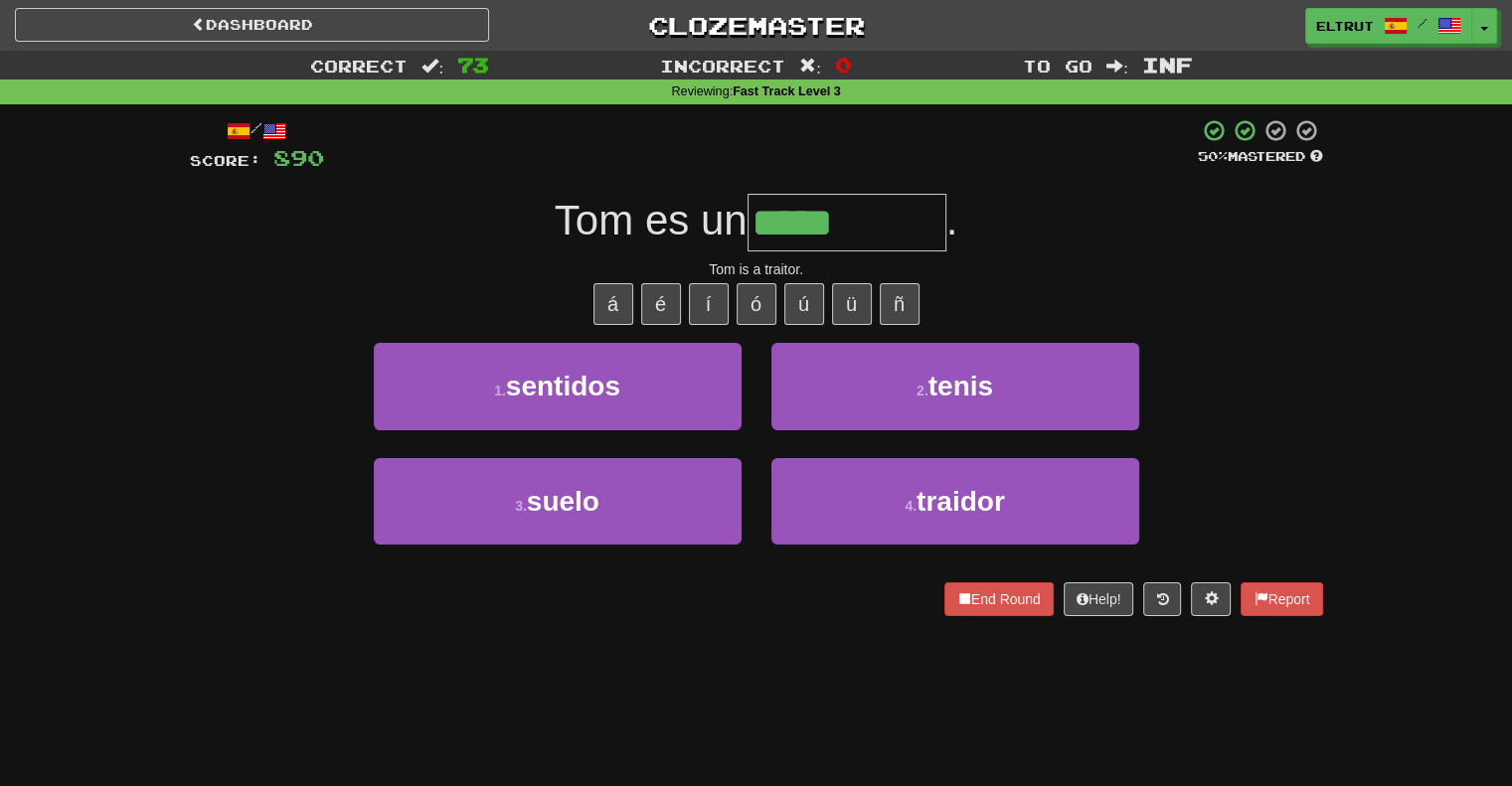 type on "*******" 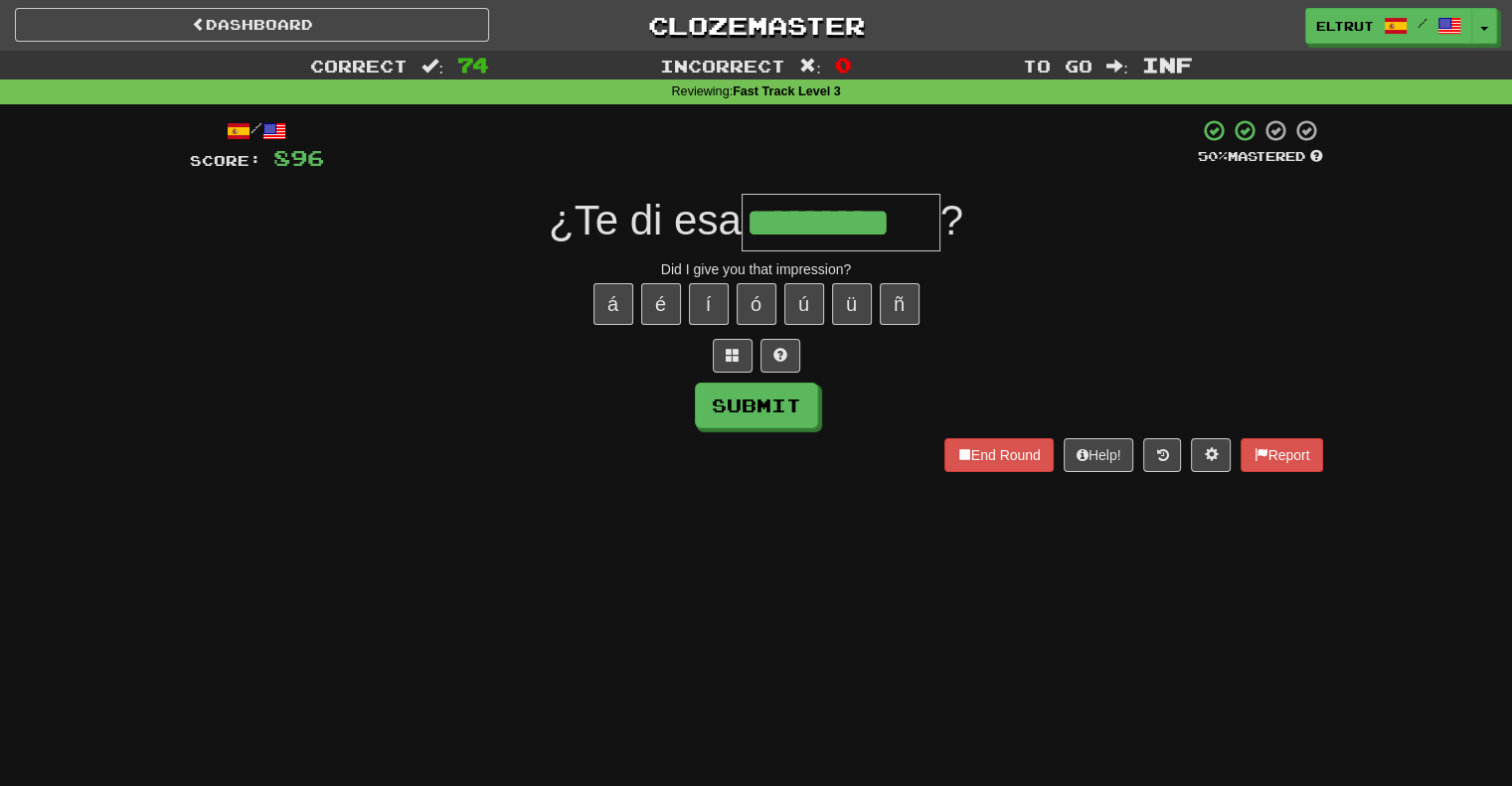 type on "*********" 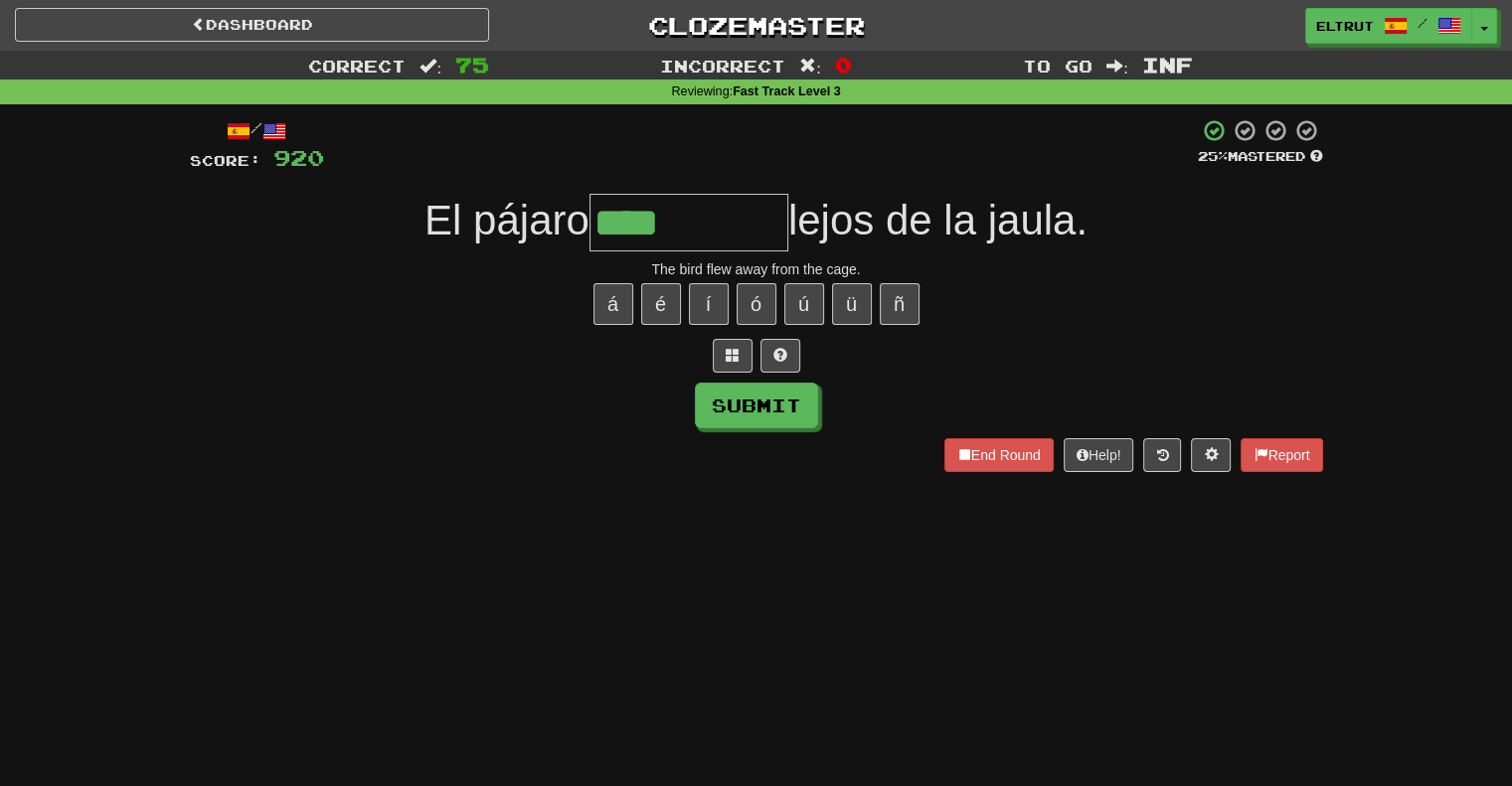 type on "****" 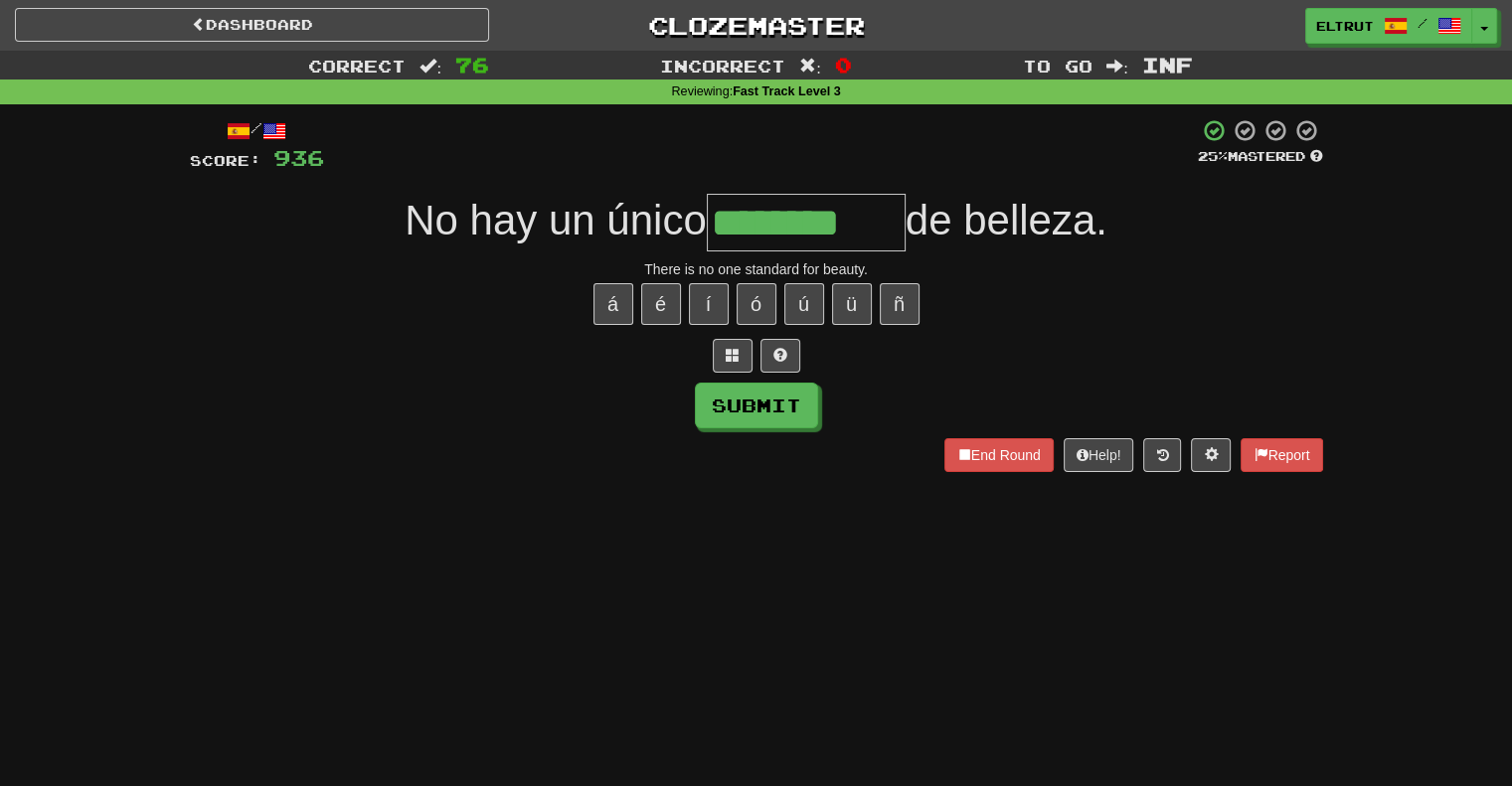 type on "********" 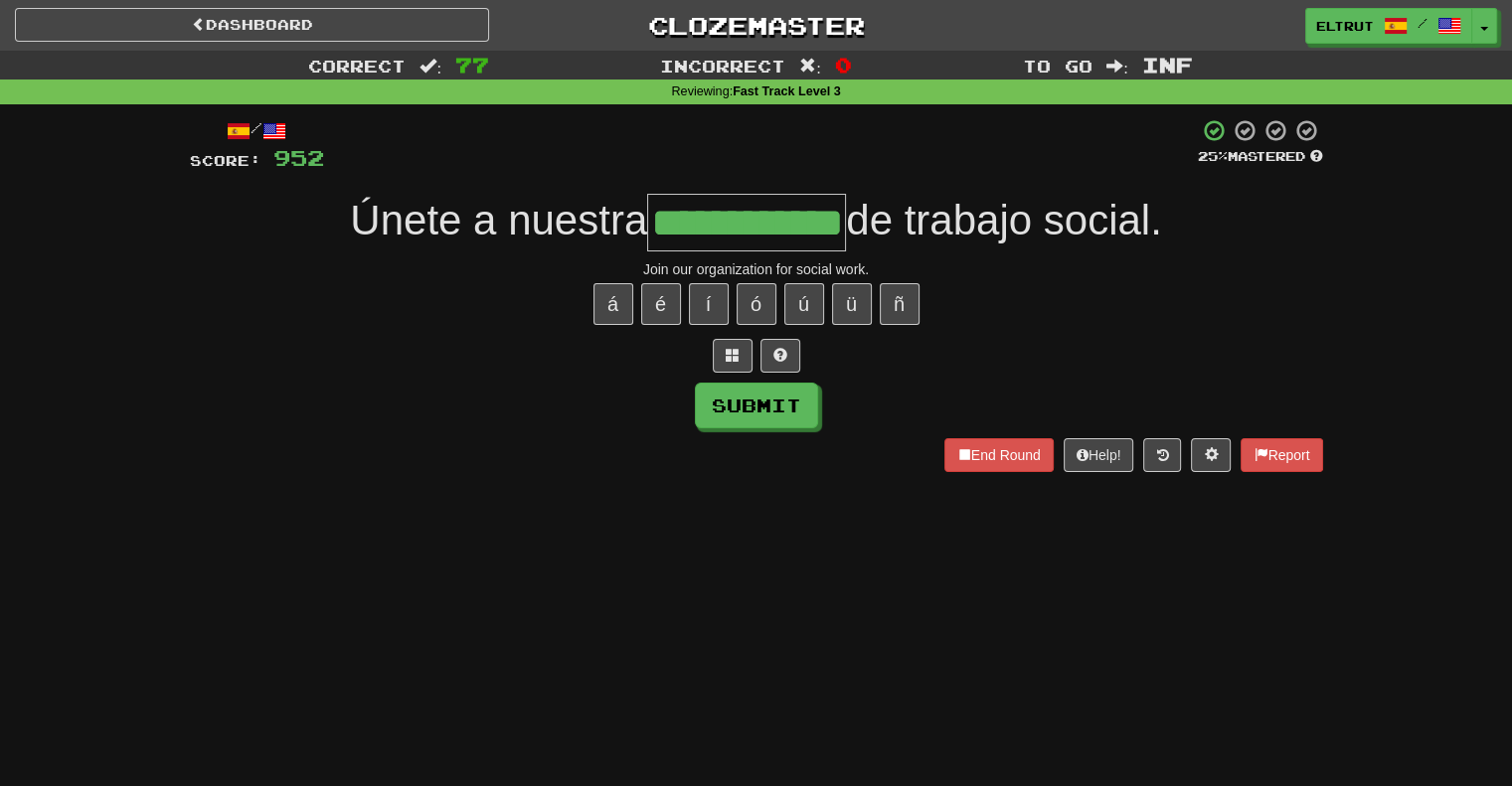 scroll, scrollTop: 0, scrollLeft: 45, axis: horizontal 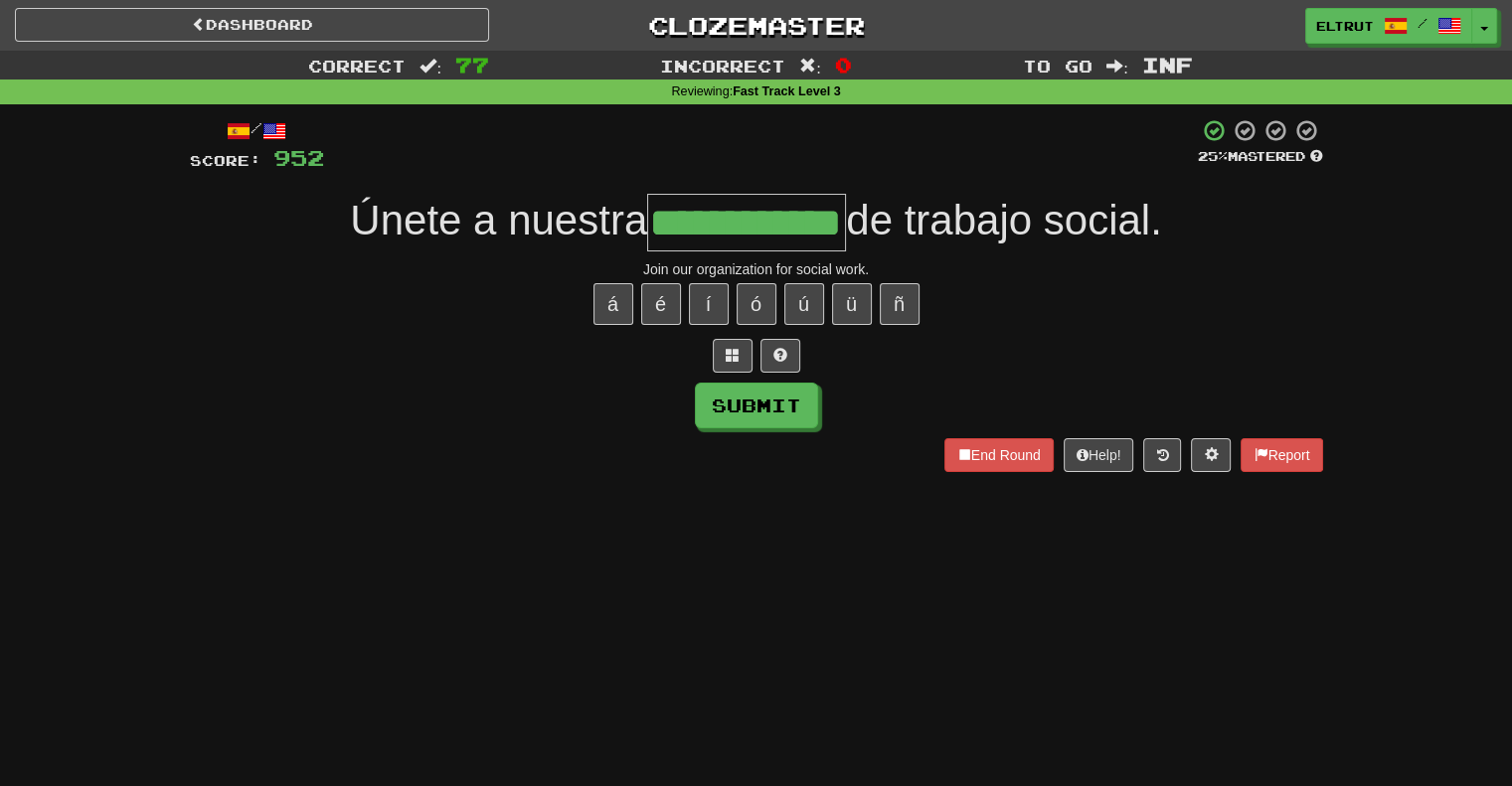 type on "**********" 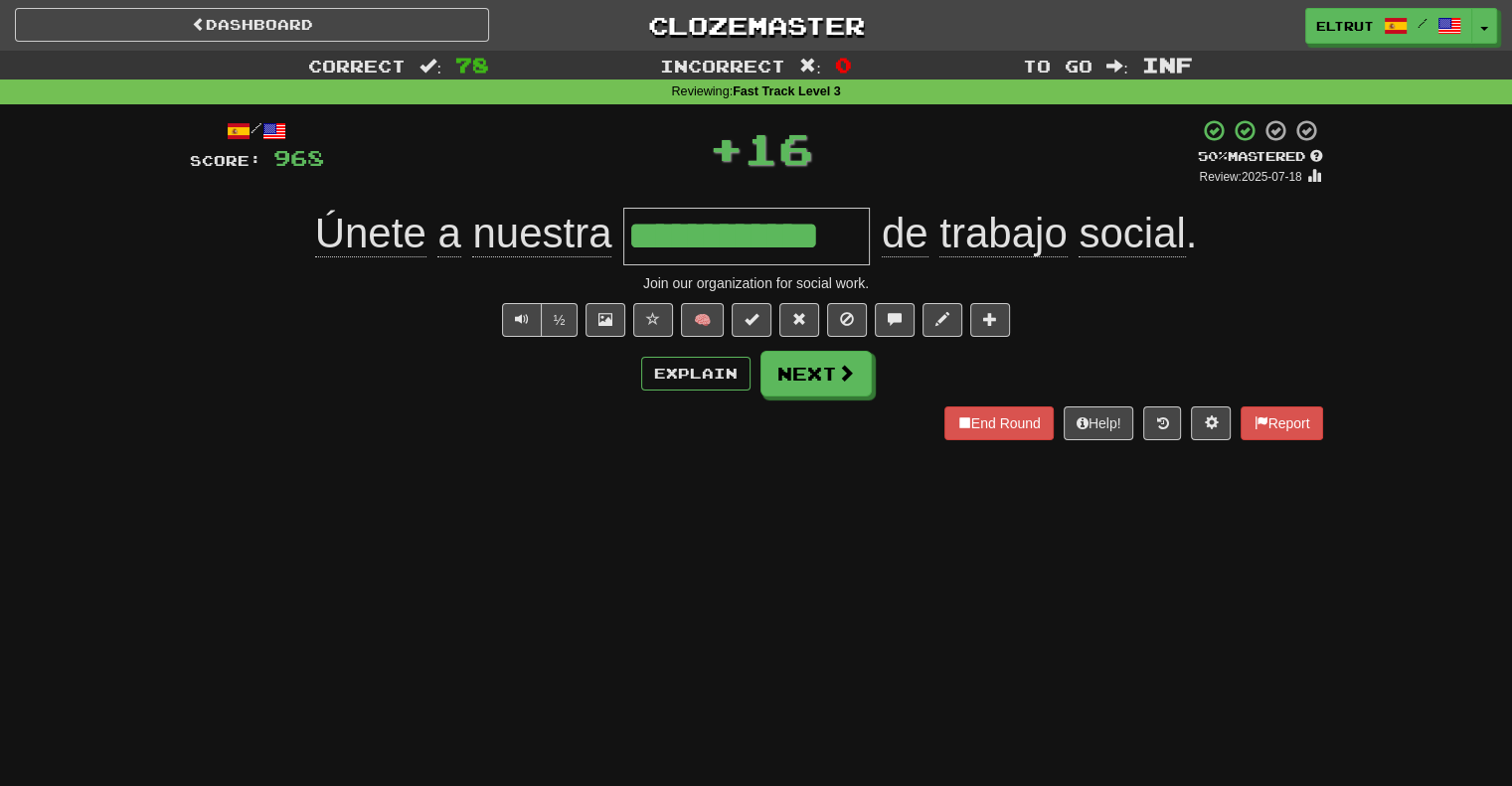 scroll, scrollTop: 0, scrollLeft: 0, axis: both 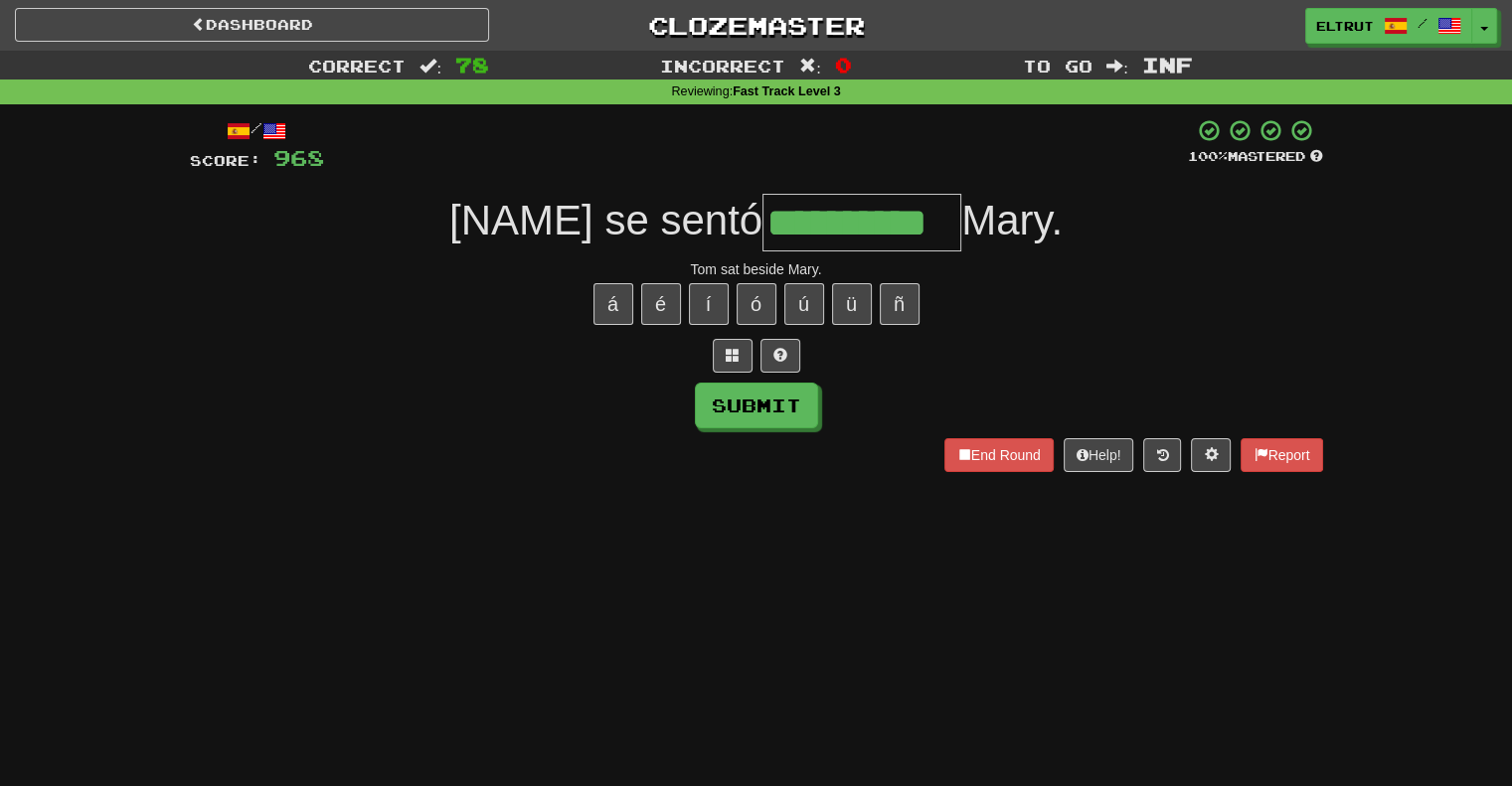 type on "**********" 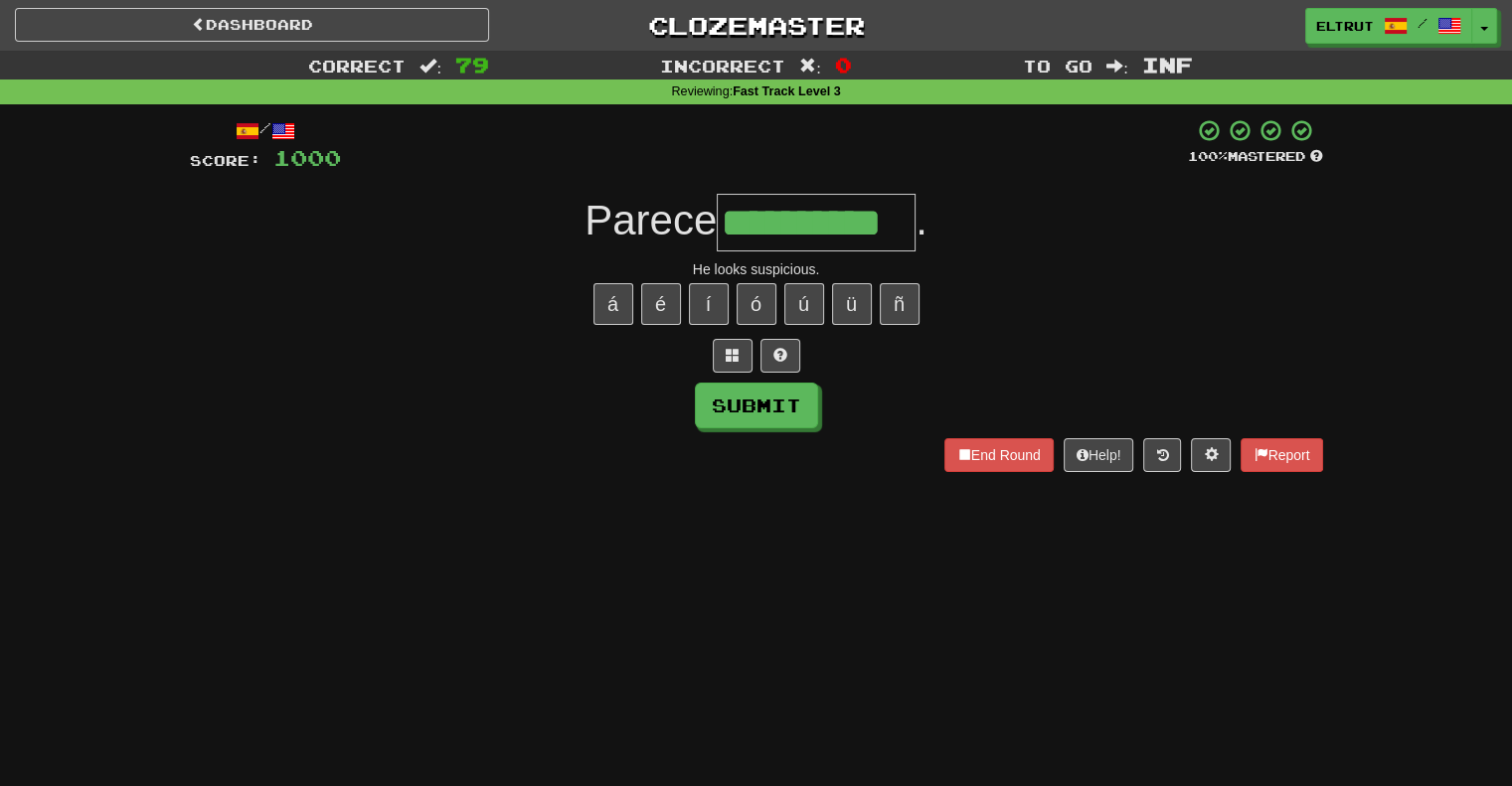 scroll, scrollTop: 0, scrollLeft: 31, axis: horizontal 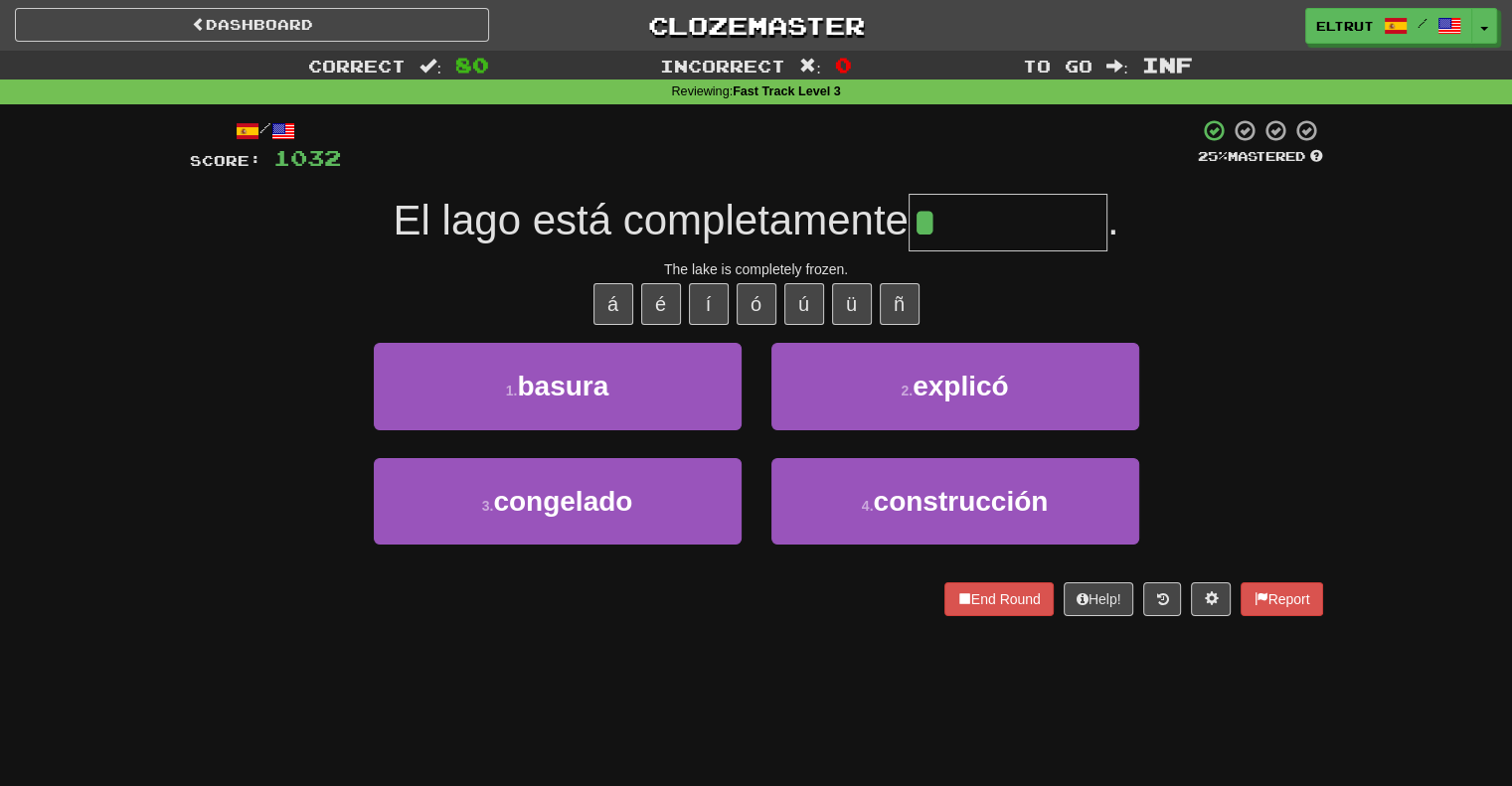 type on "*********" 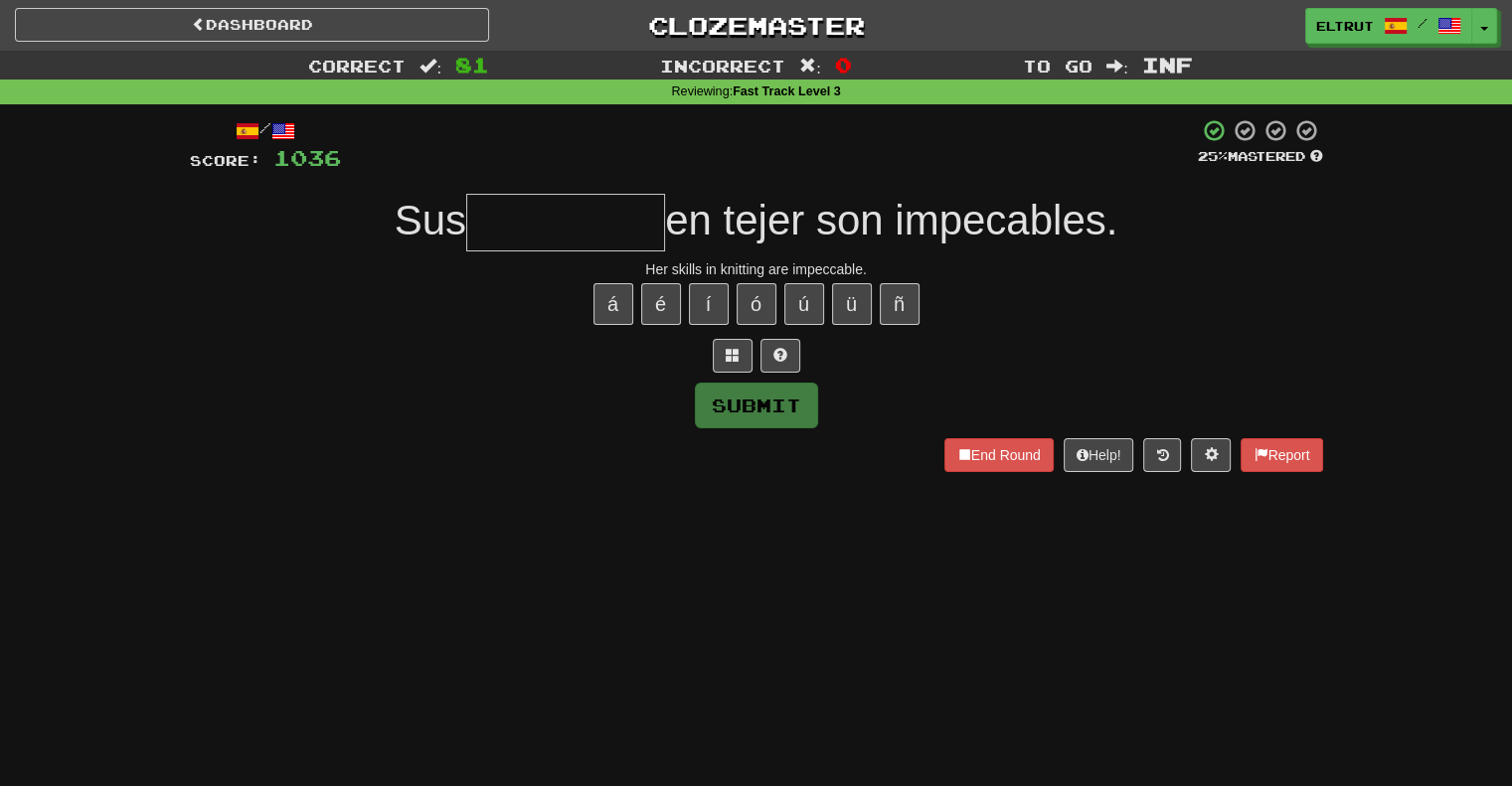 click at bounding box center (566, 223) 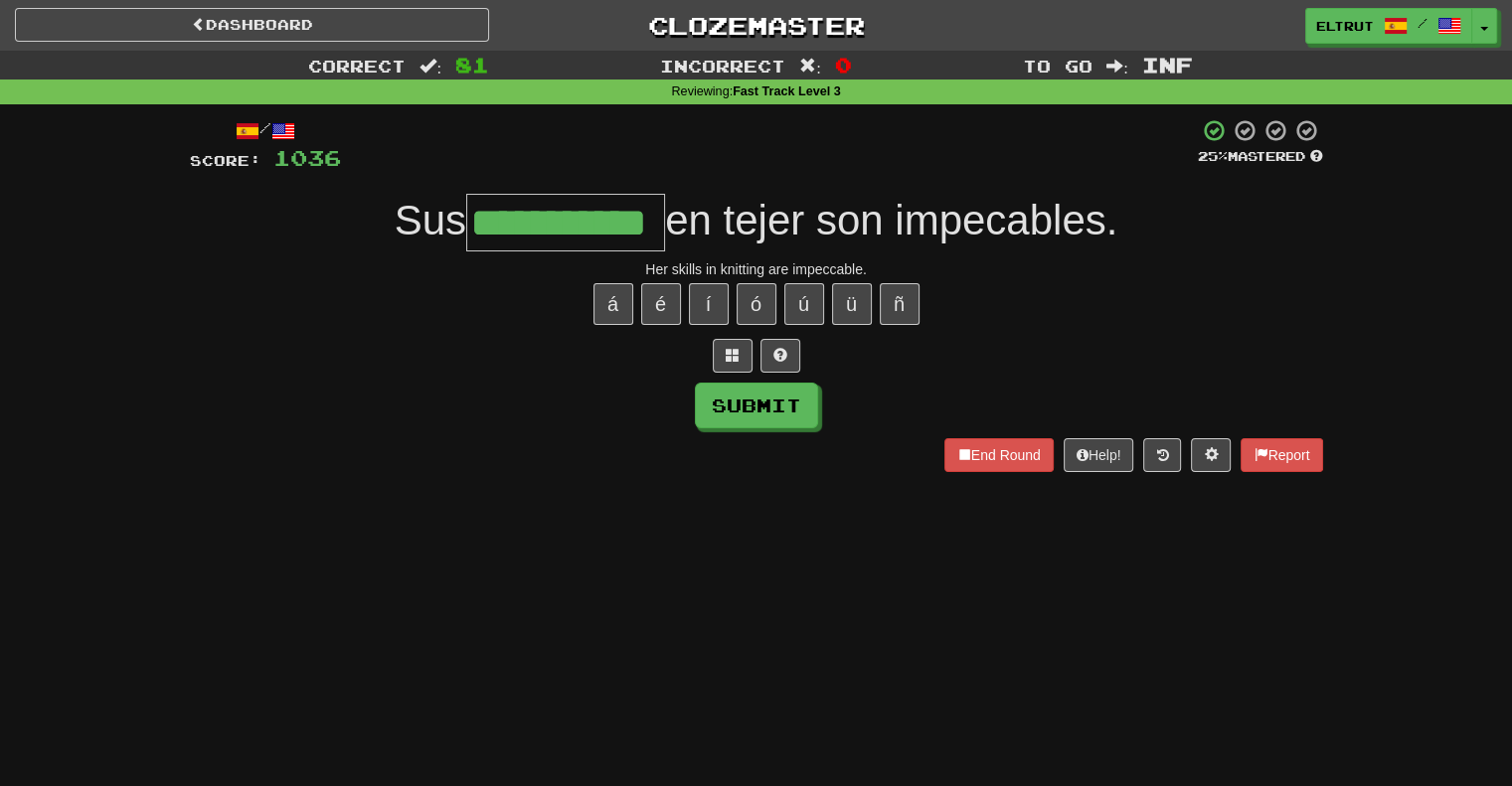 scroll, scrollTop: 0, scrollLeft: 20, axis: horizontal 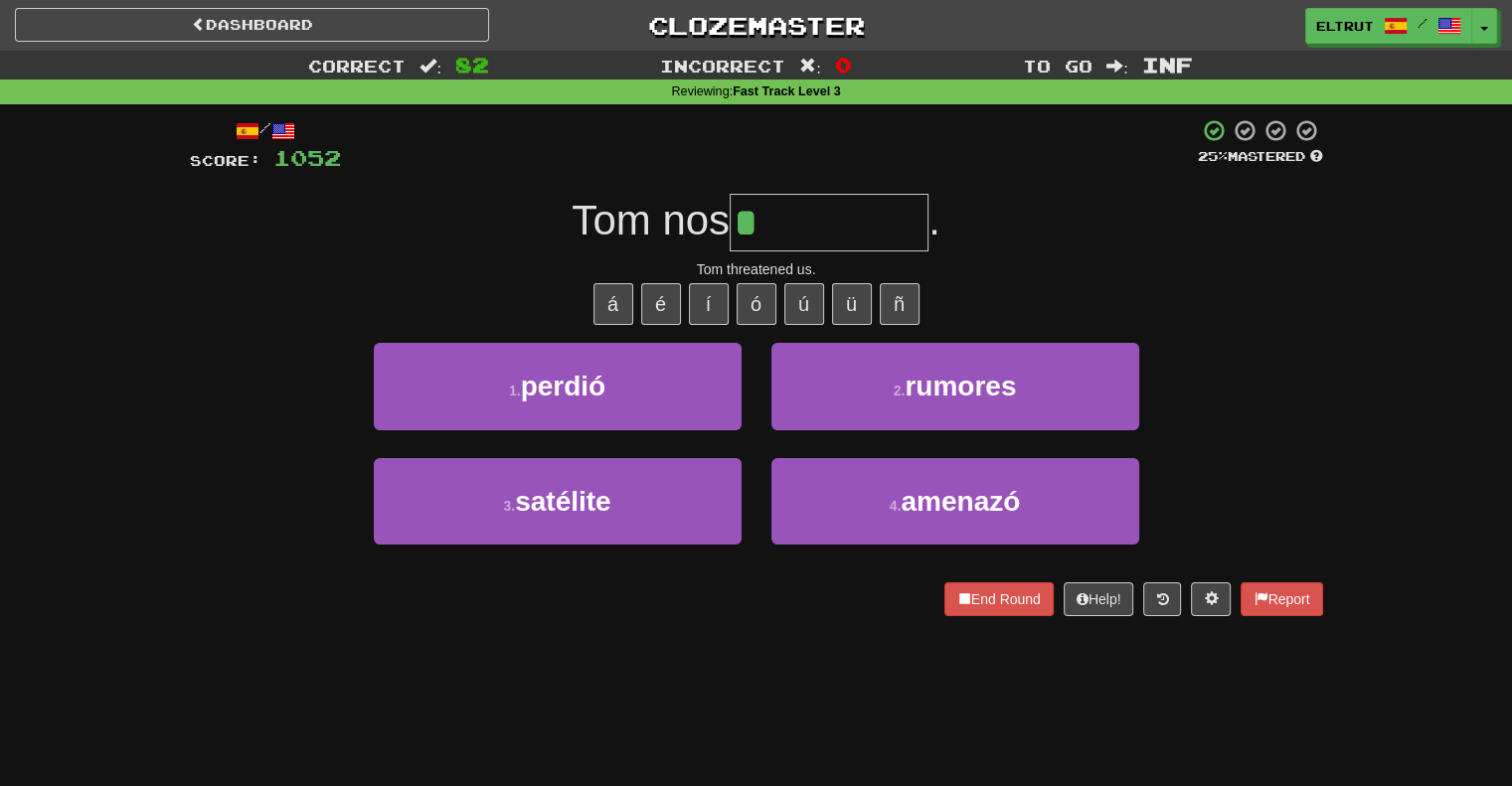 type on "*******" 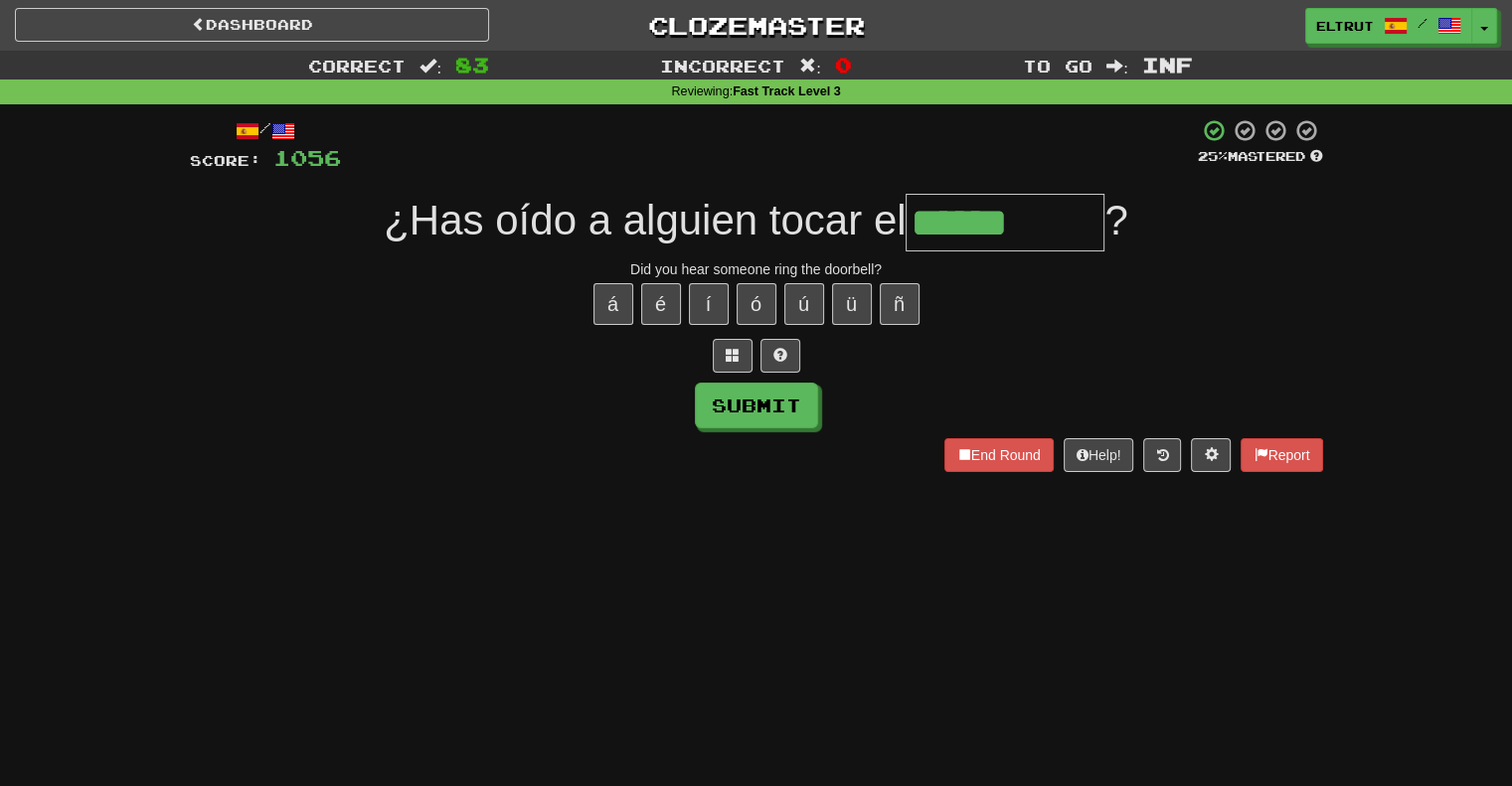 type on "******" 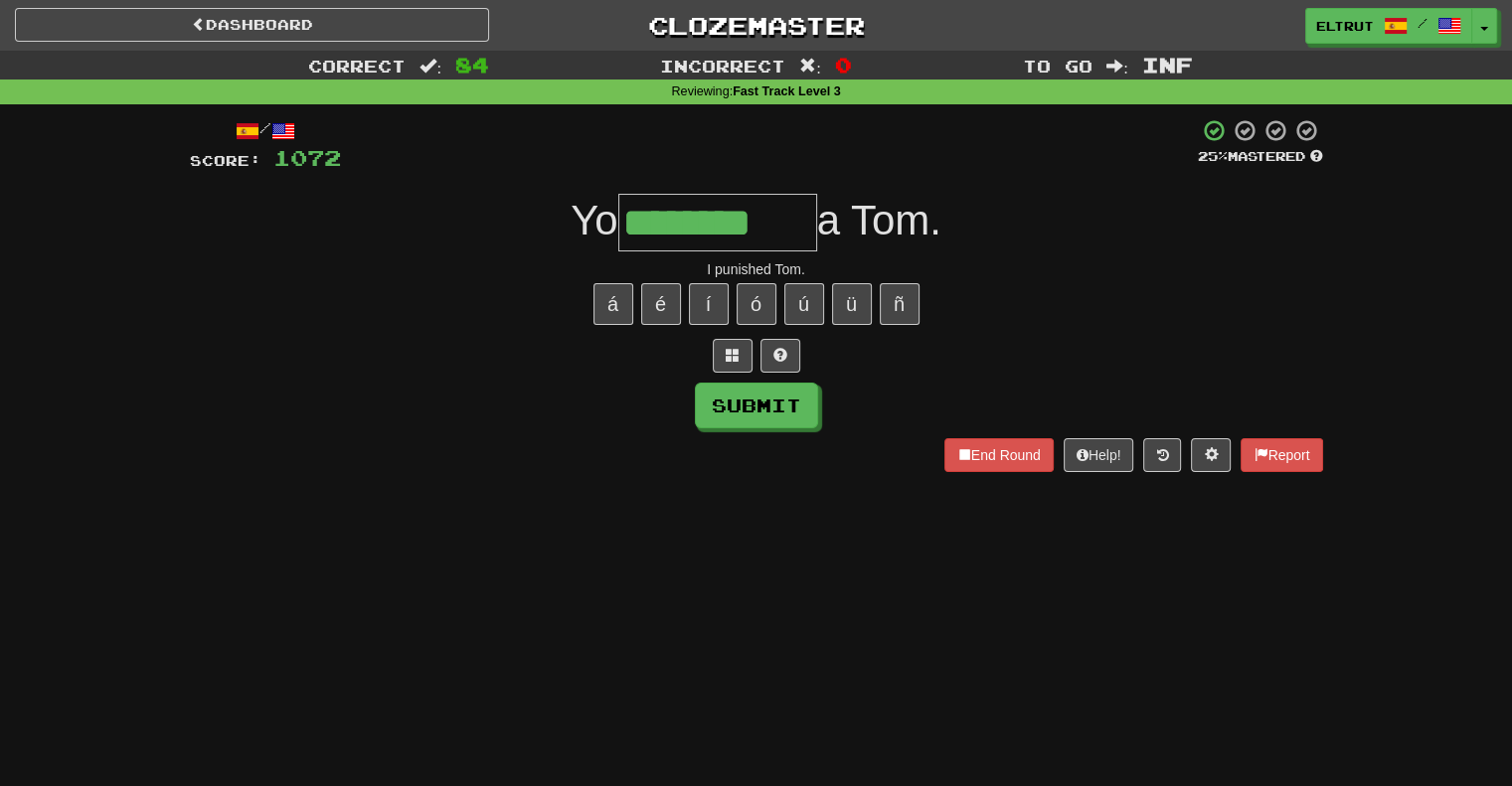 type on "********" 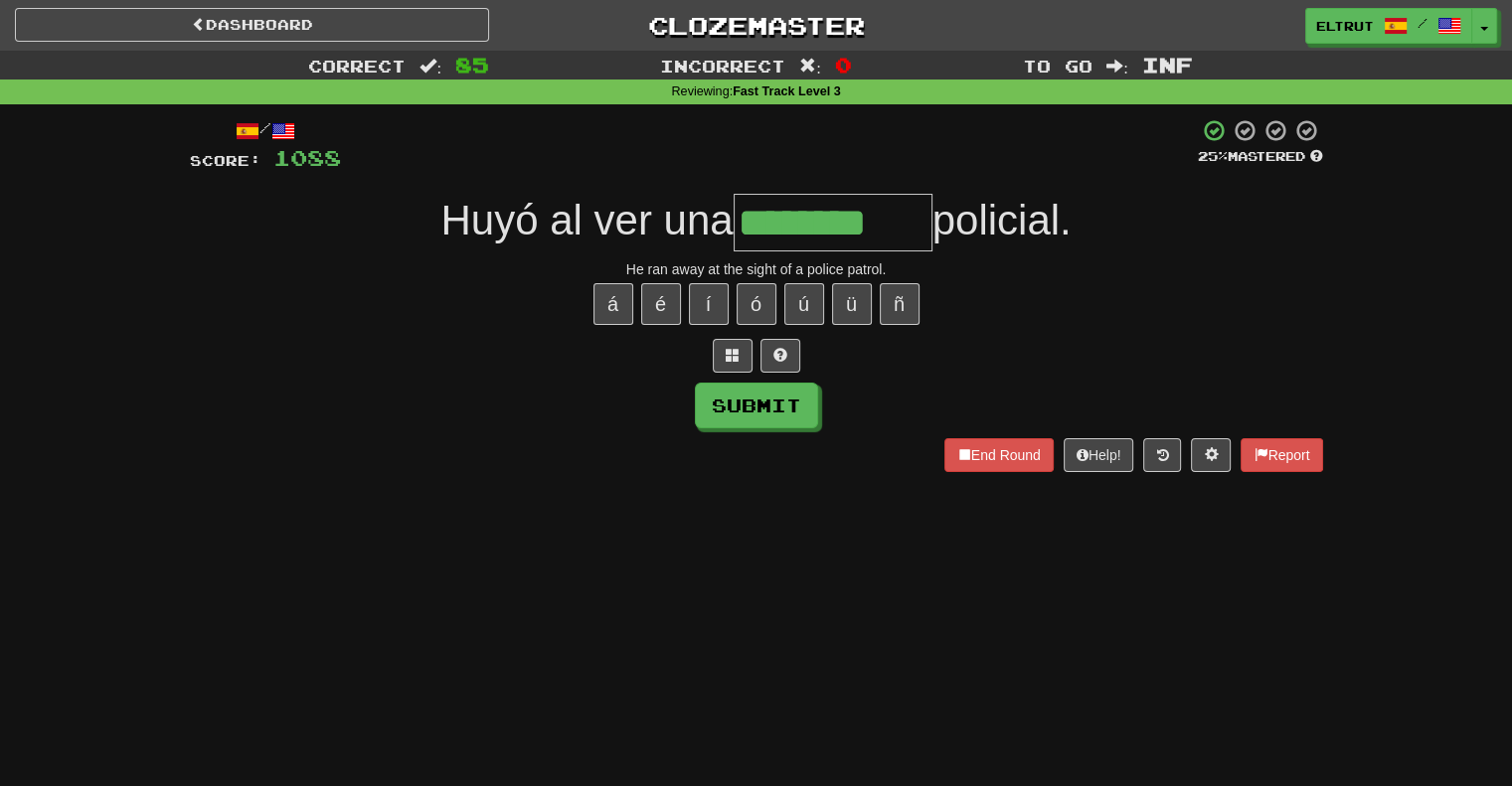 type on "********" 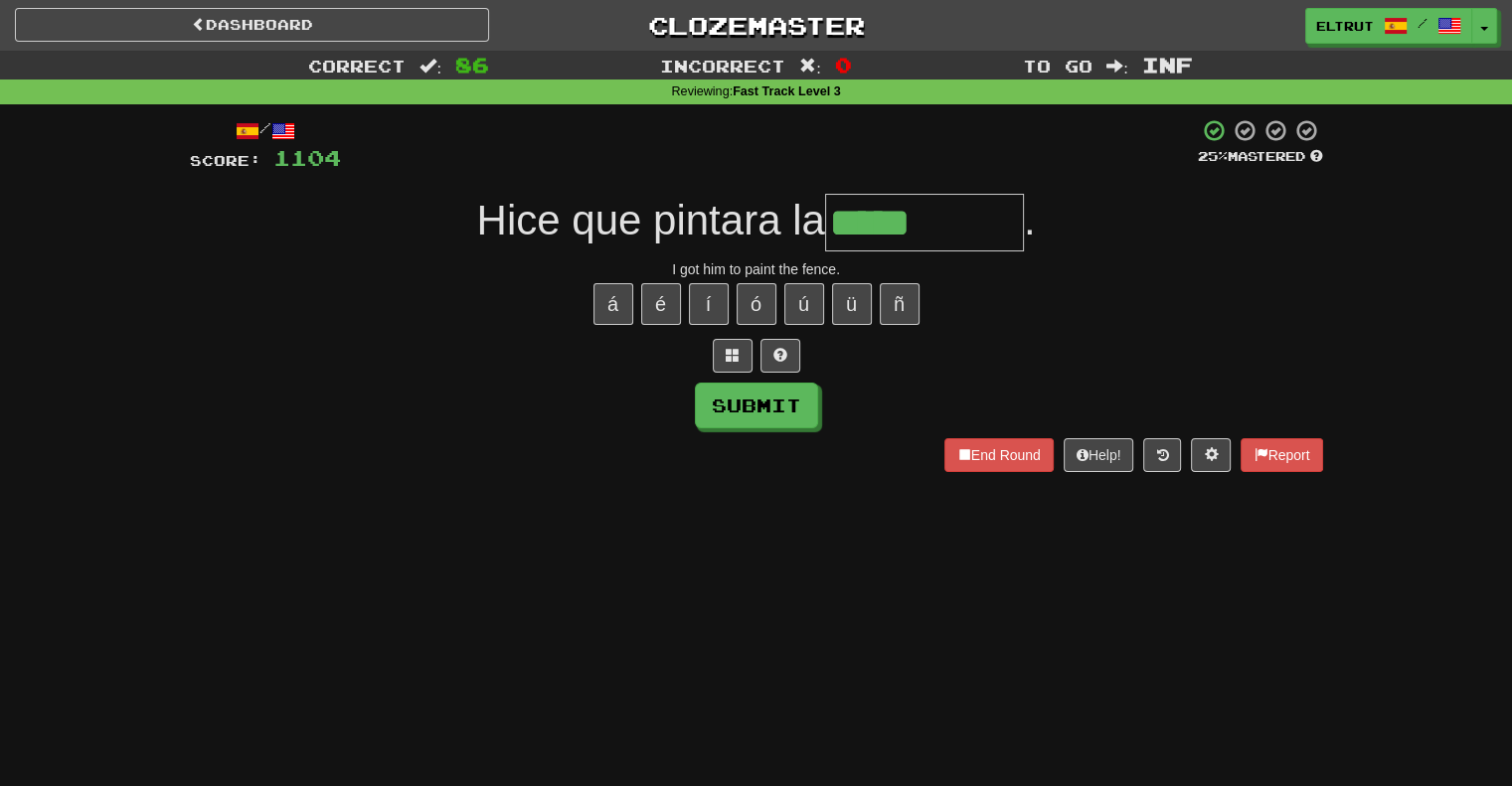 type on "*****" 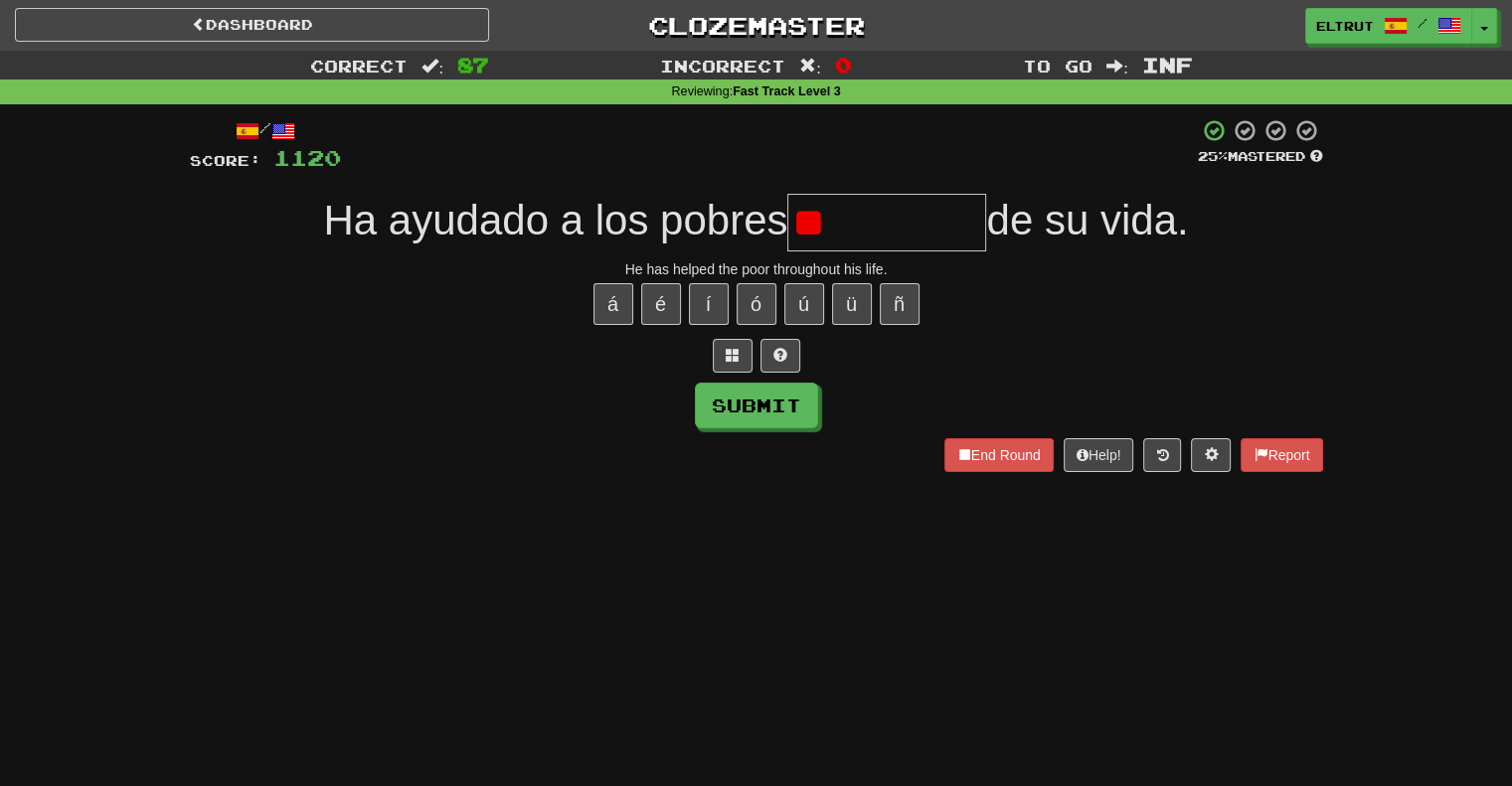 type on "*" 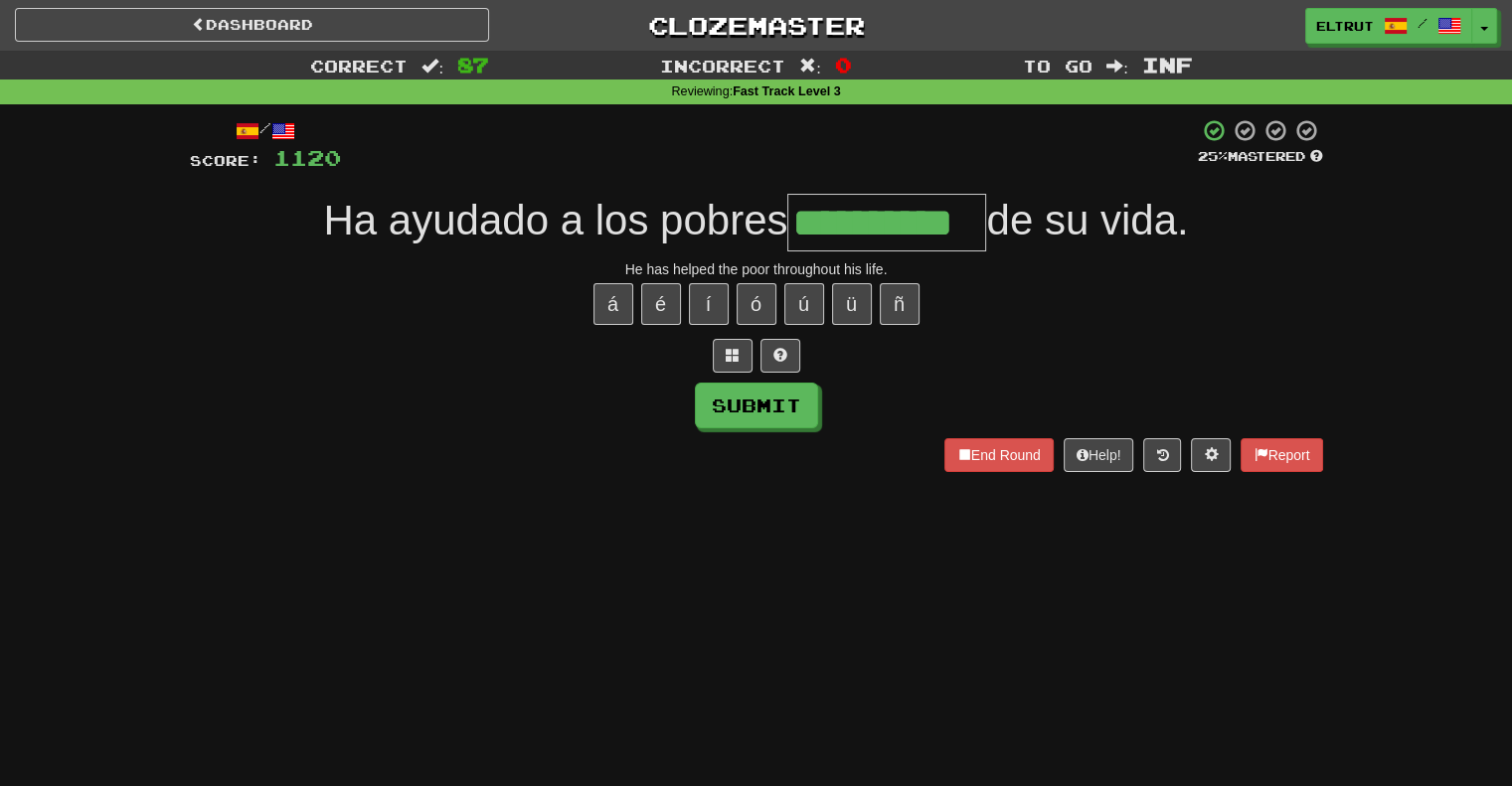 type on "**********" 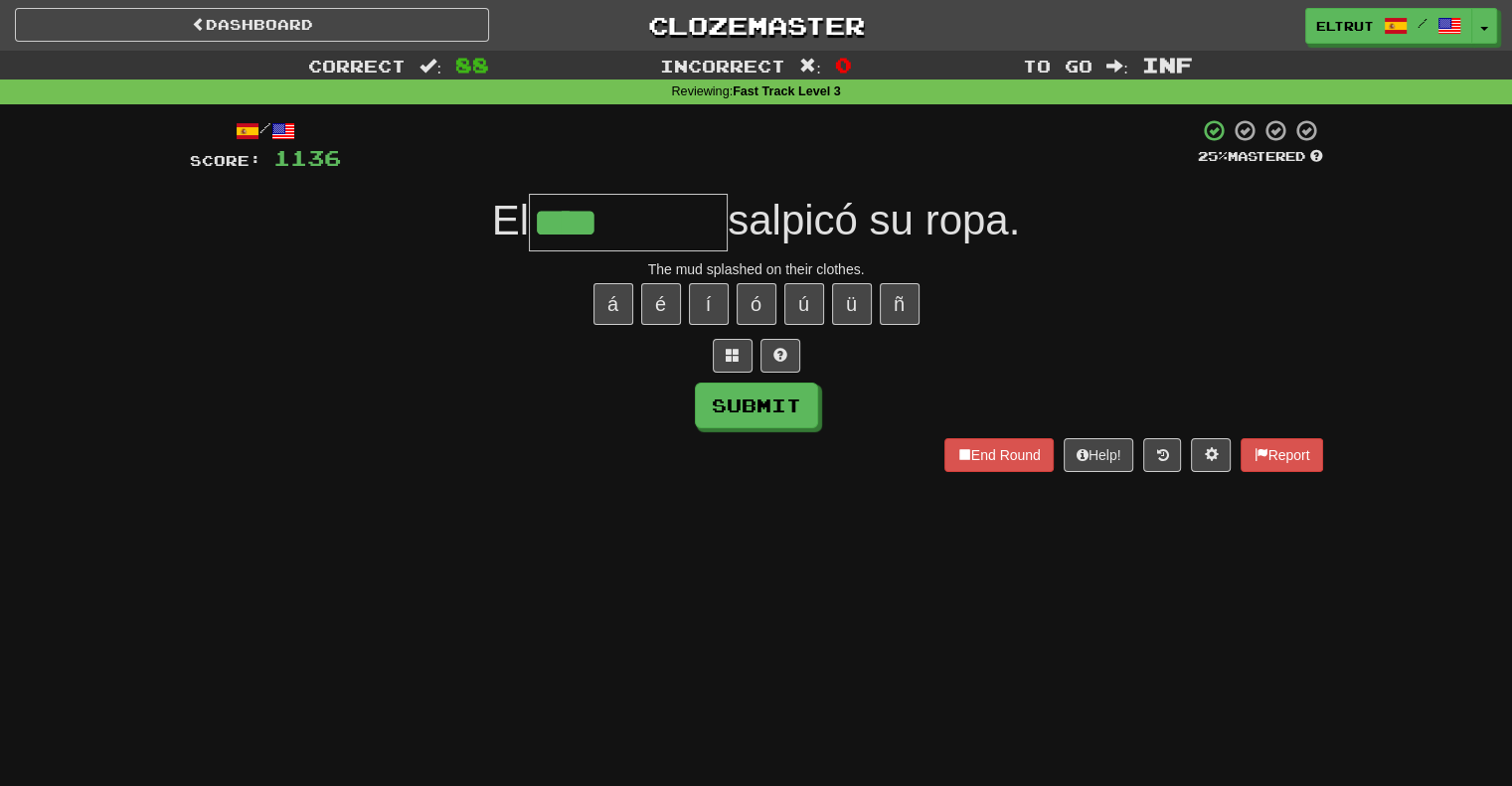 type on "****" 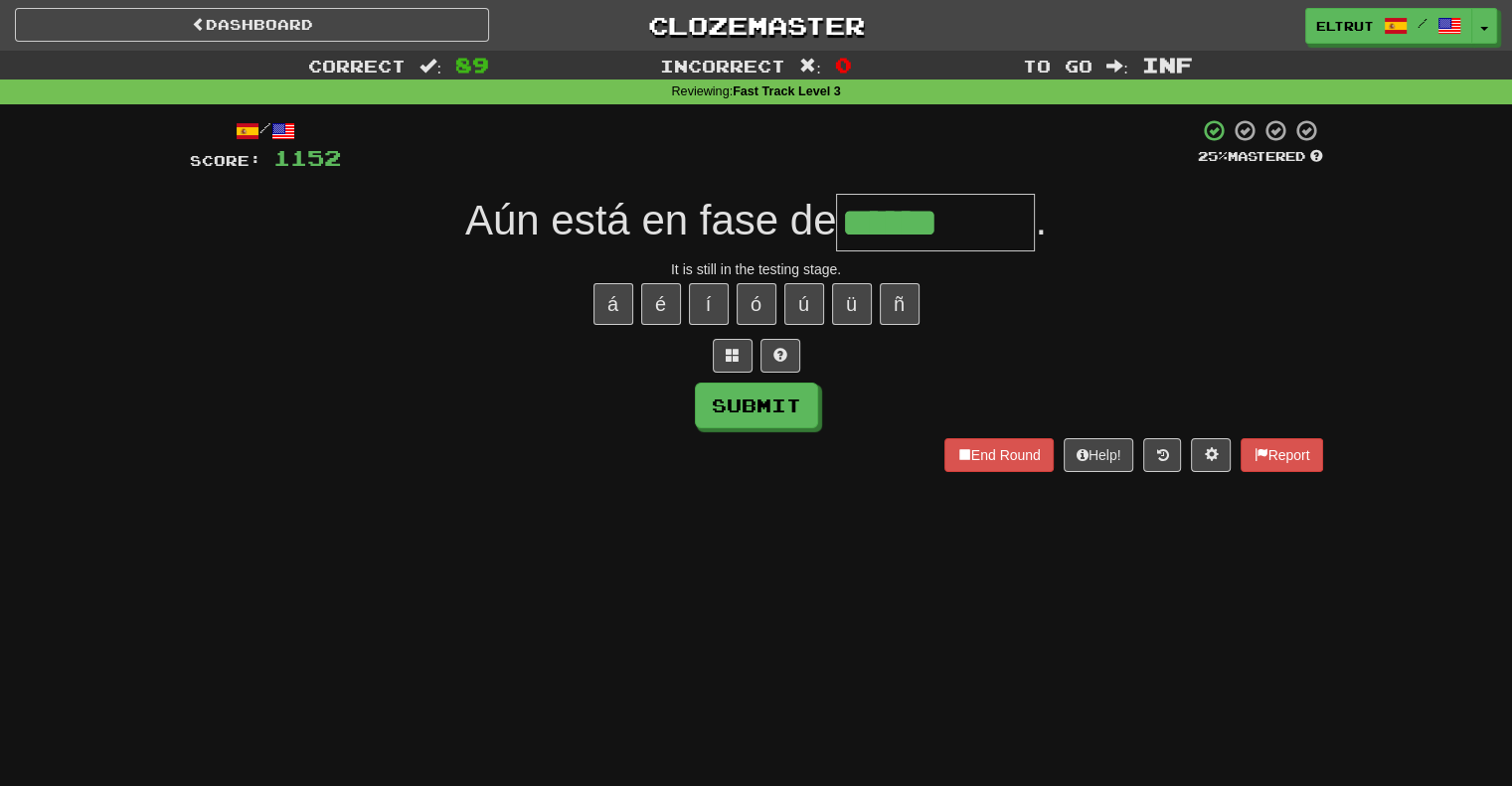 type on "******" 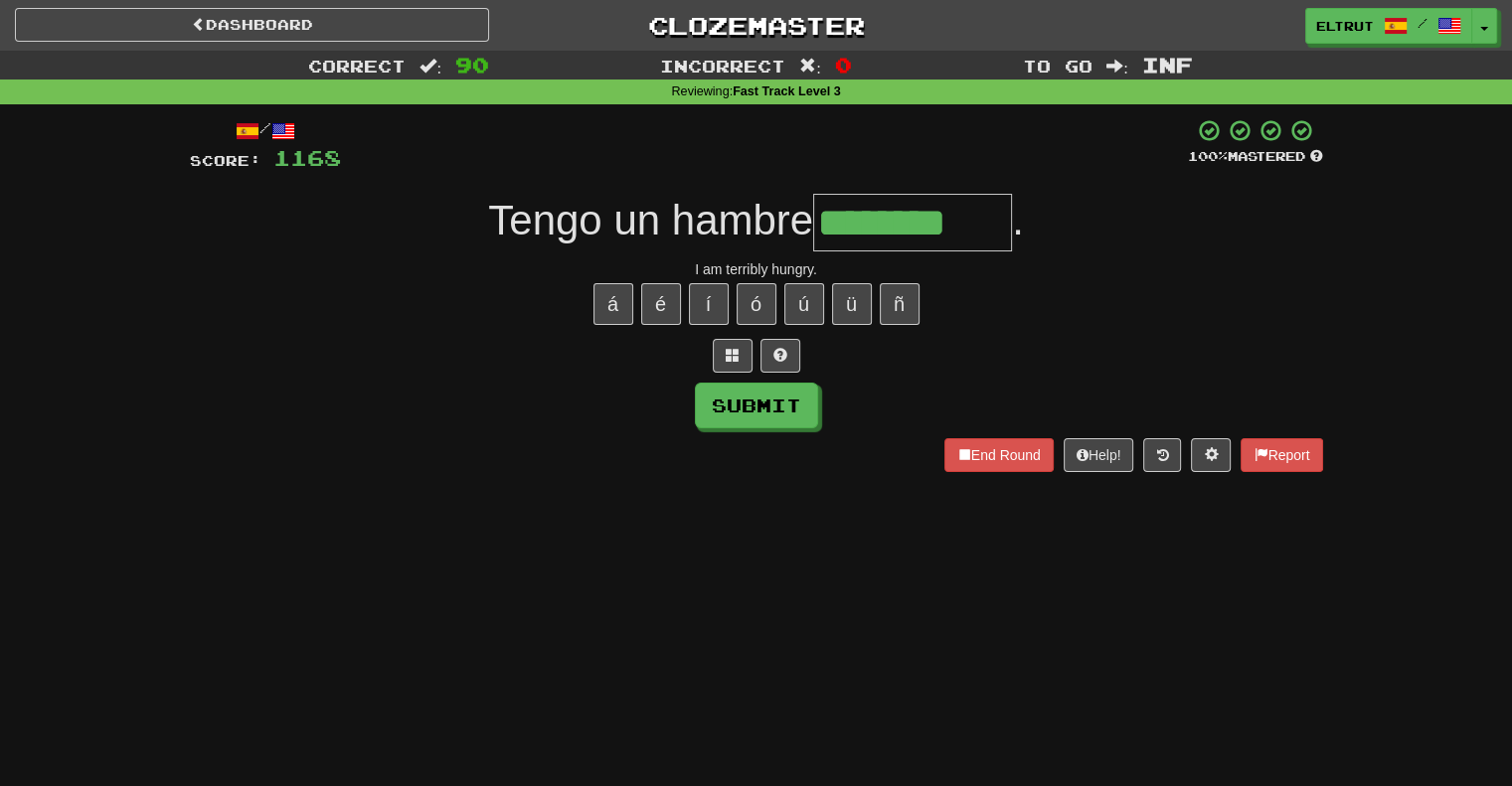 type on "********" 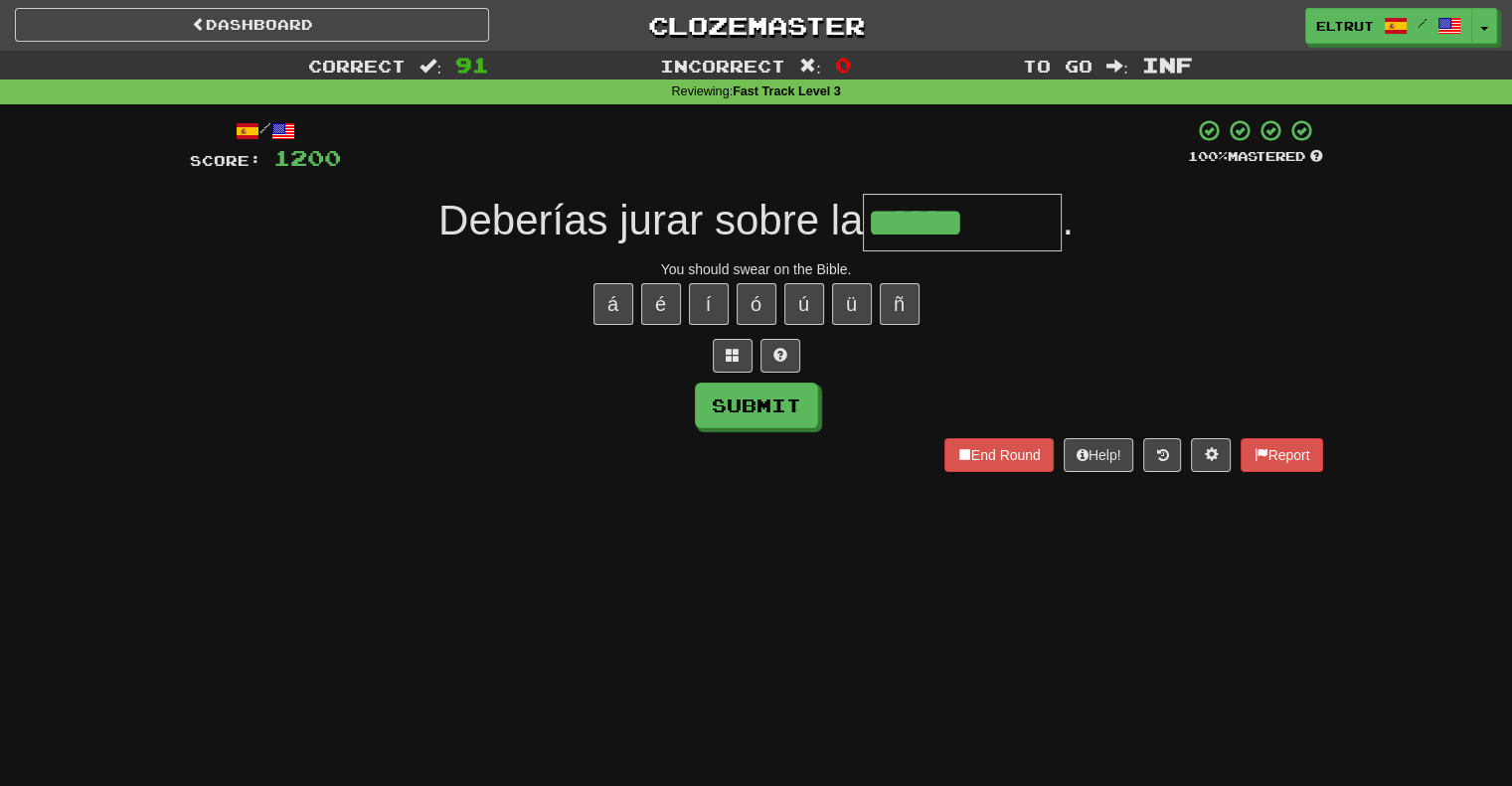 type on "******" 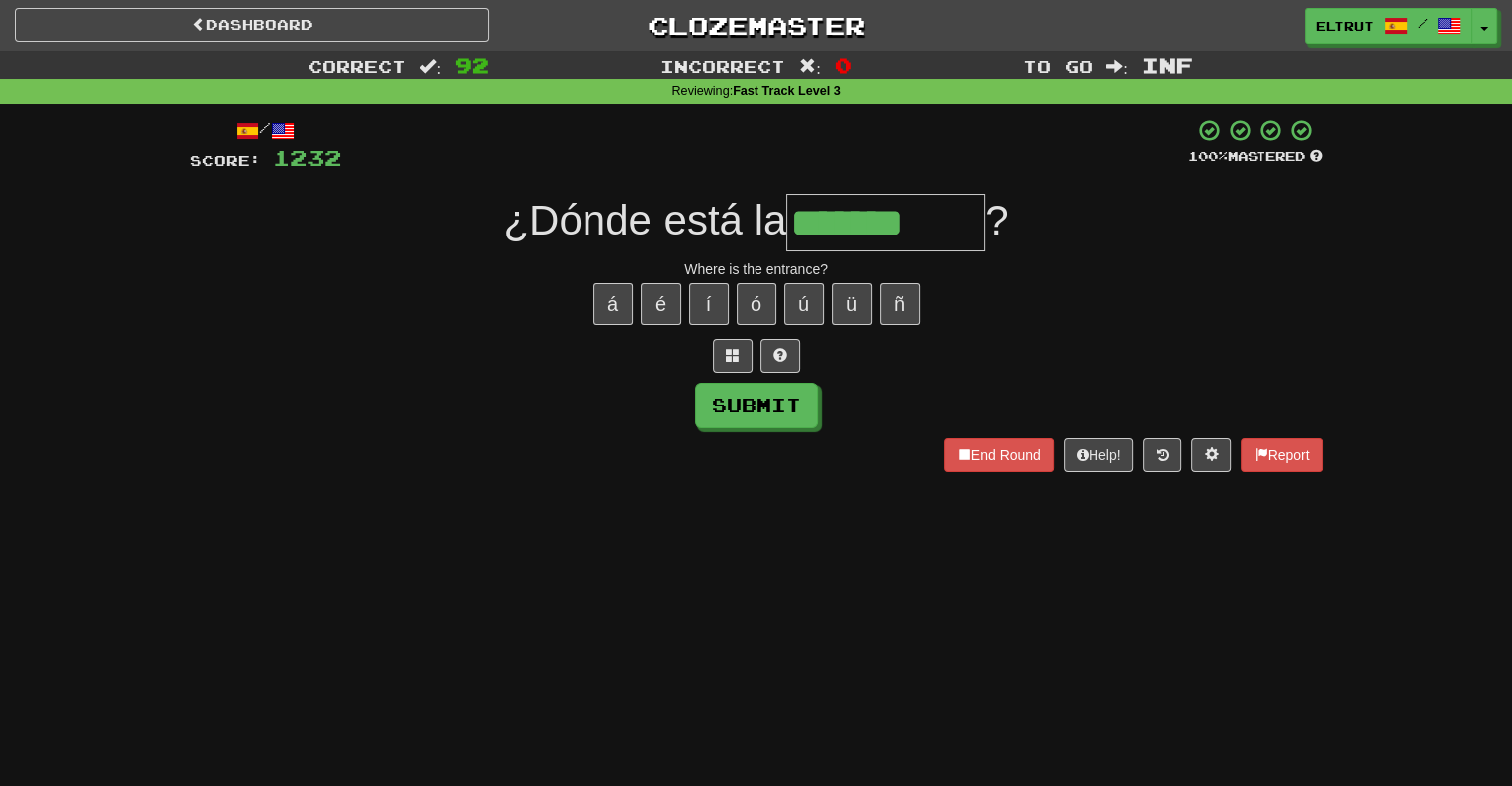 type on "*******" 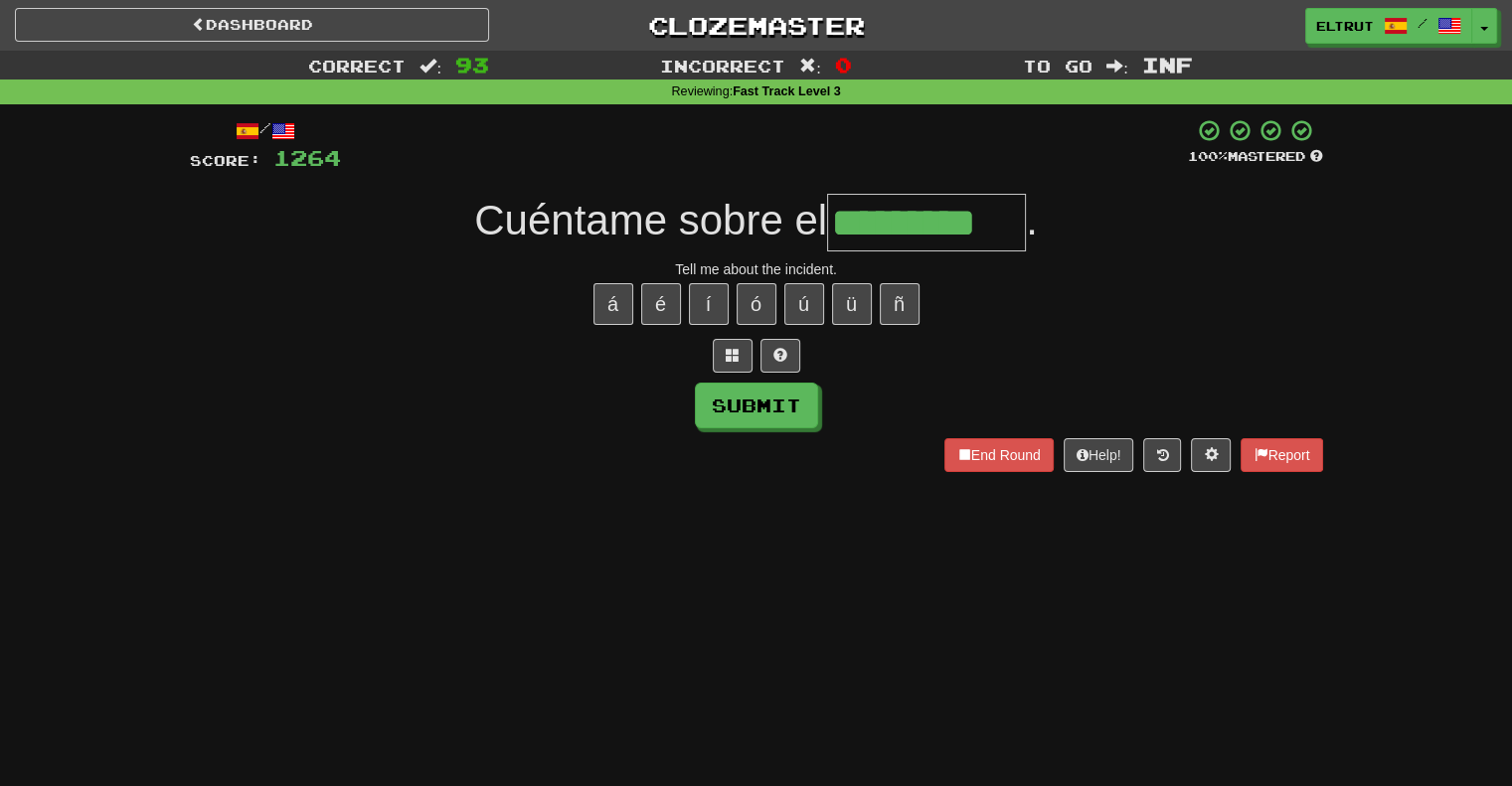 type on "*********" 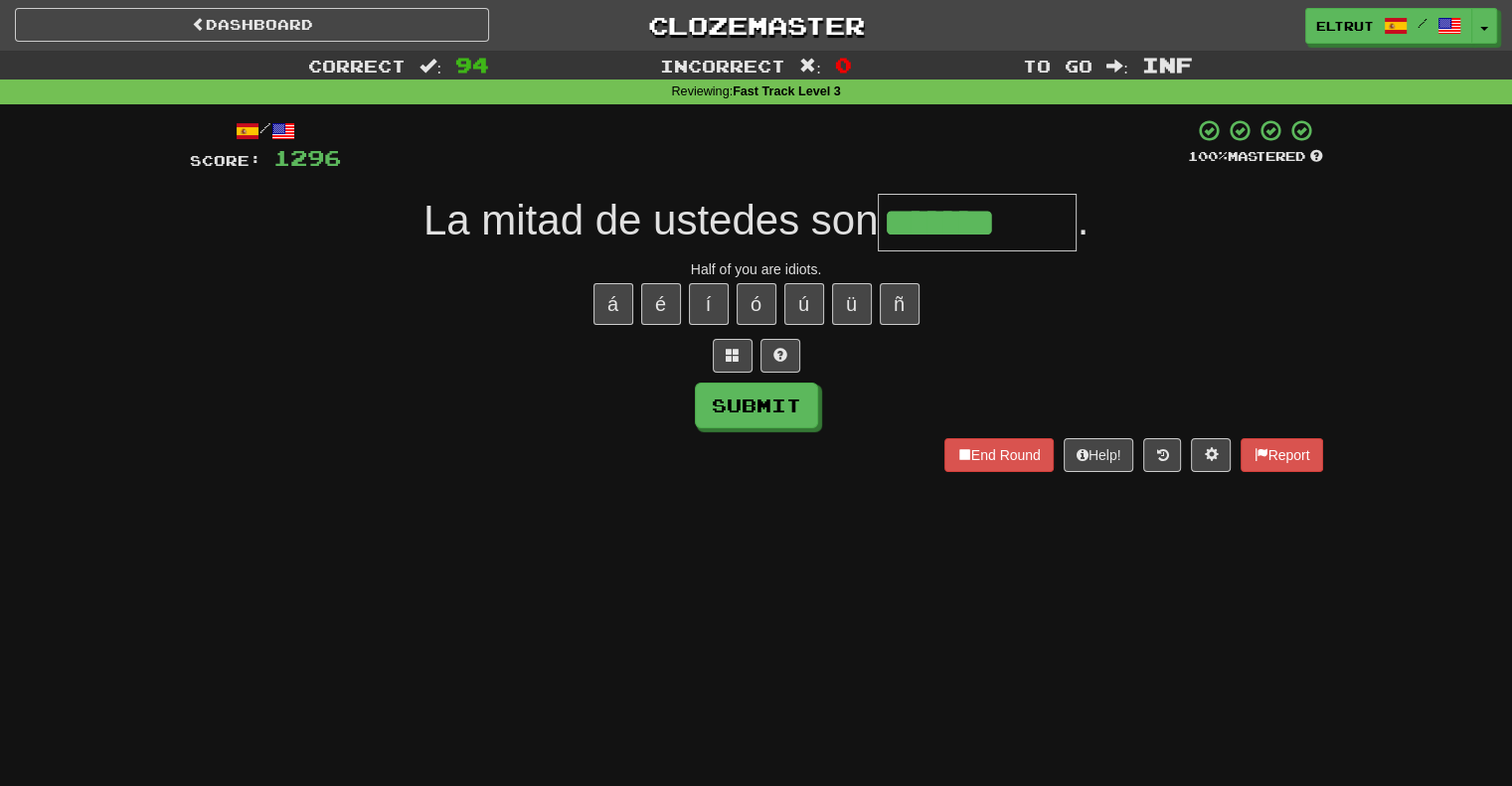 type on "*******" 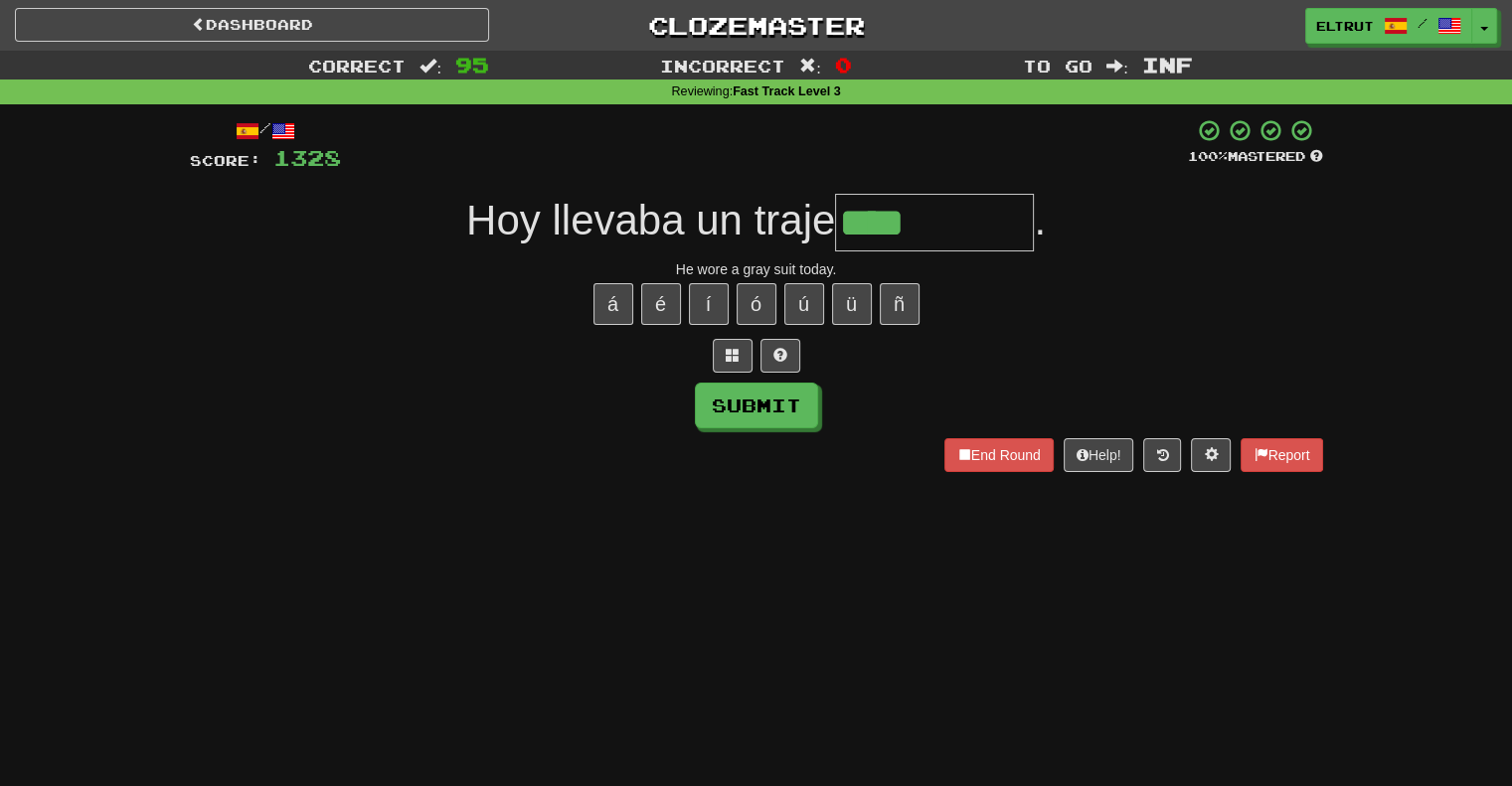 type on "****" 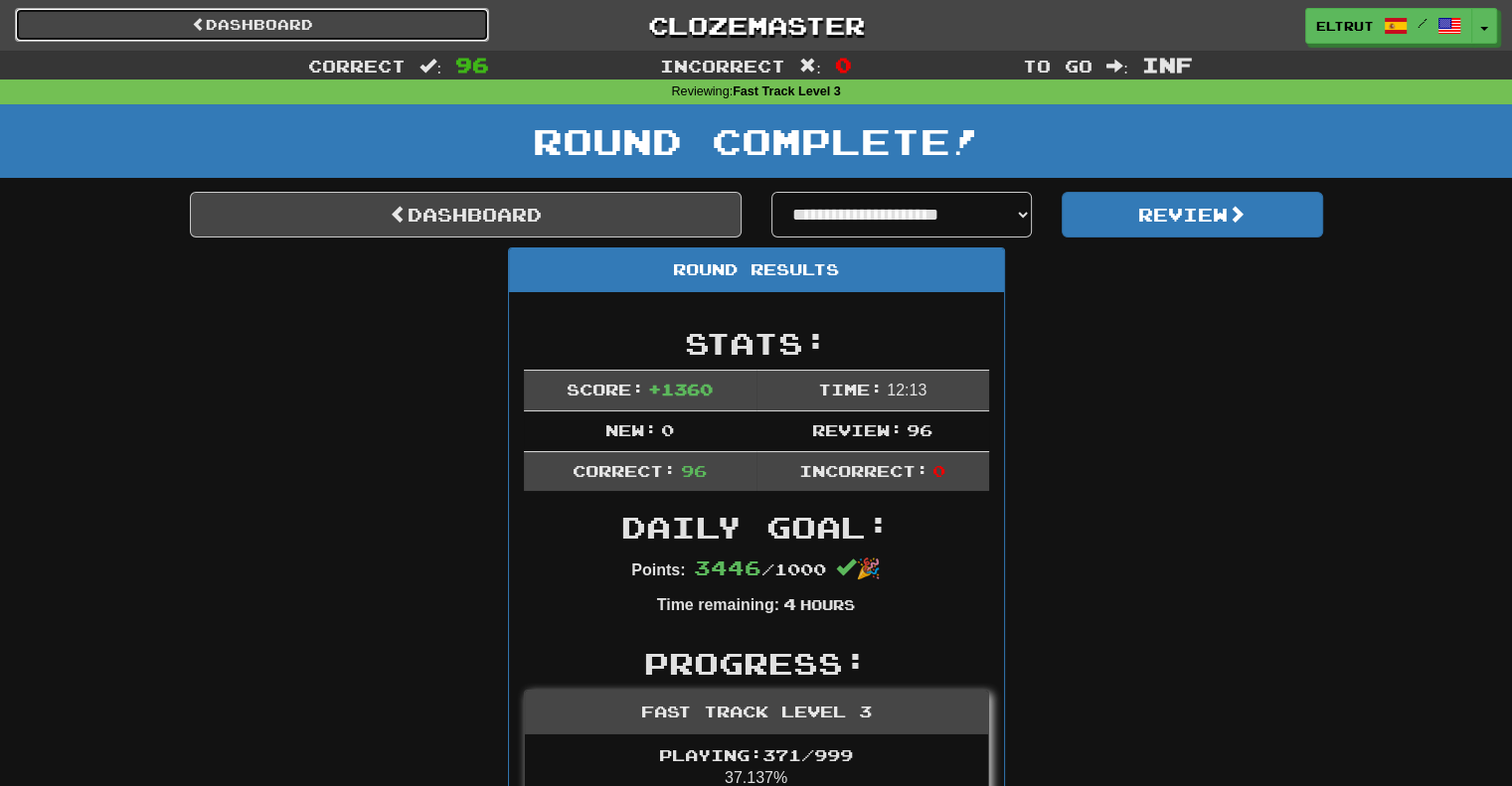 click on "Dashboard" at bounding box center (252, 25) 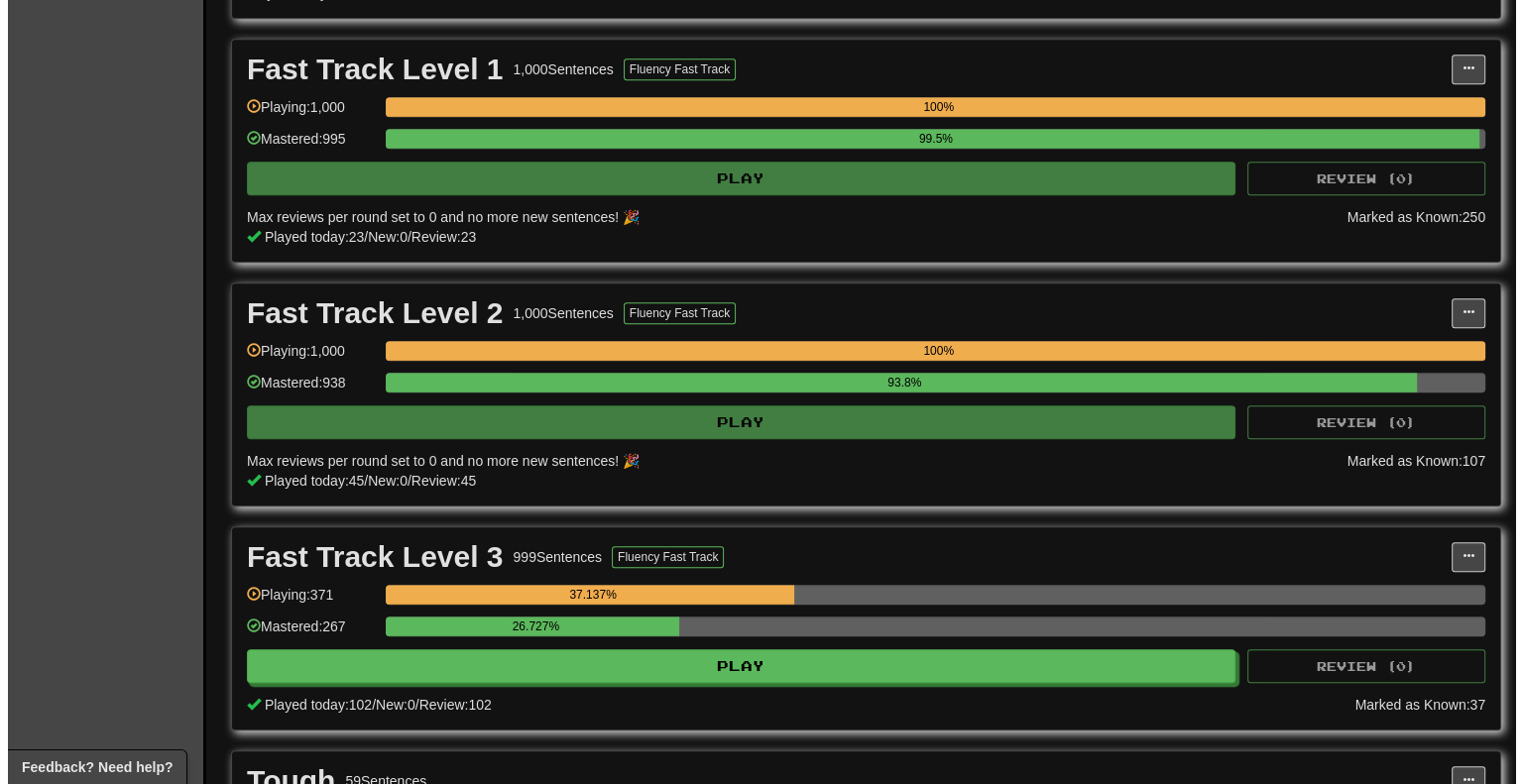 scroll, scrollTop: 1288, scrollLeft: 0, axis: vertical 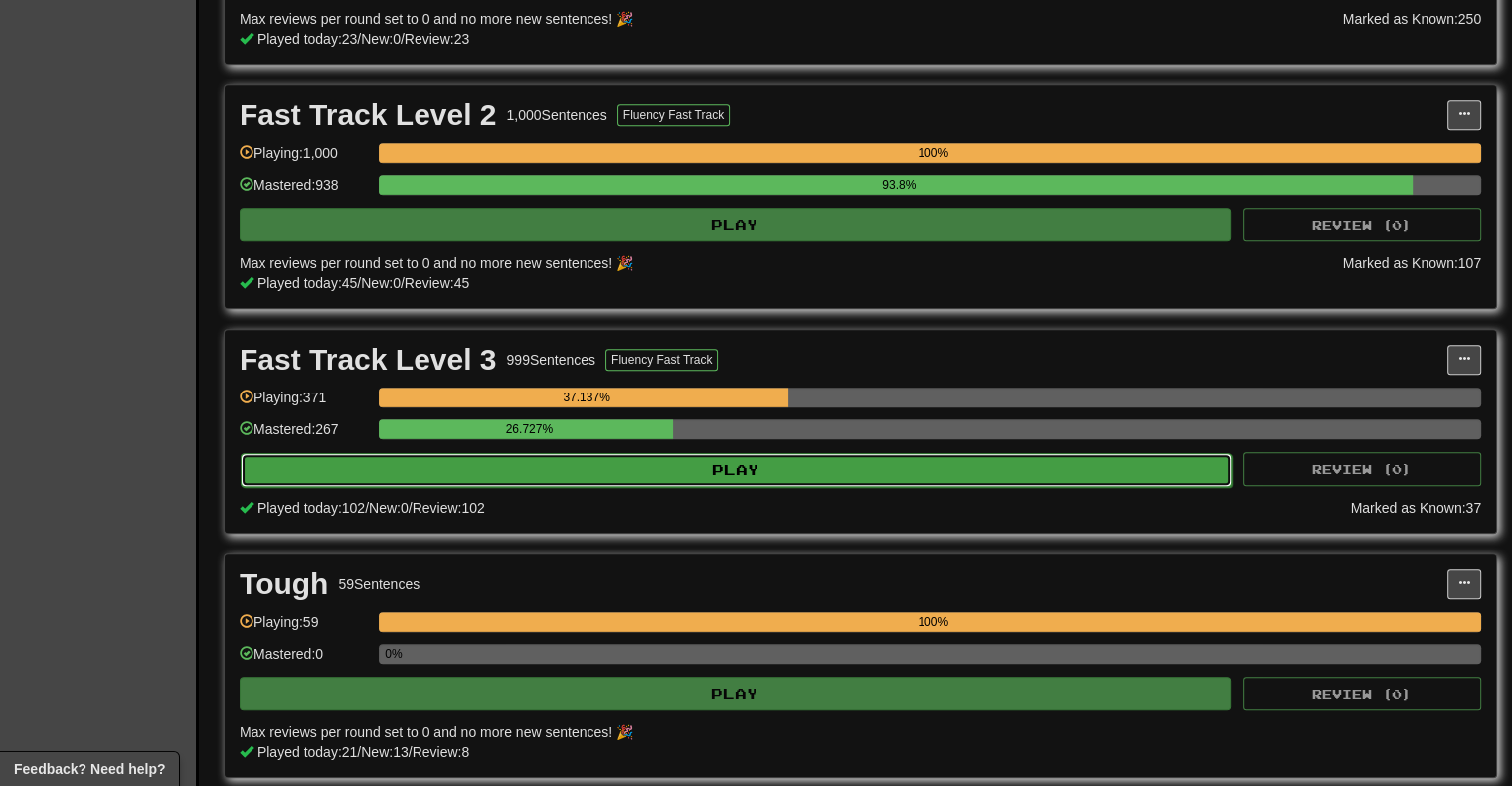 click on "Play" at bounding box center (736, 470) 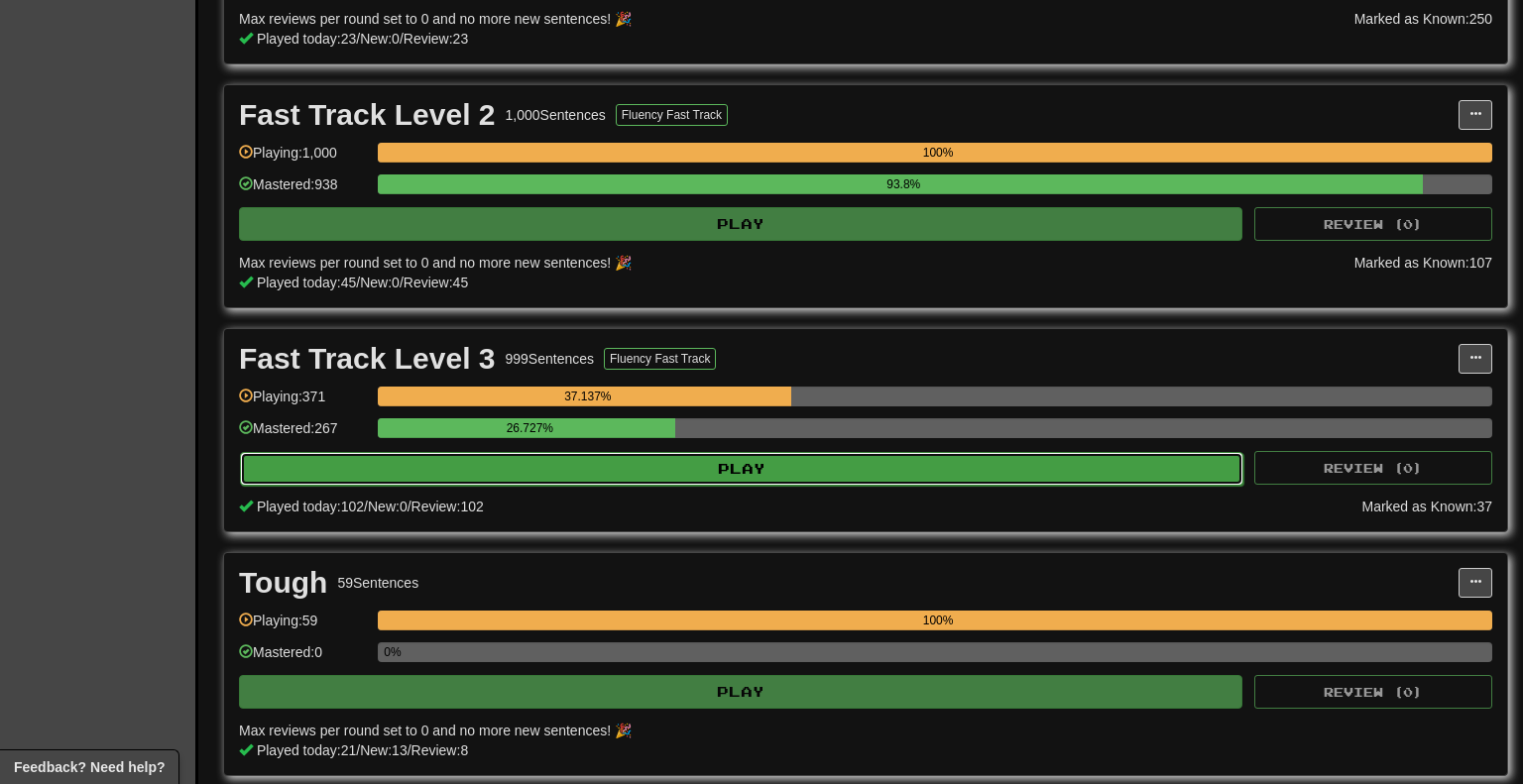 select on "********" 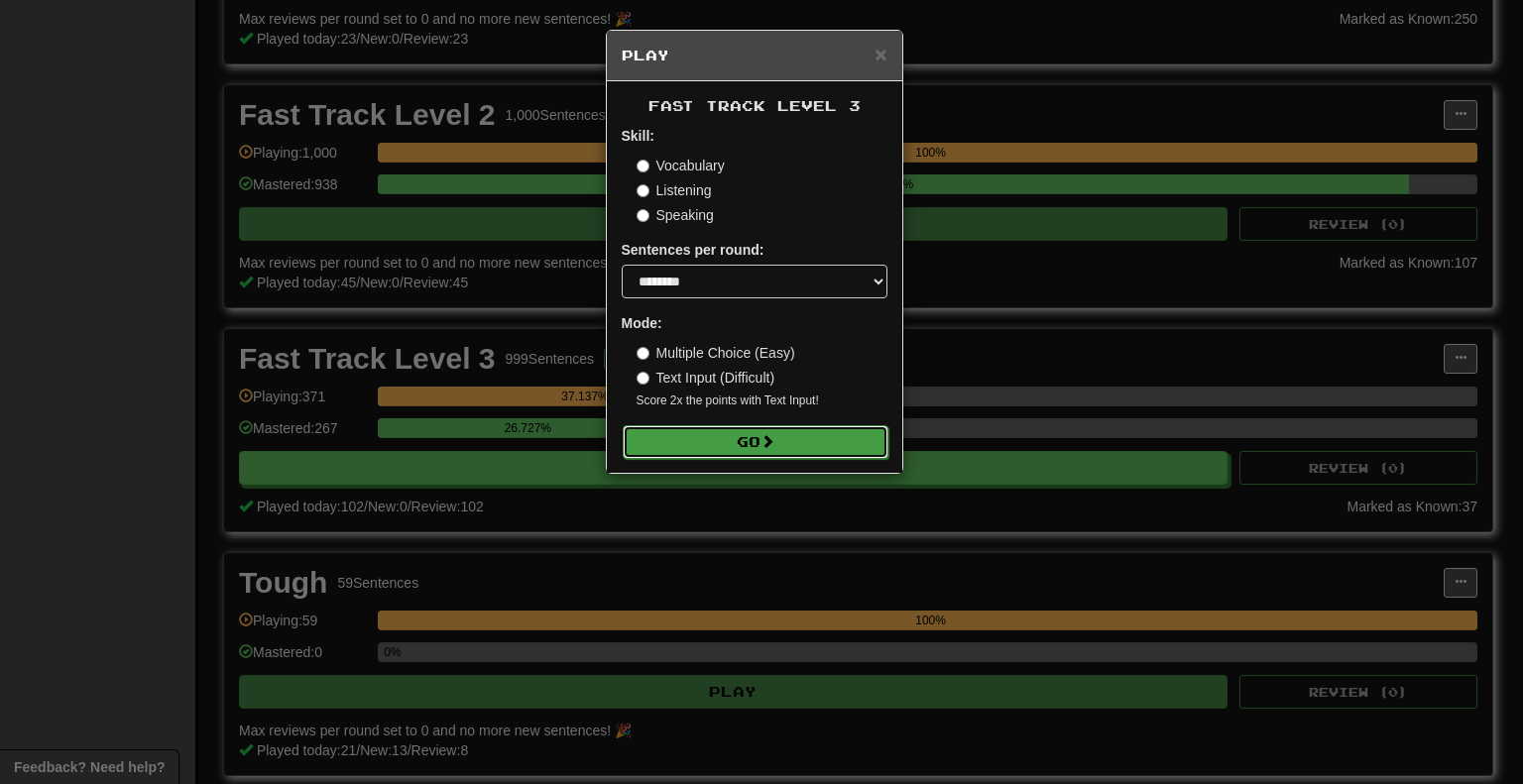 click on "Go" at bounding box center [756, 442] 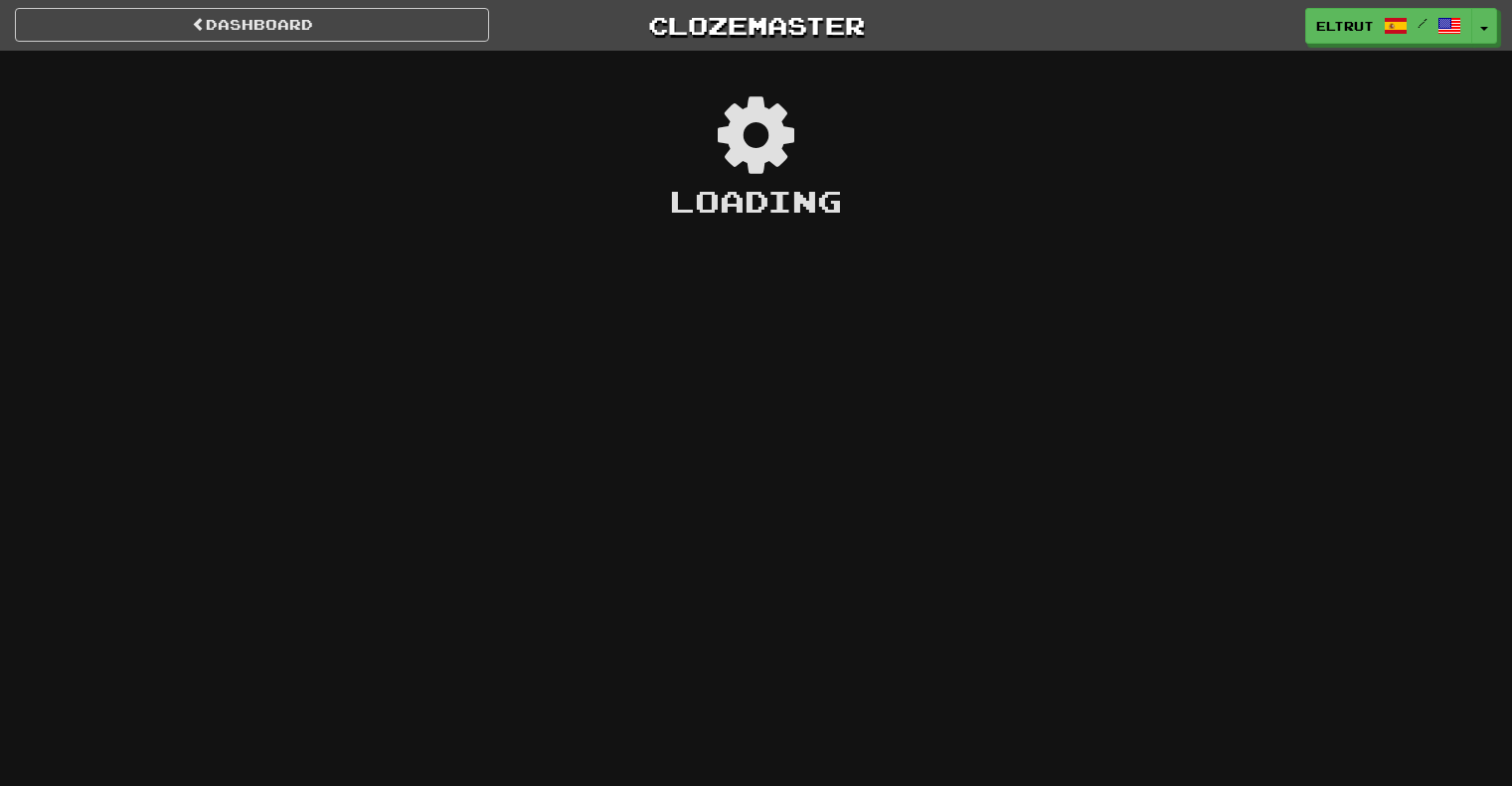 scroll, scrollTop: 0, scrollLeft: 0, axis: both 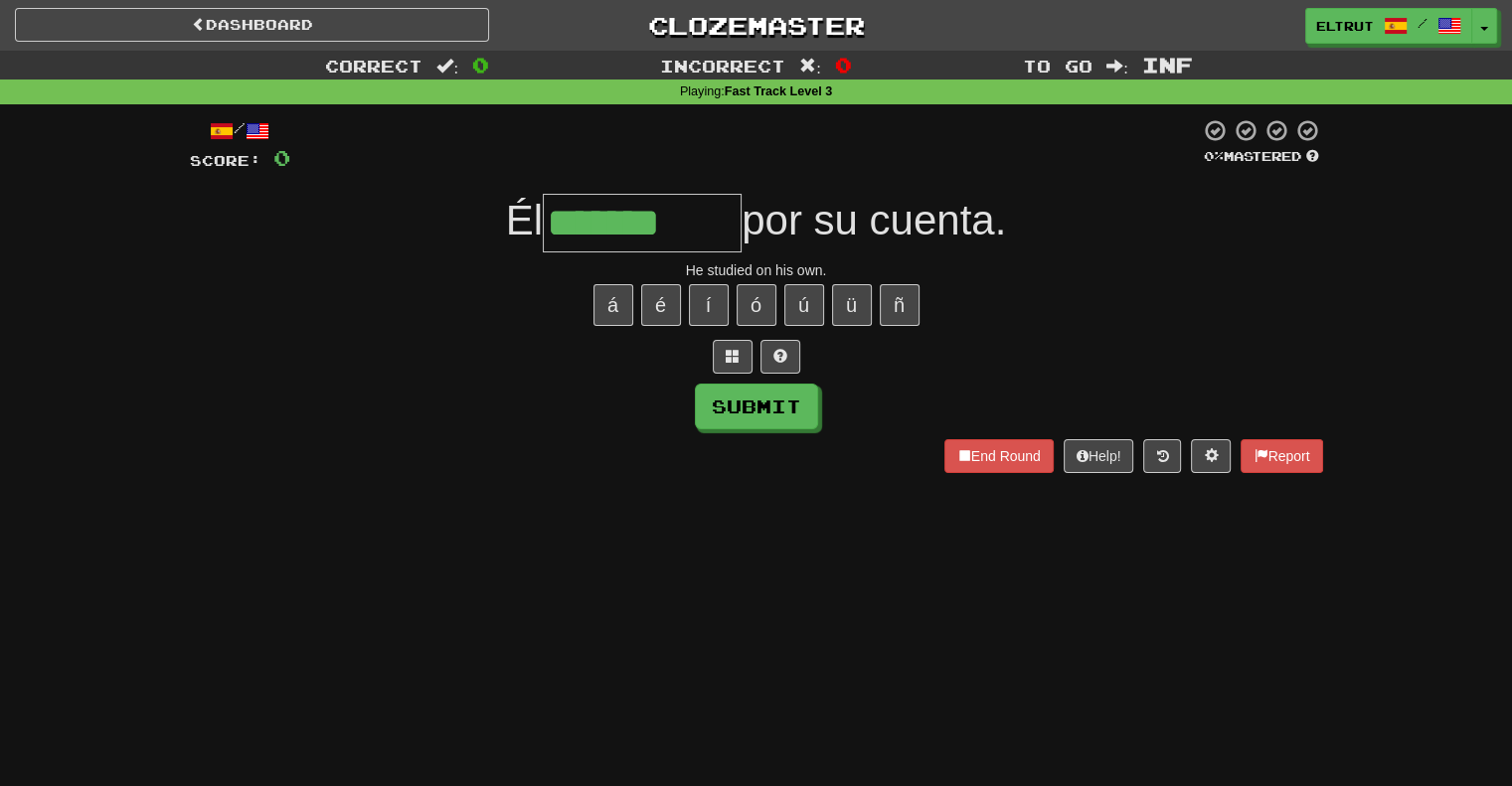 type on "*******" 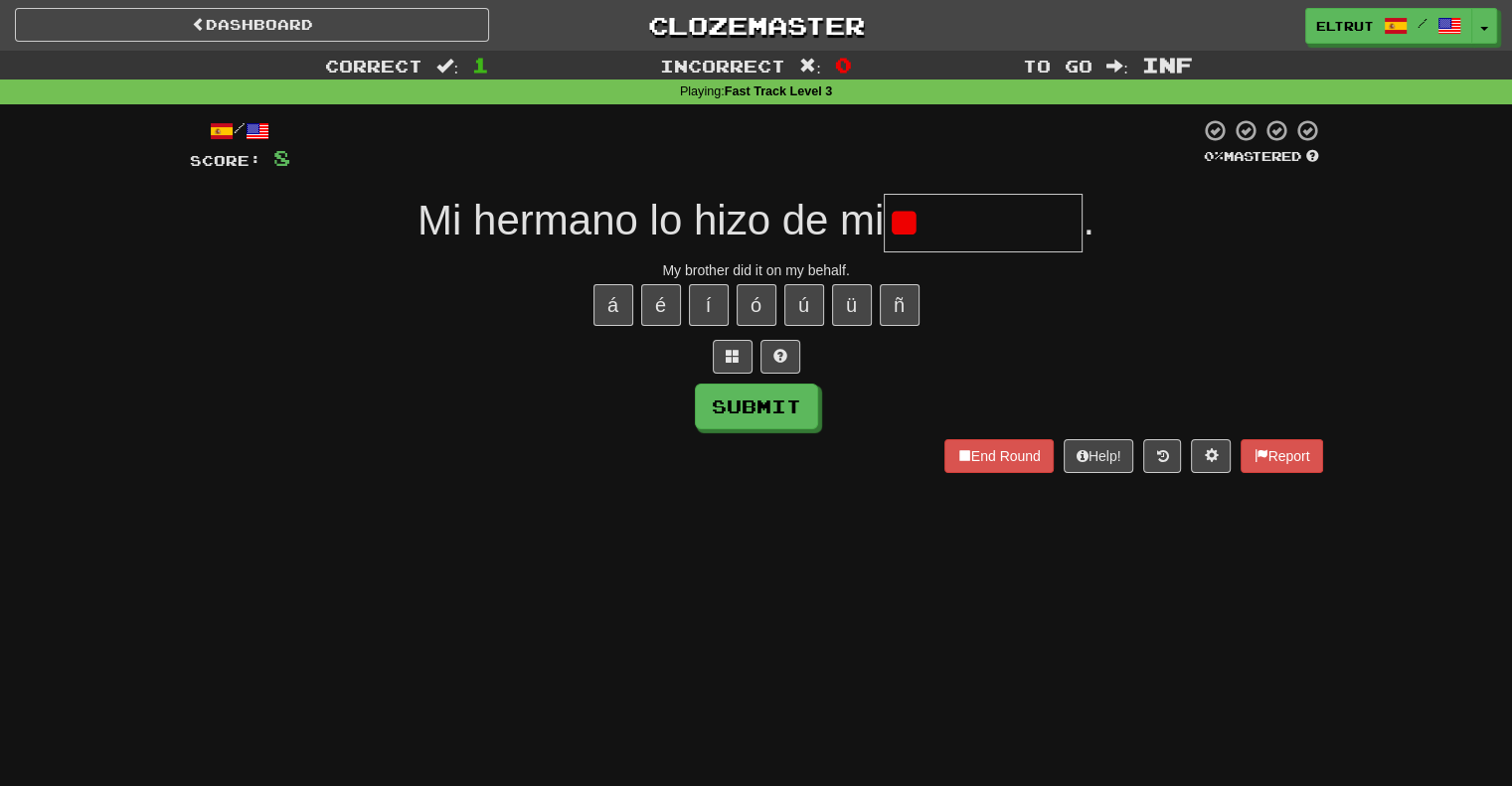 type on "*" 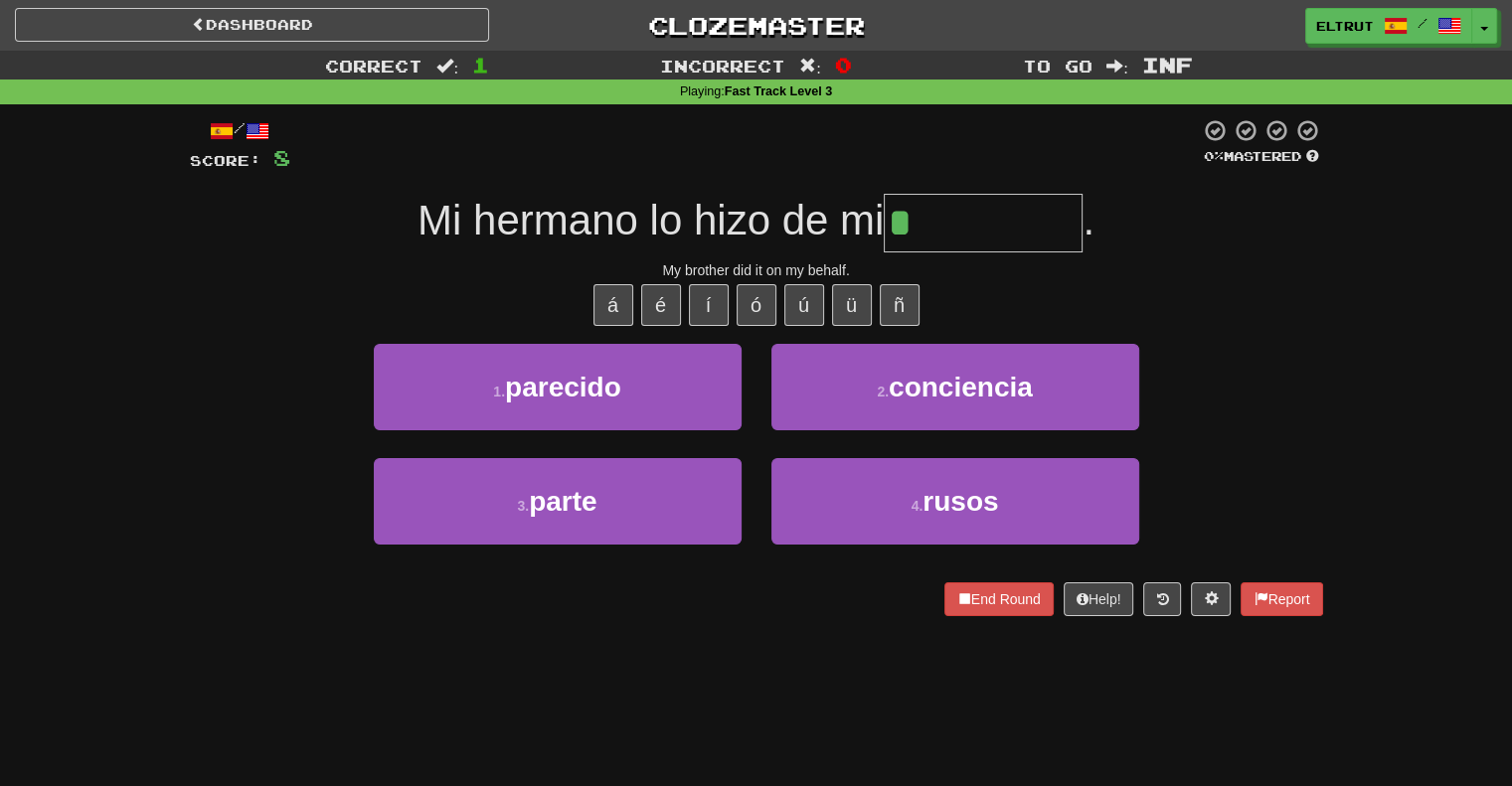type on "*****" 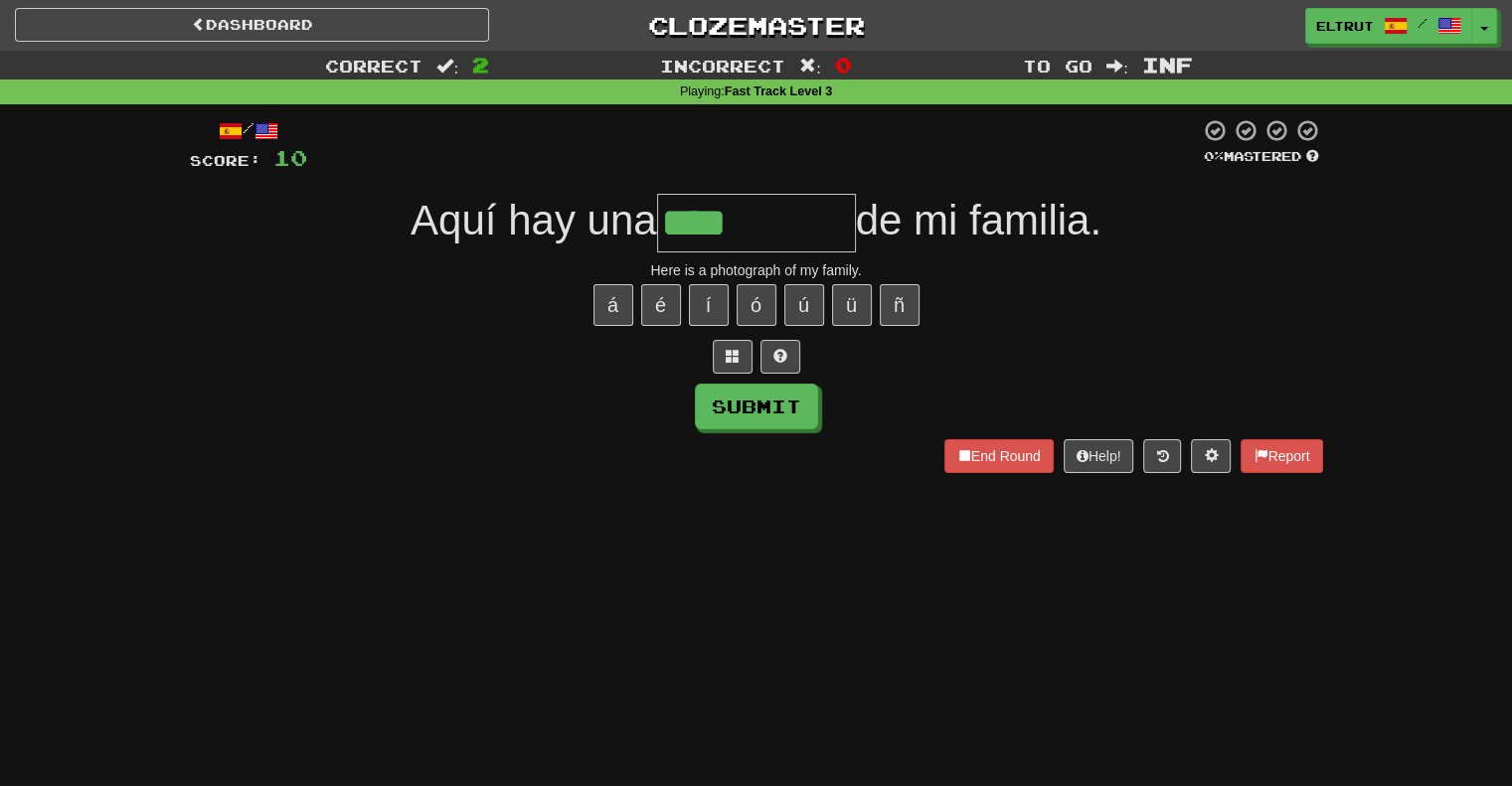 type on "**********" 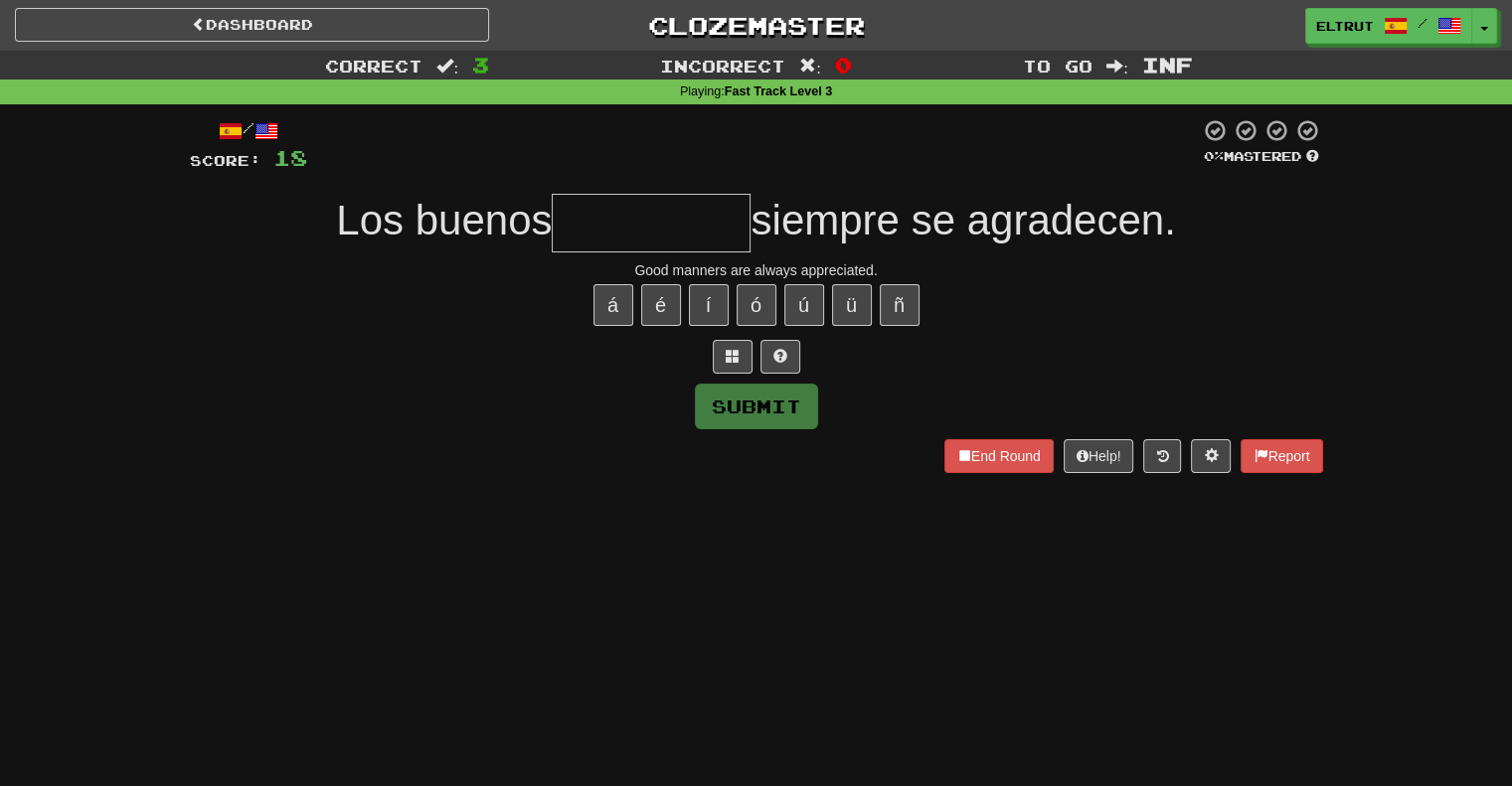 type on "*" 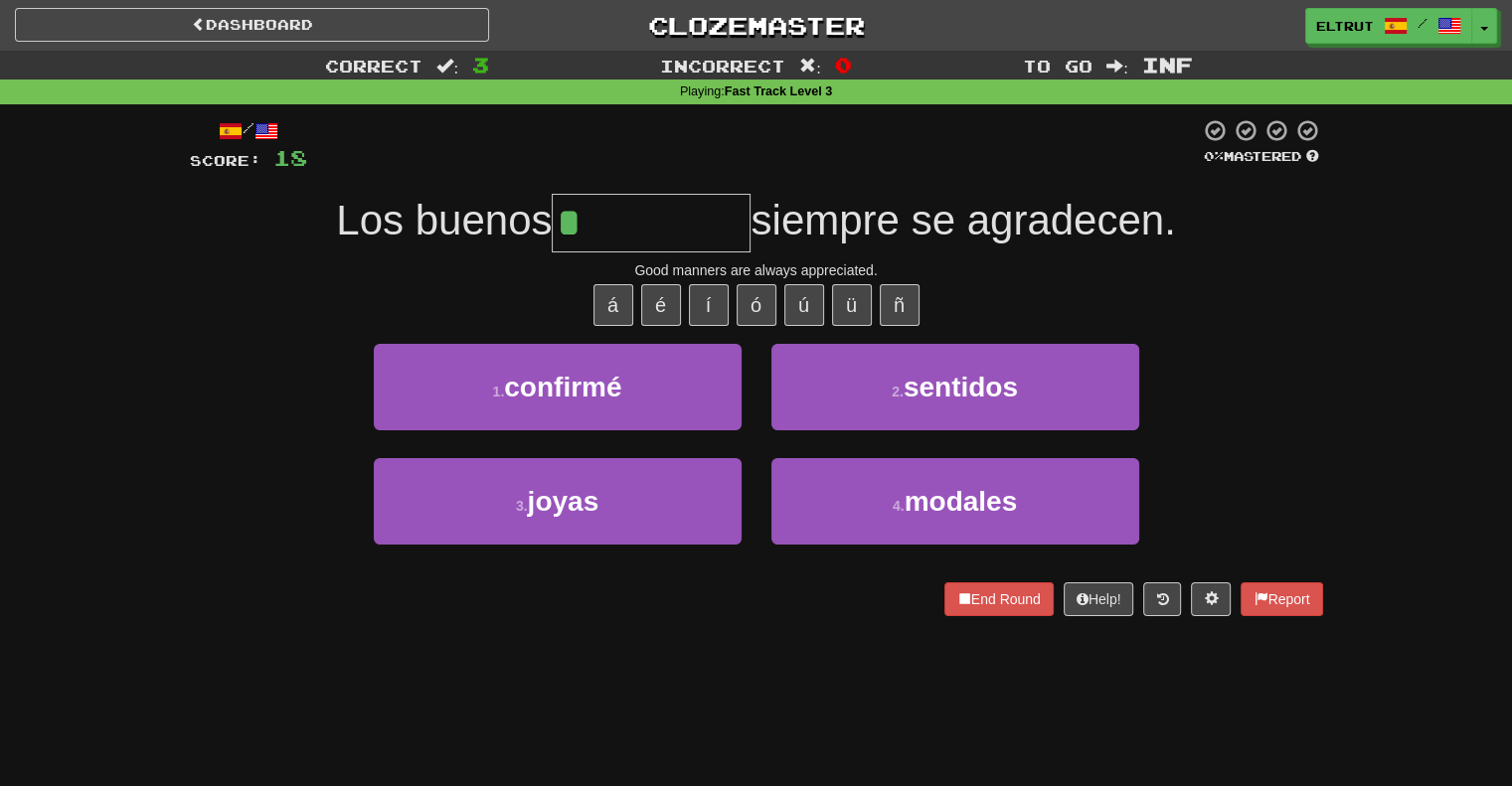 type on "*******" 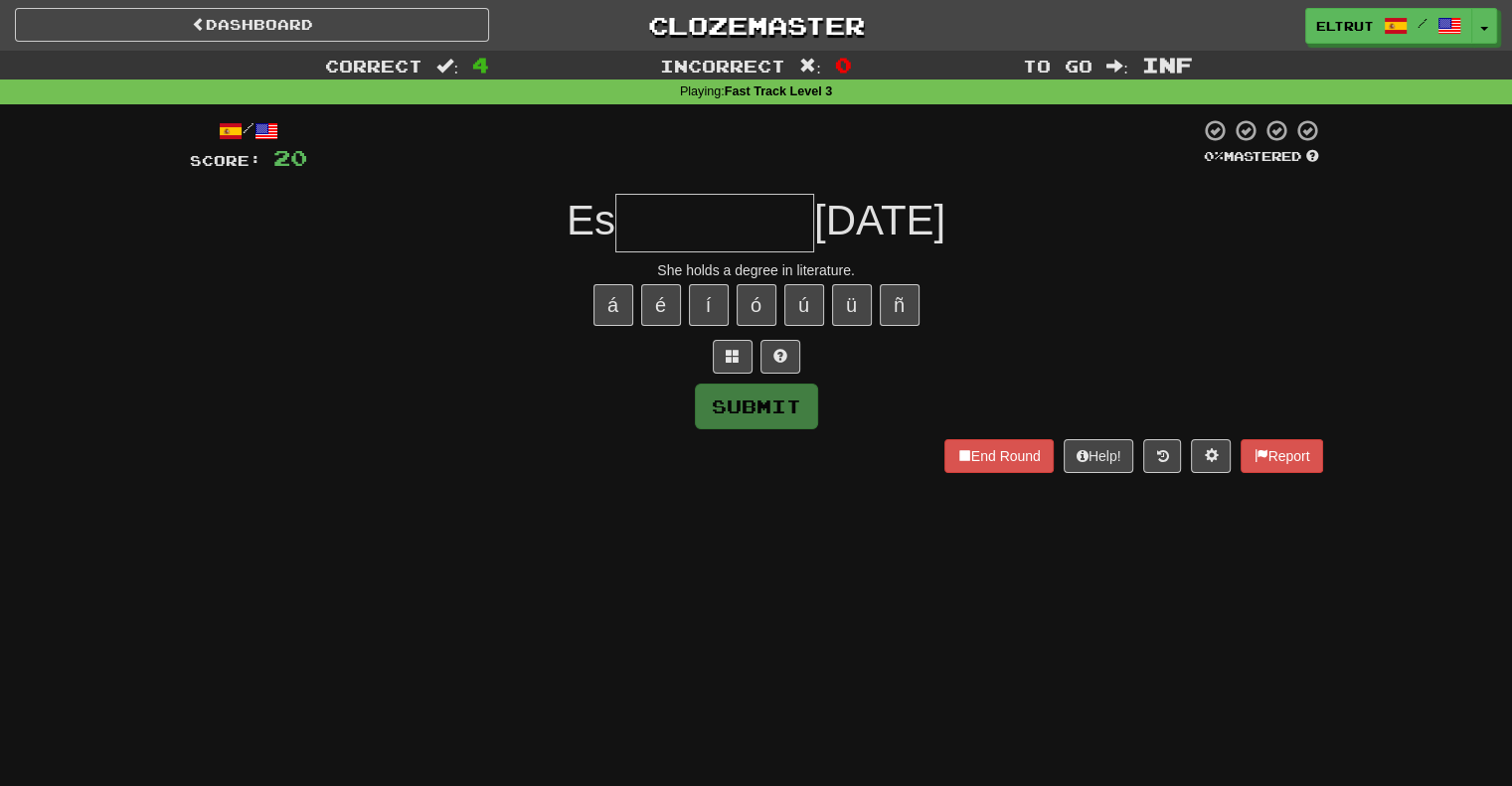 type on "*" 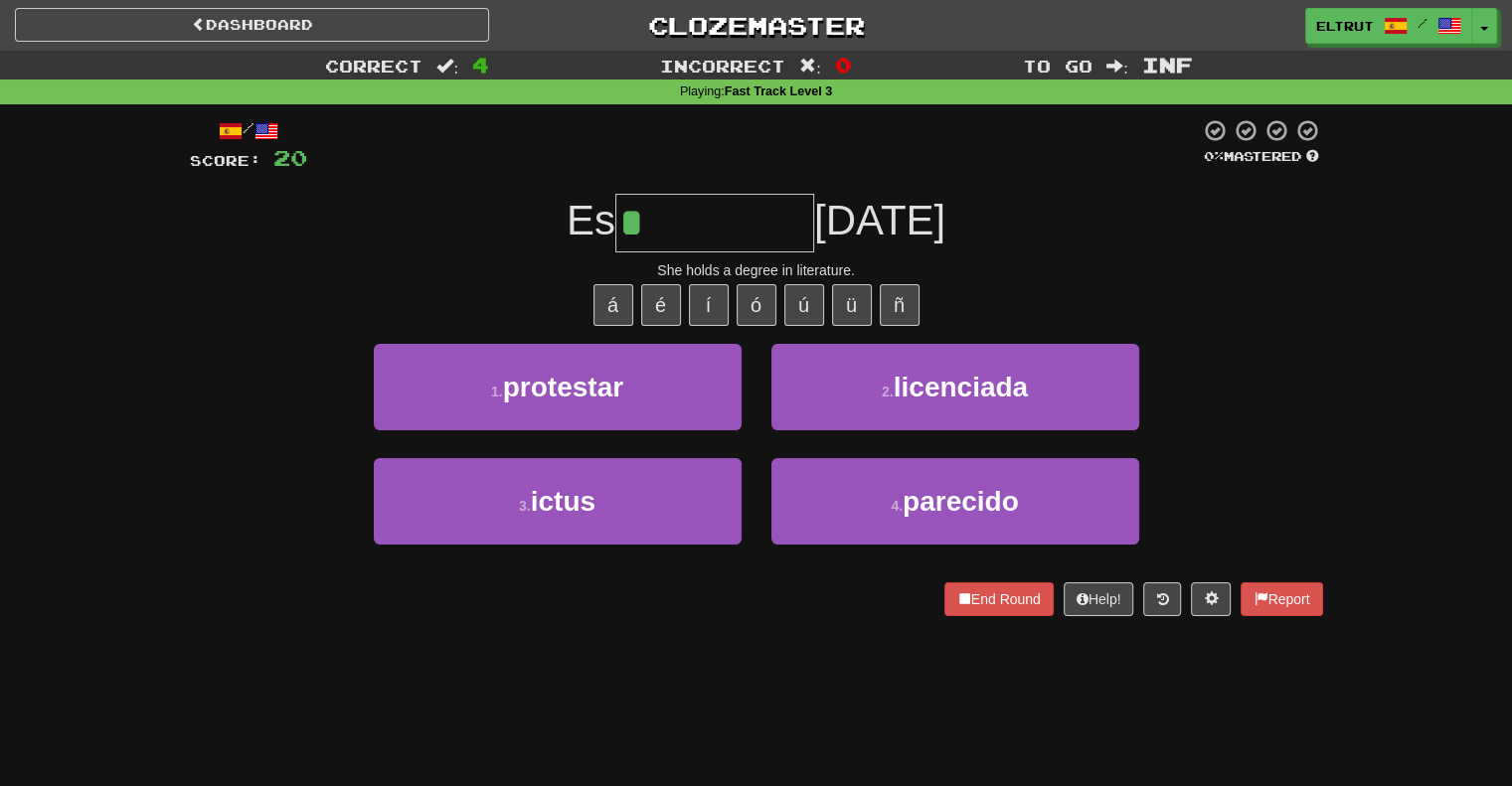 type on "**********" 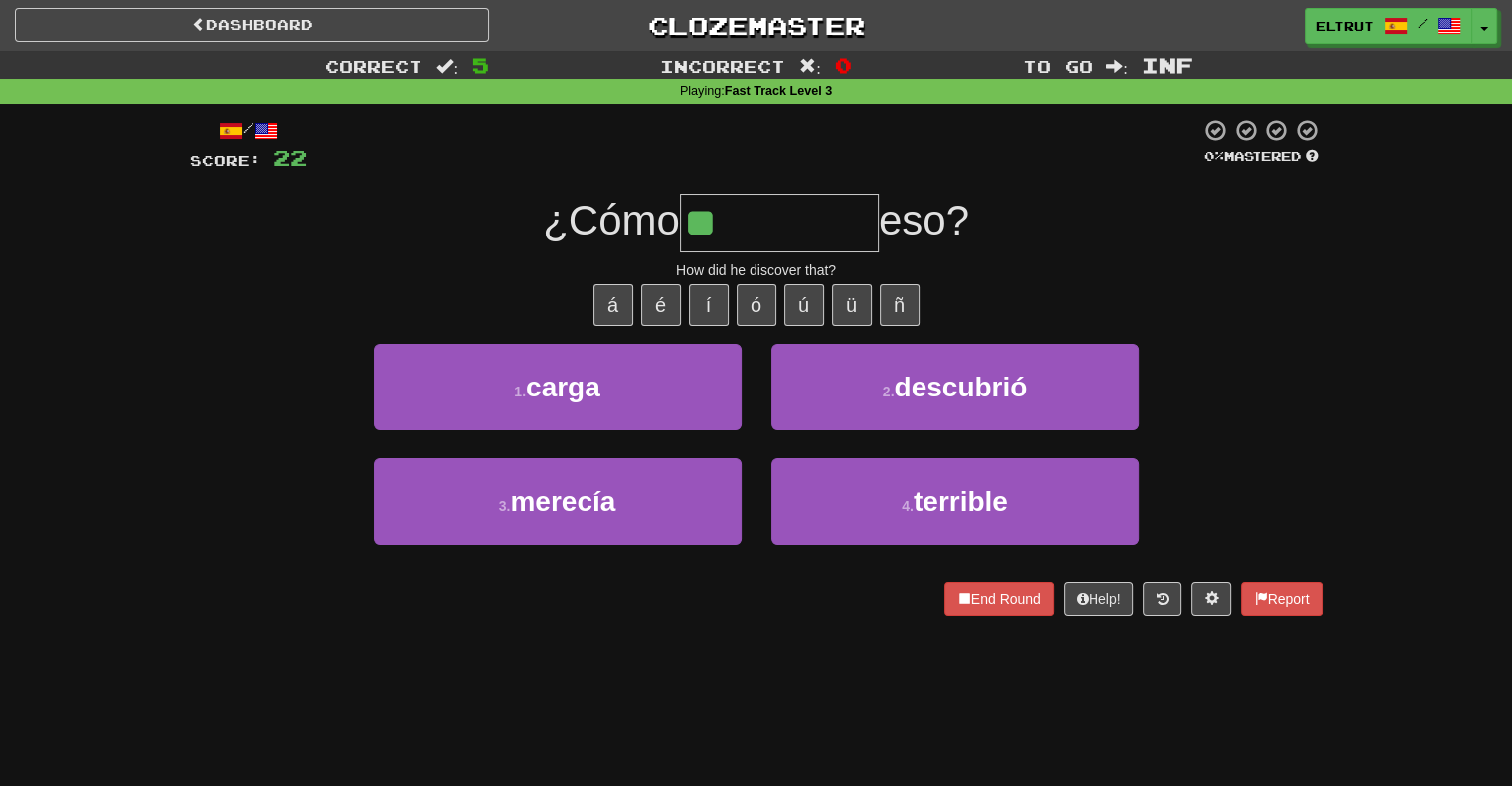 type on "*********" 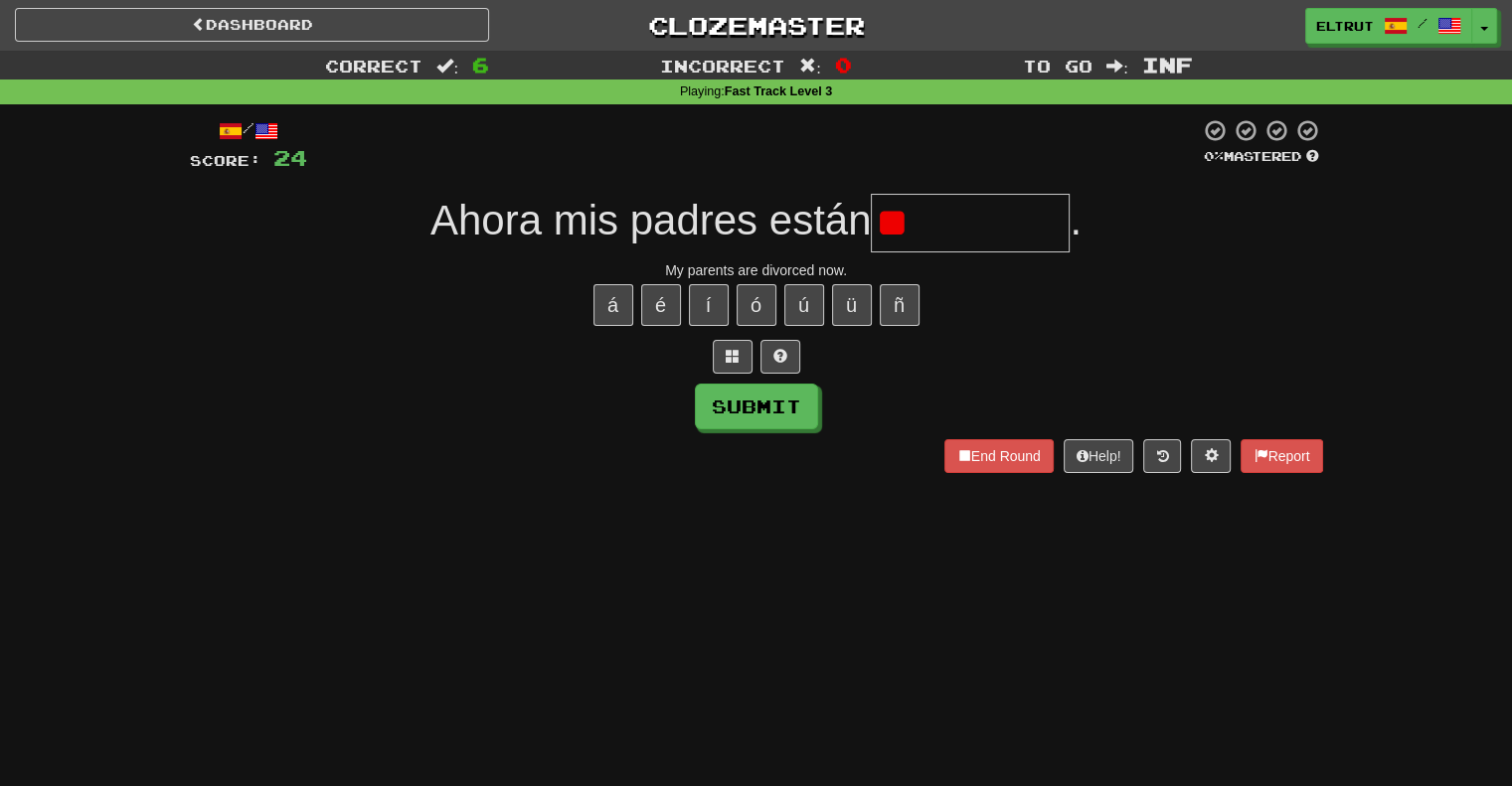 type on "*" 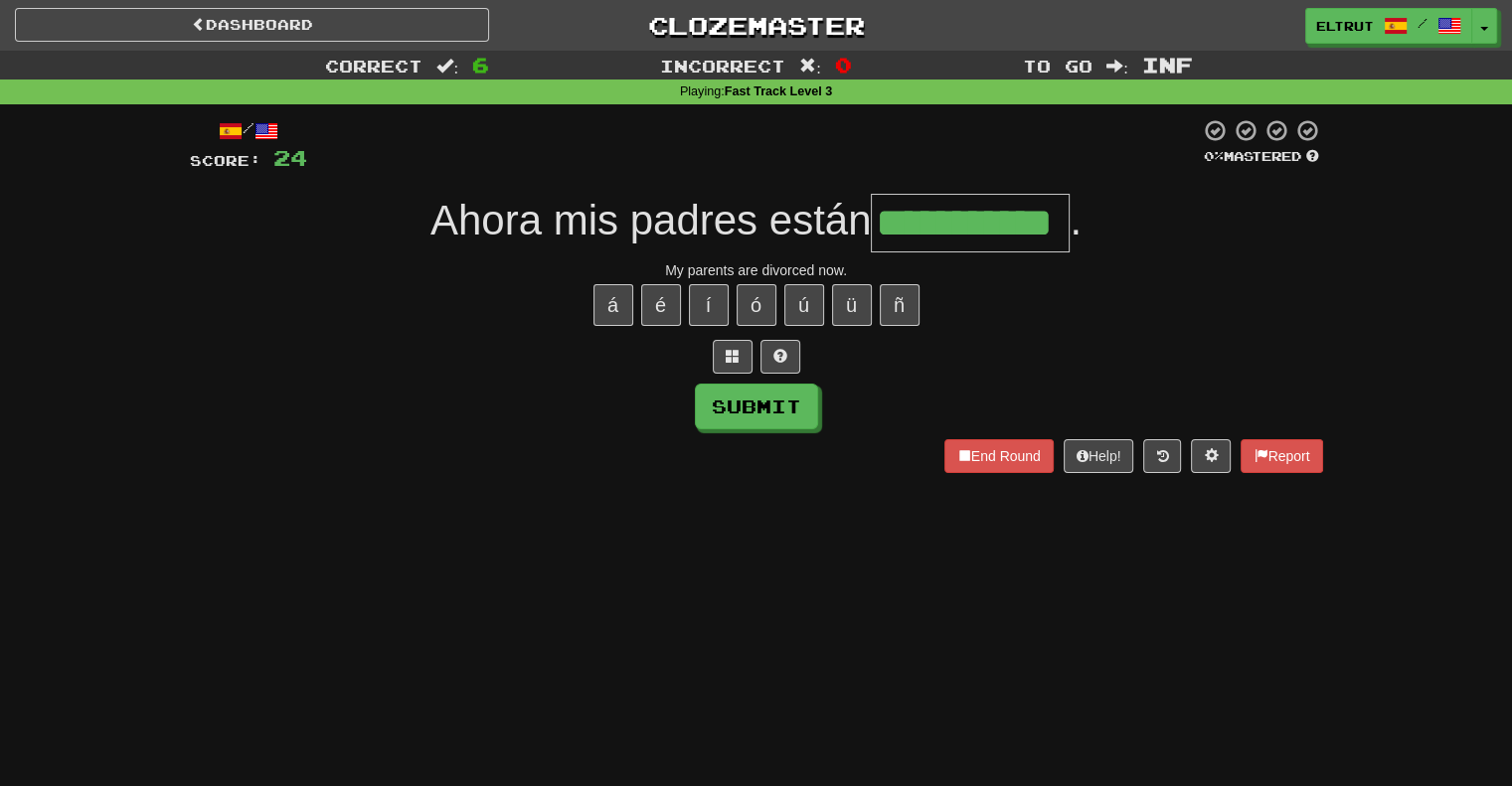 scroll, scrollTop: 0, scrollLeft: 20, axis: horizontal 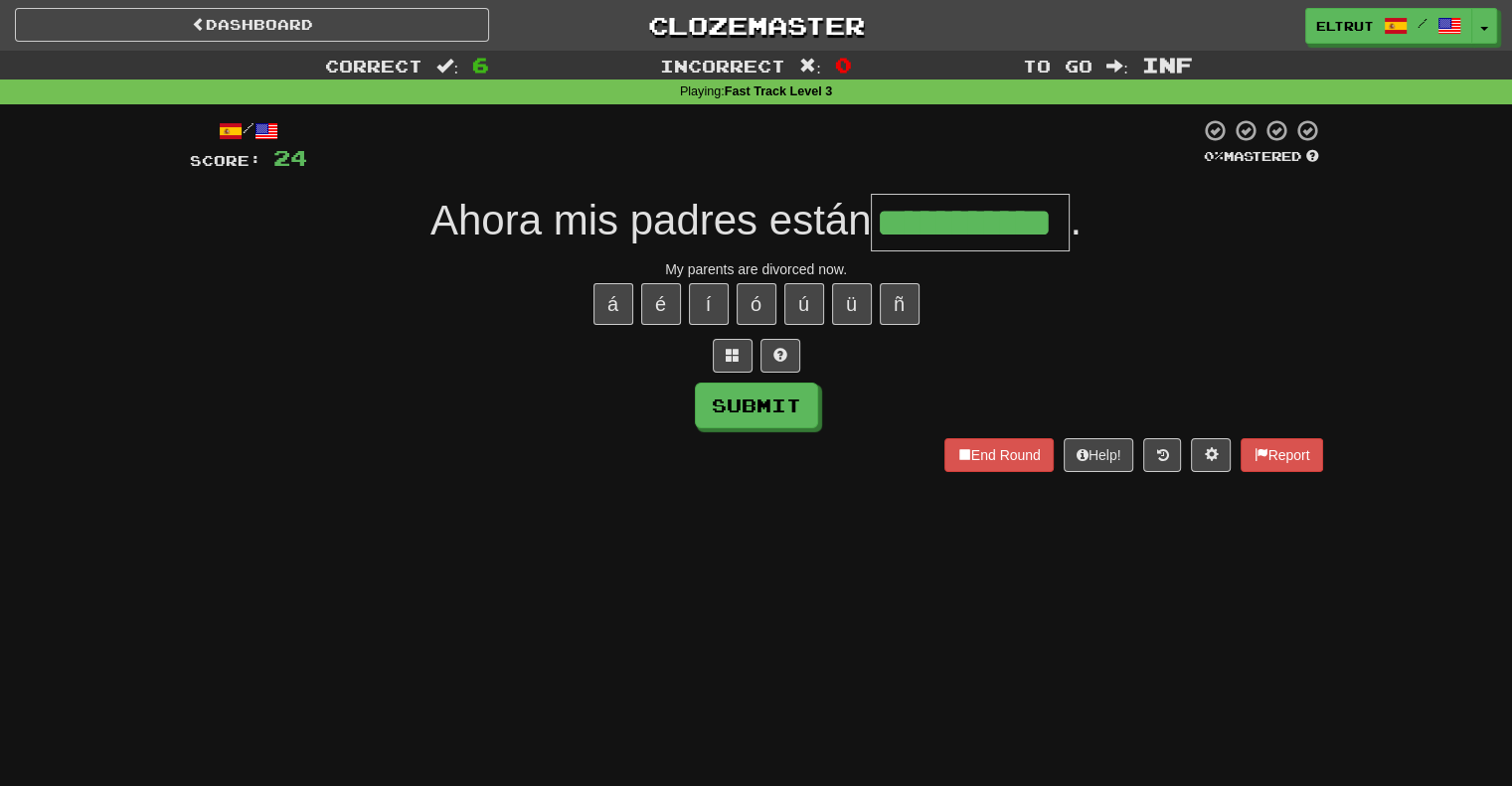 type on "**********" 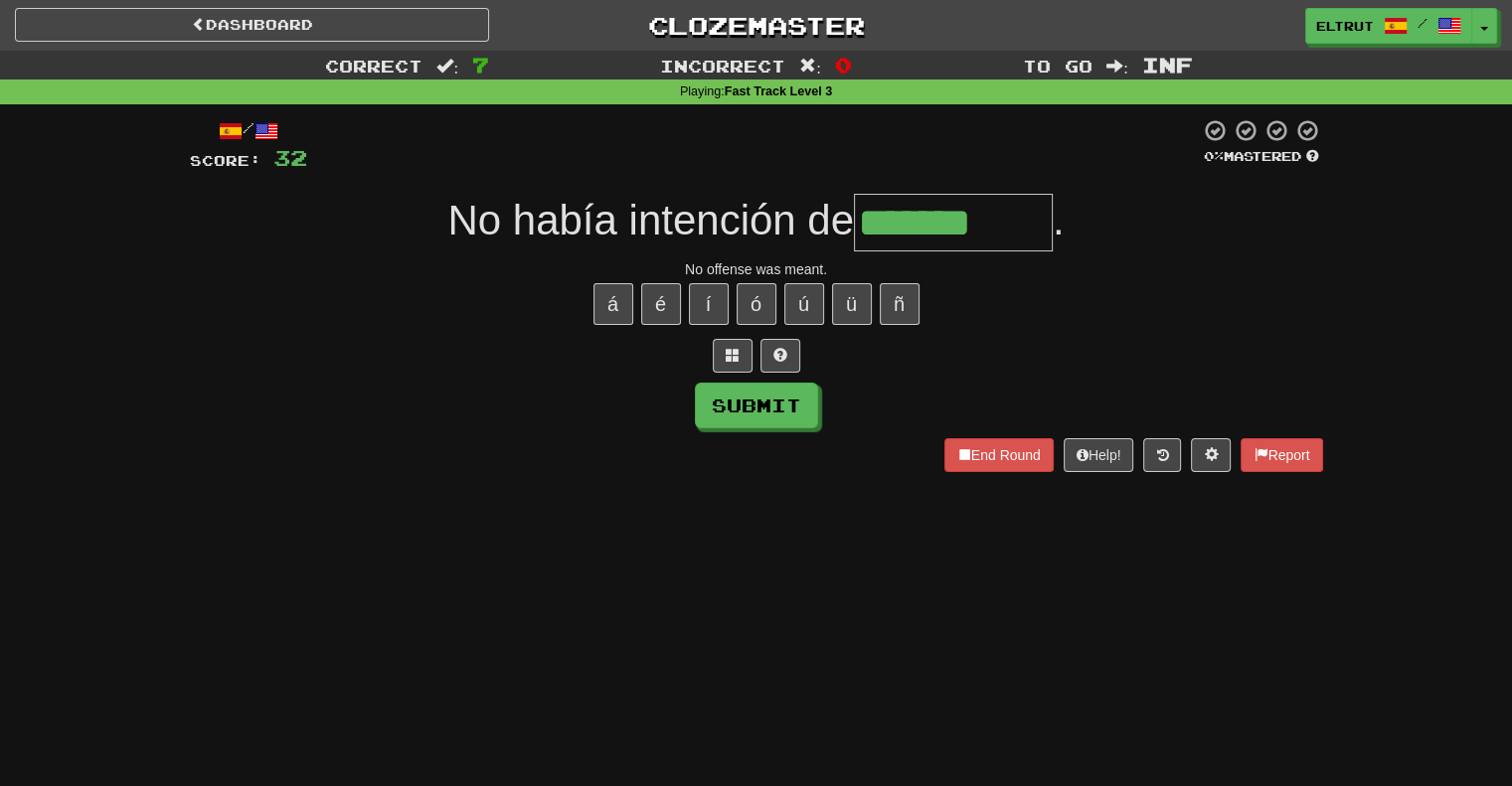 type on "*******" 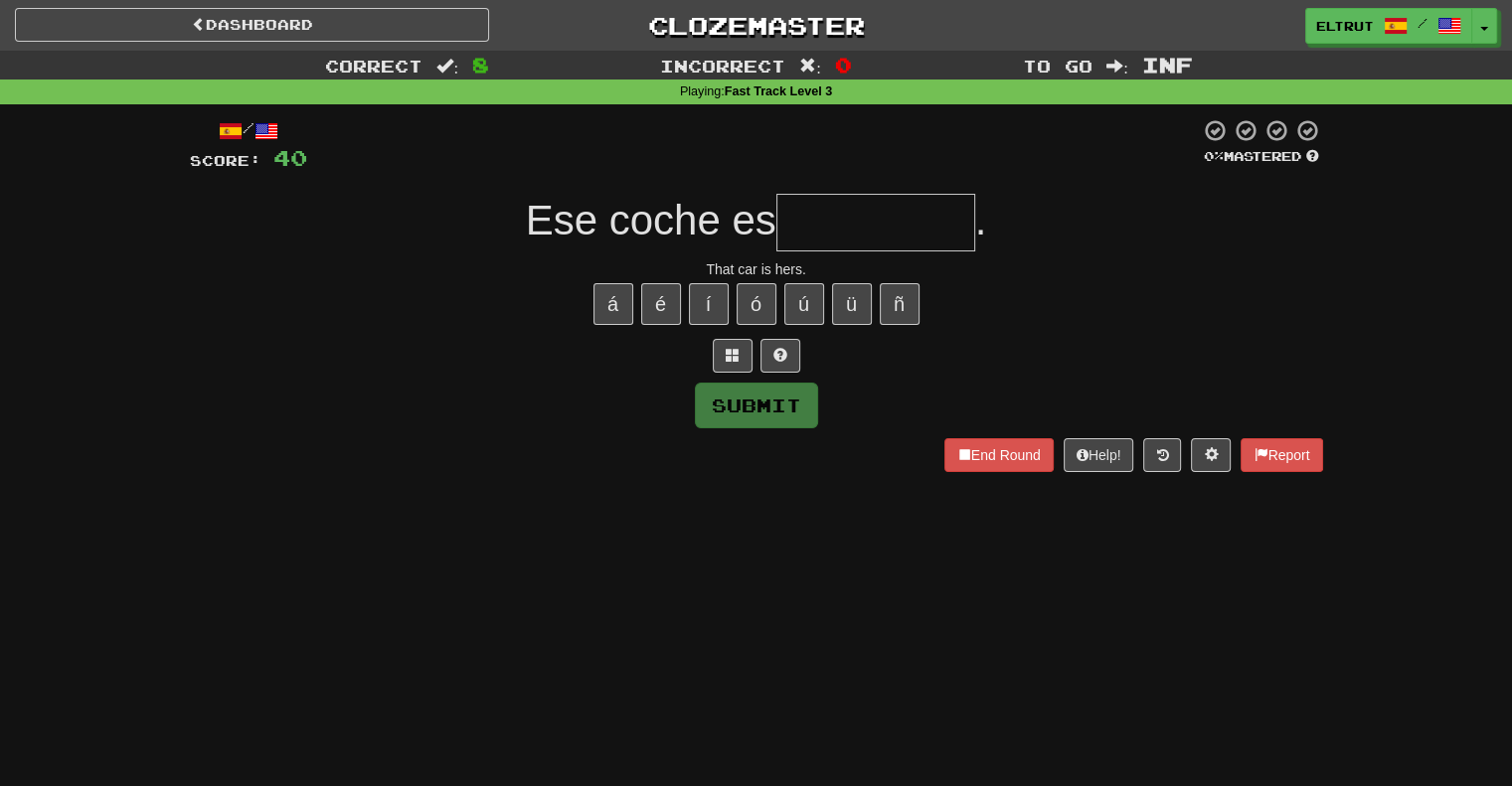 type on "*" 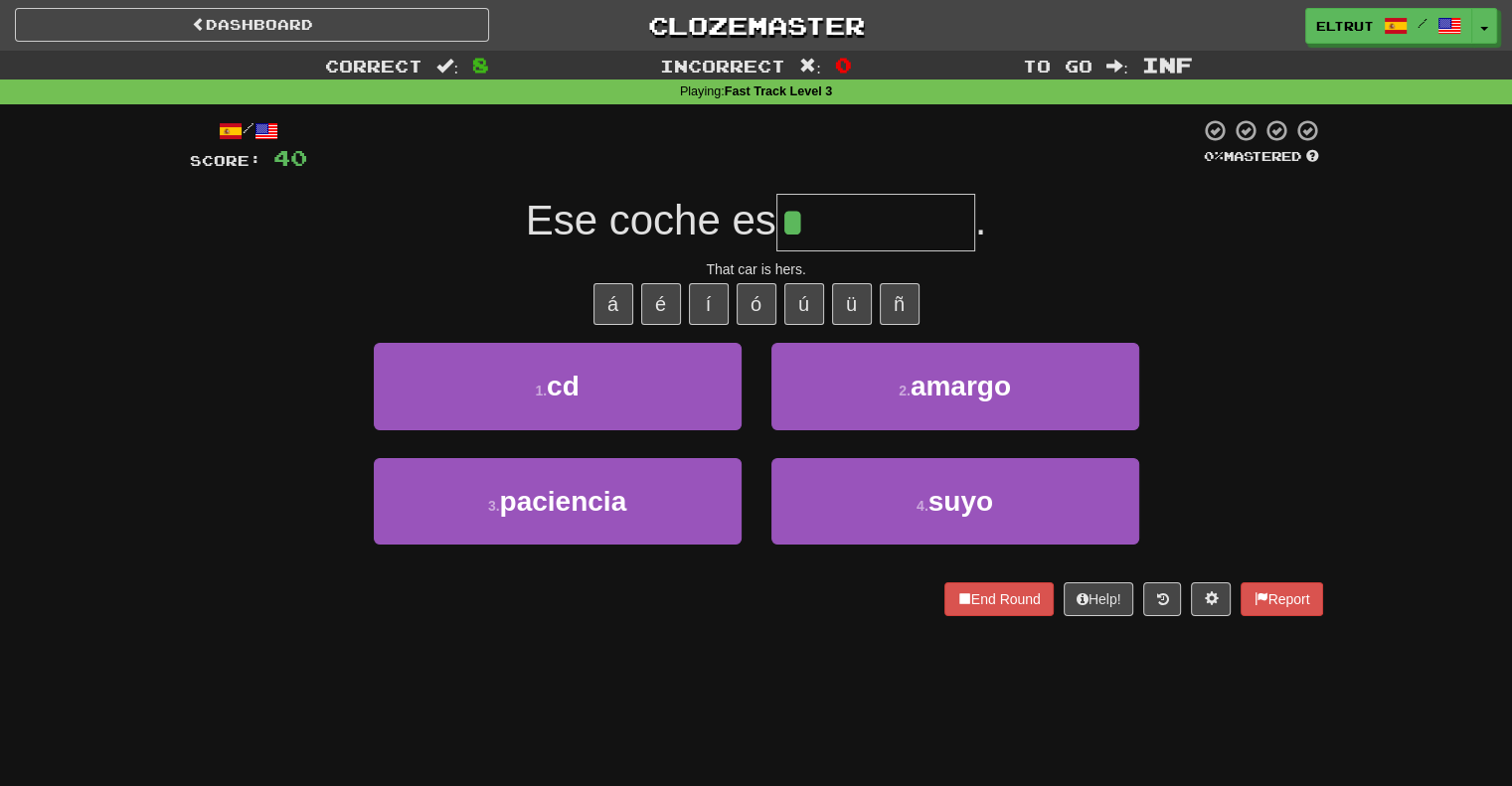 type on "****" 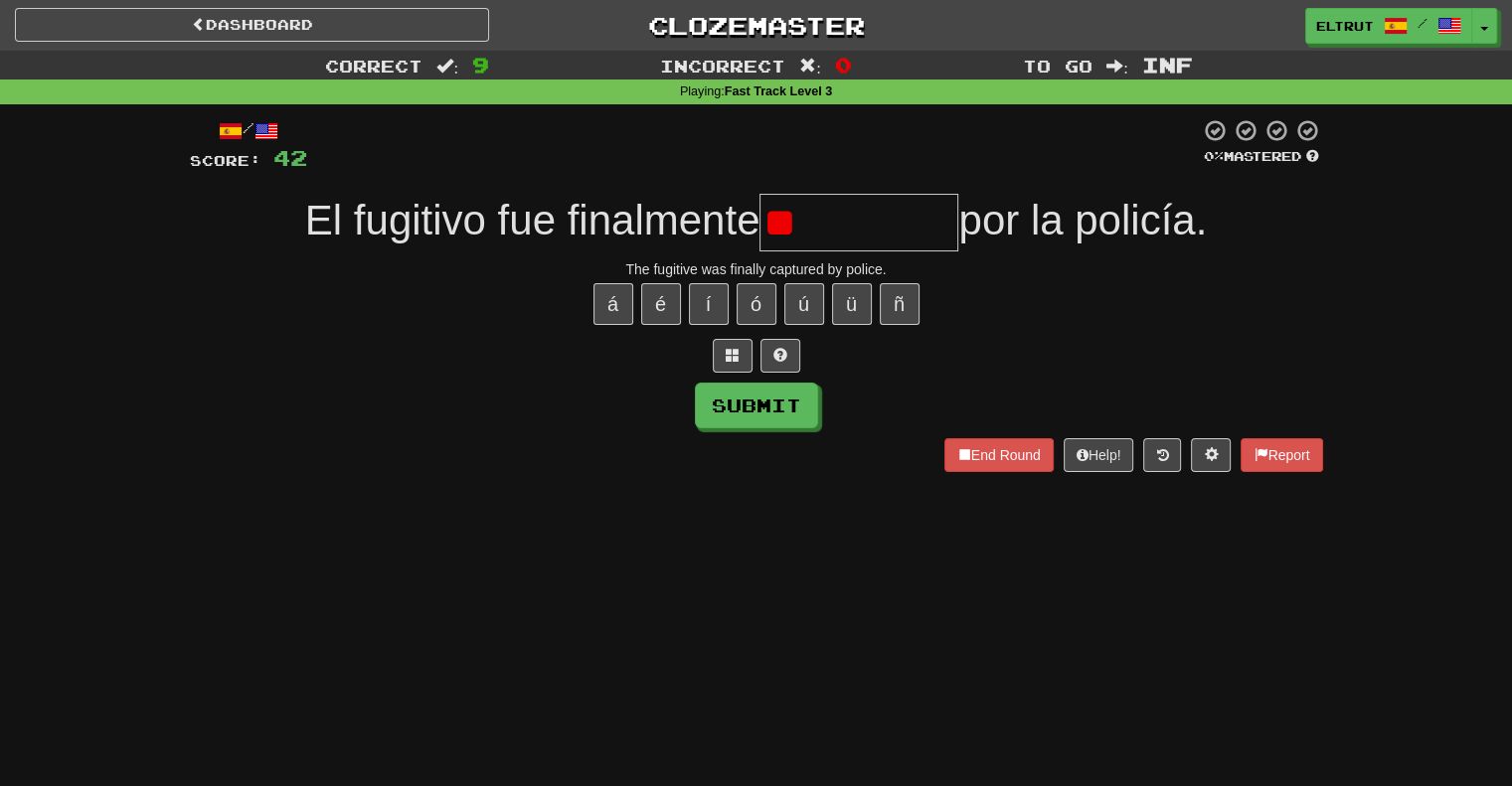 type on "*" 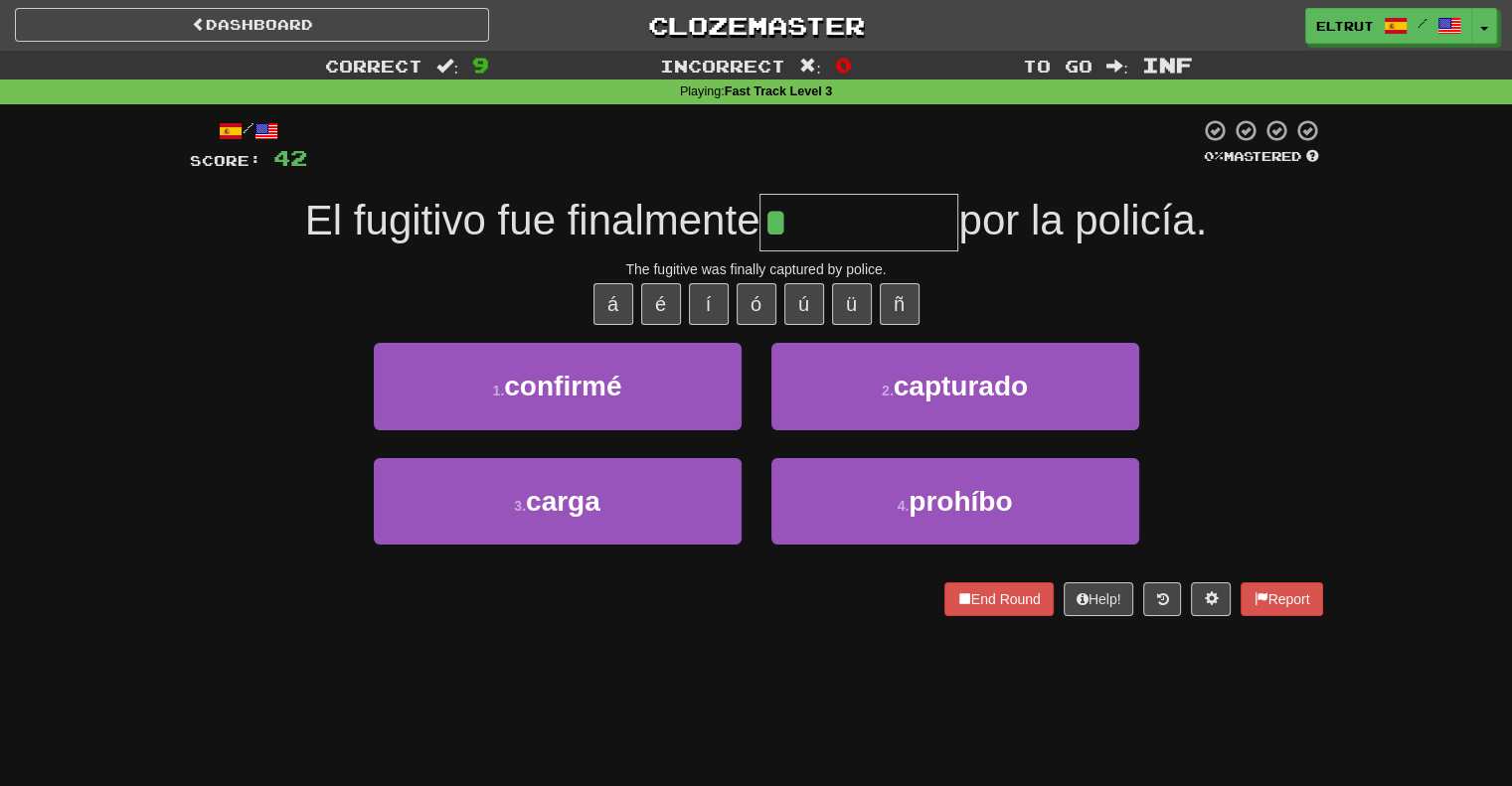 type on "*********" 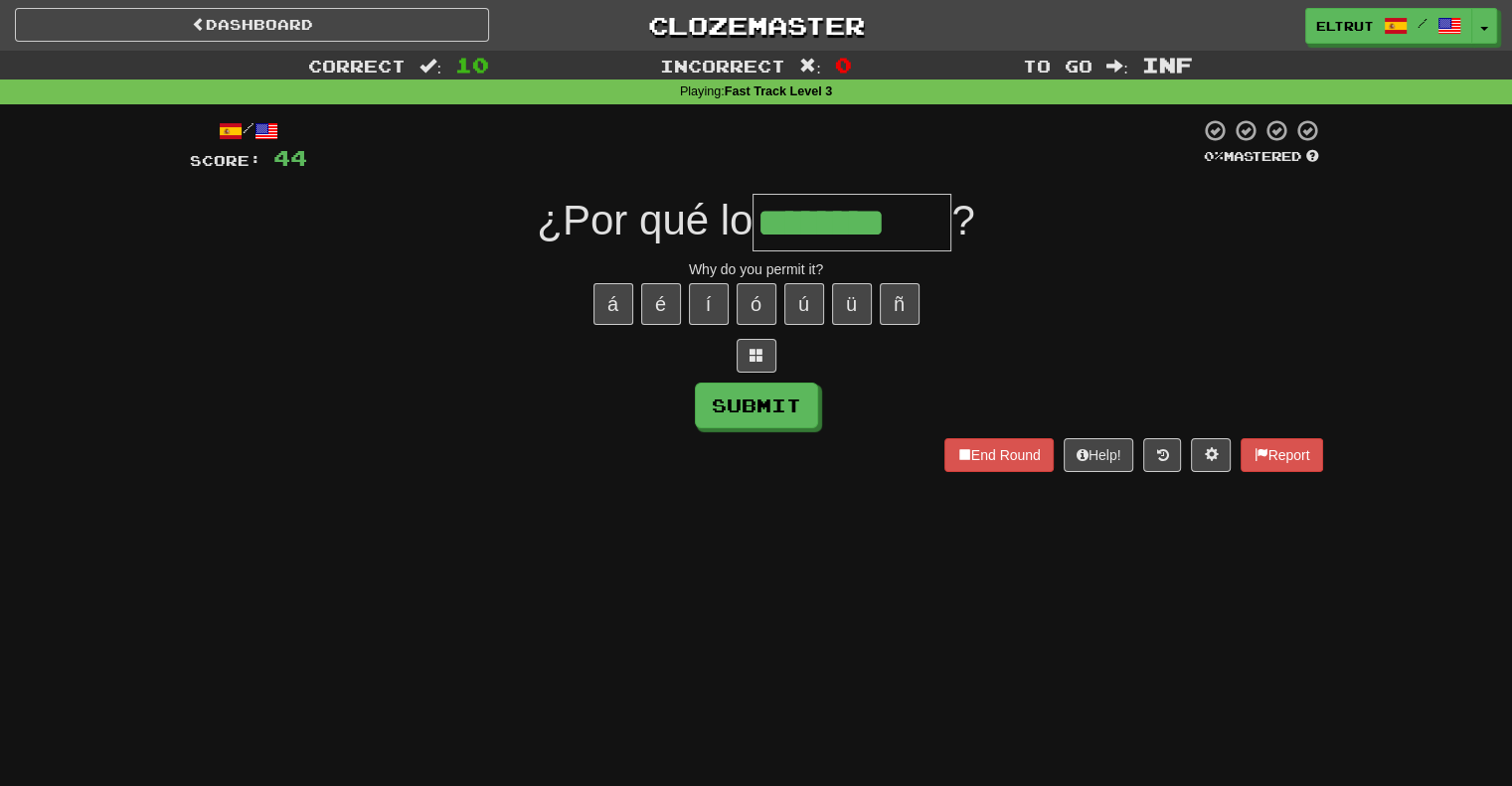 type on "********" 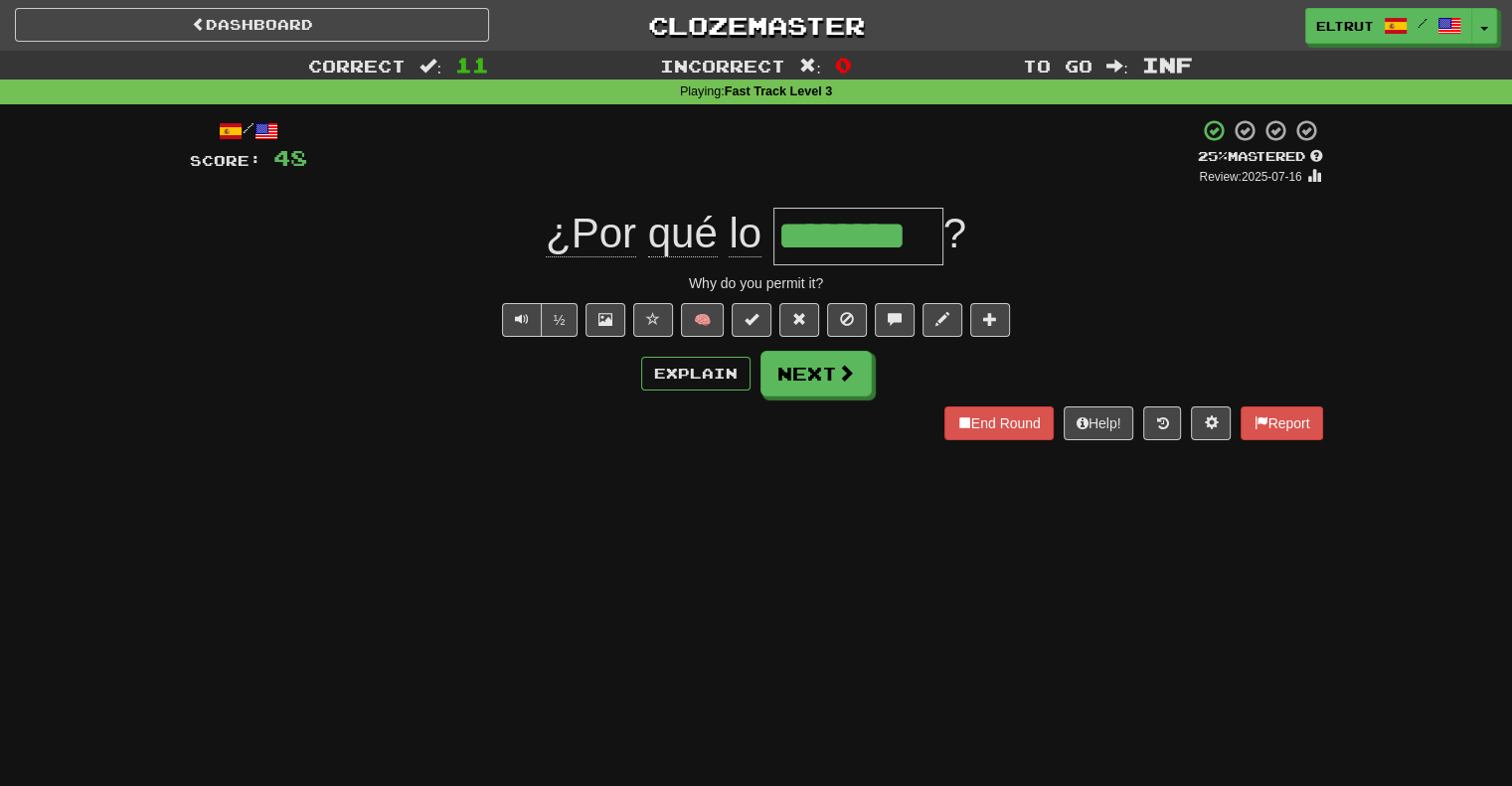 click on "+ 4" at bounding box center (753, 152) 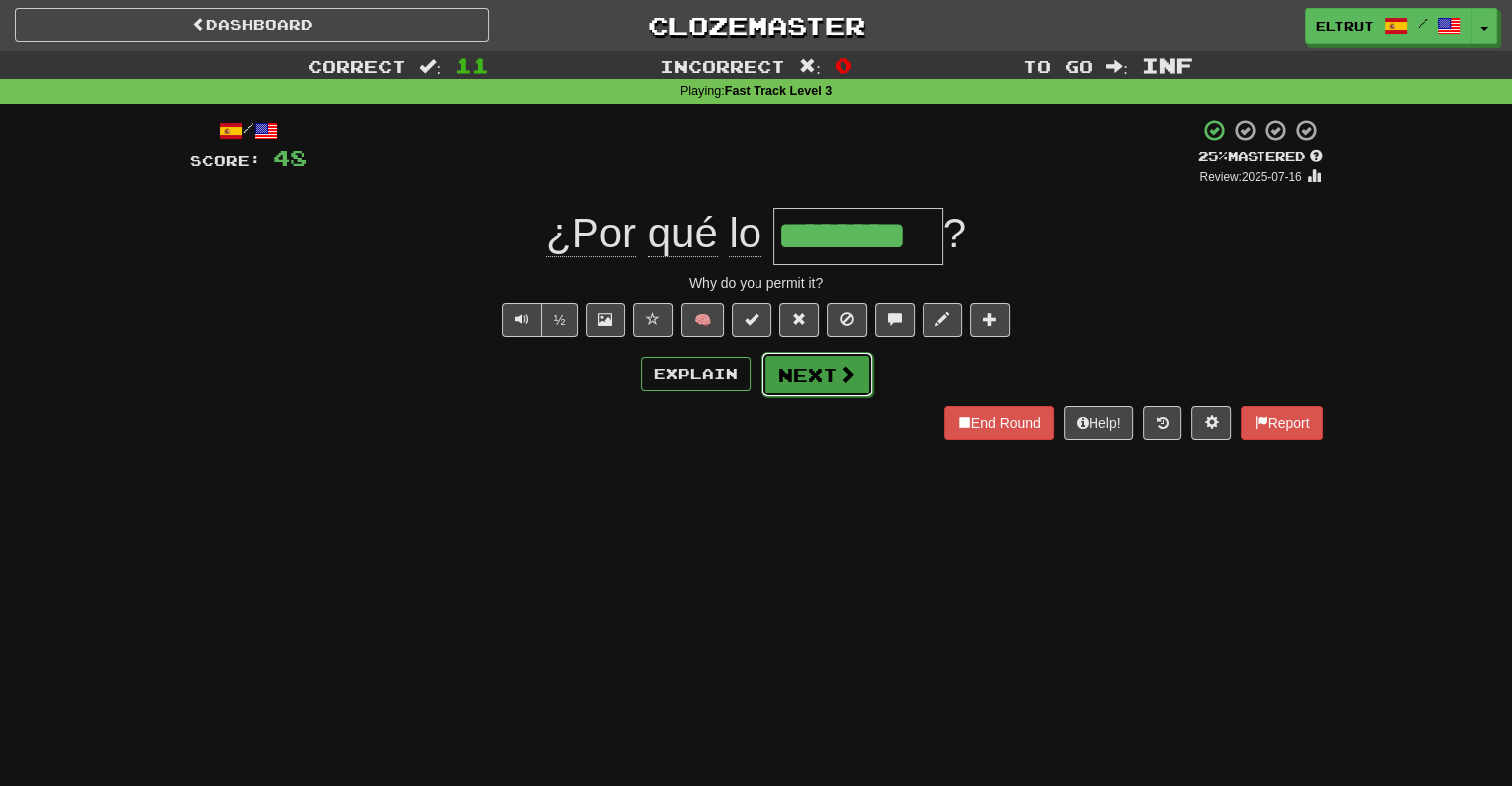 click on "Next" at bounding box center [817, 375] 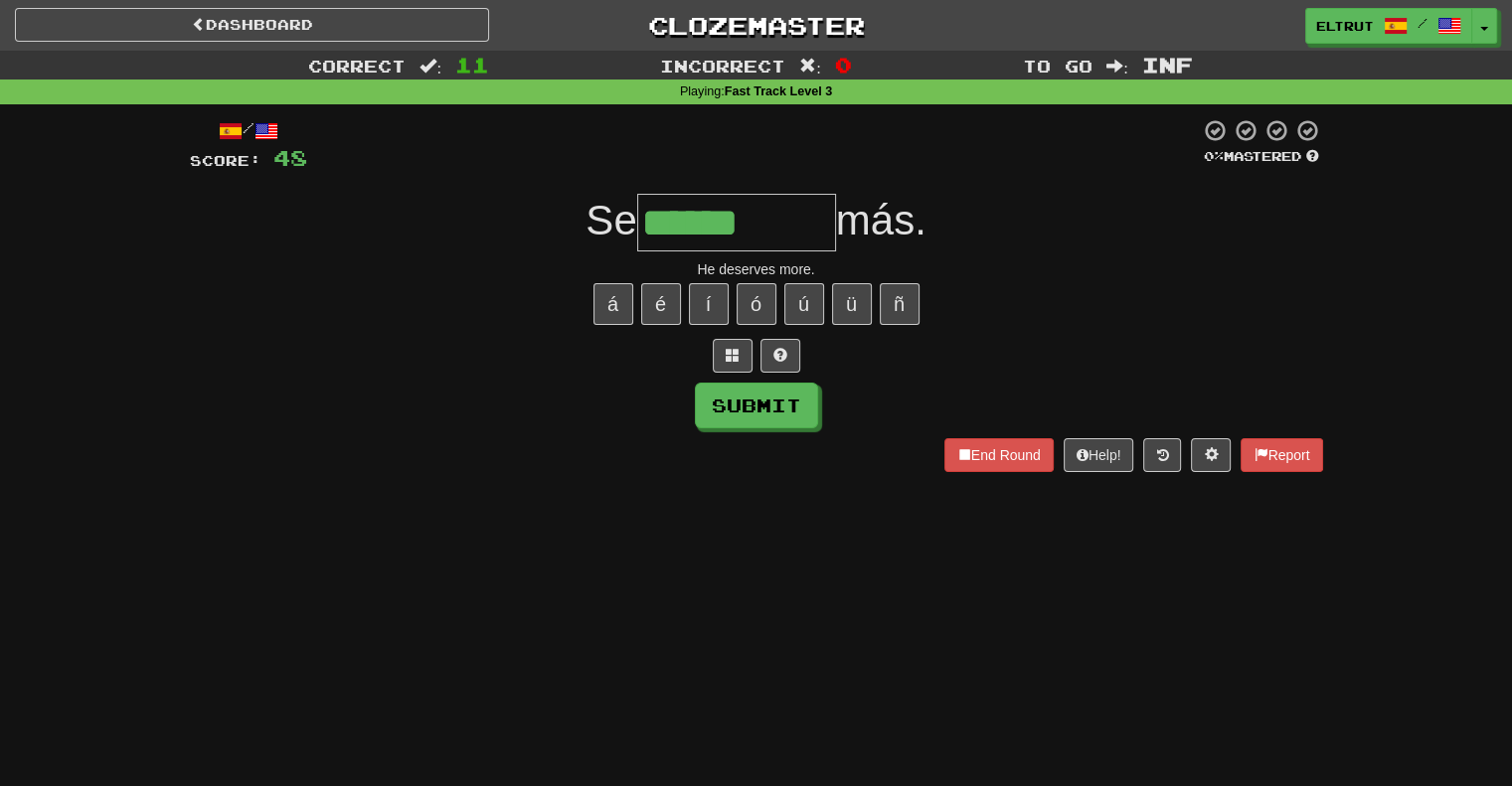 type on "******" 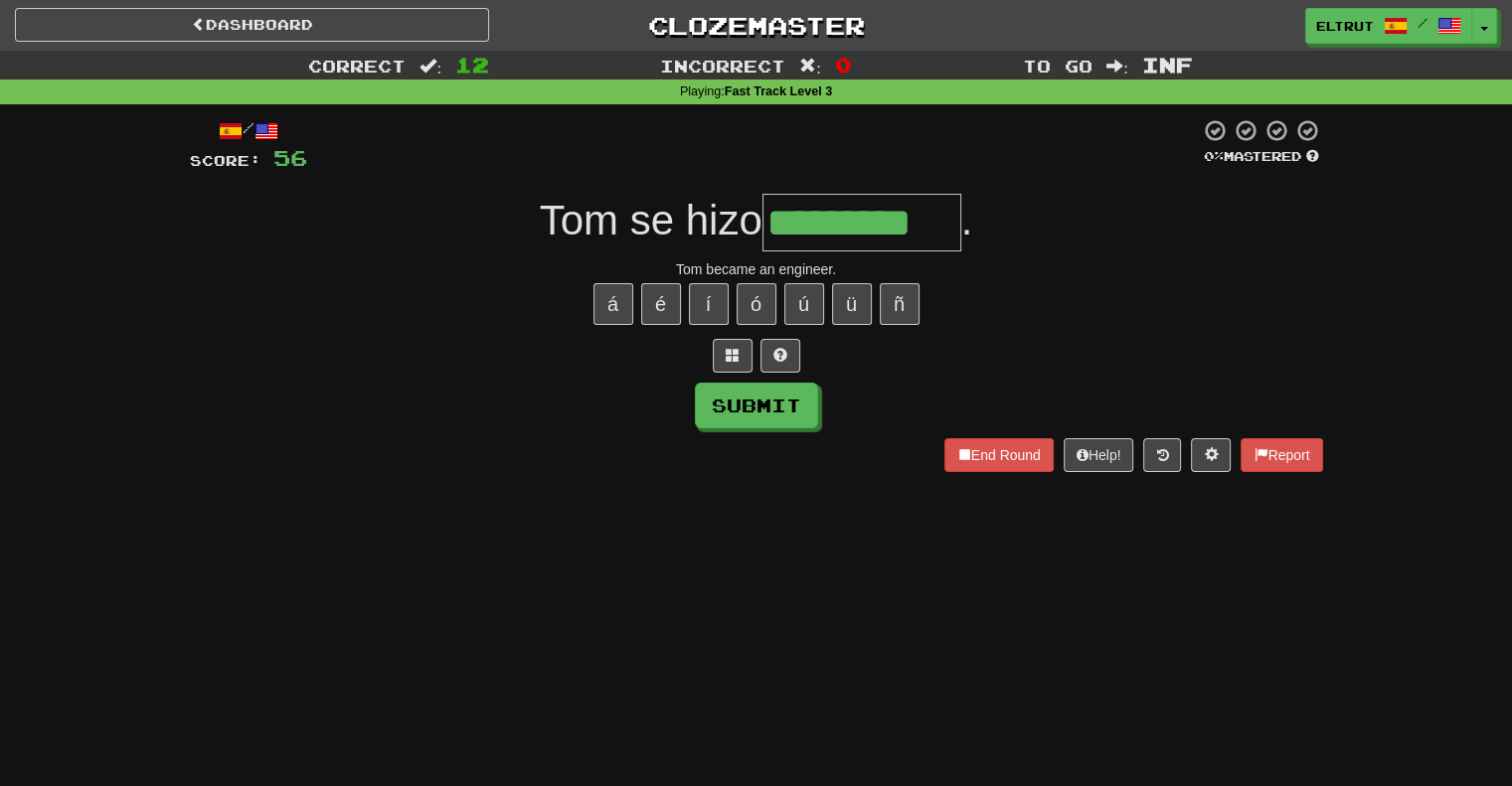 type on "*********" 